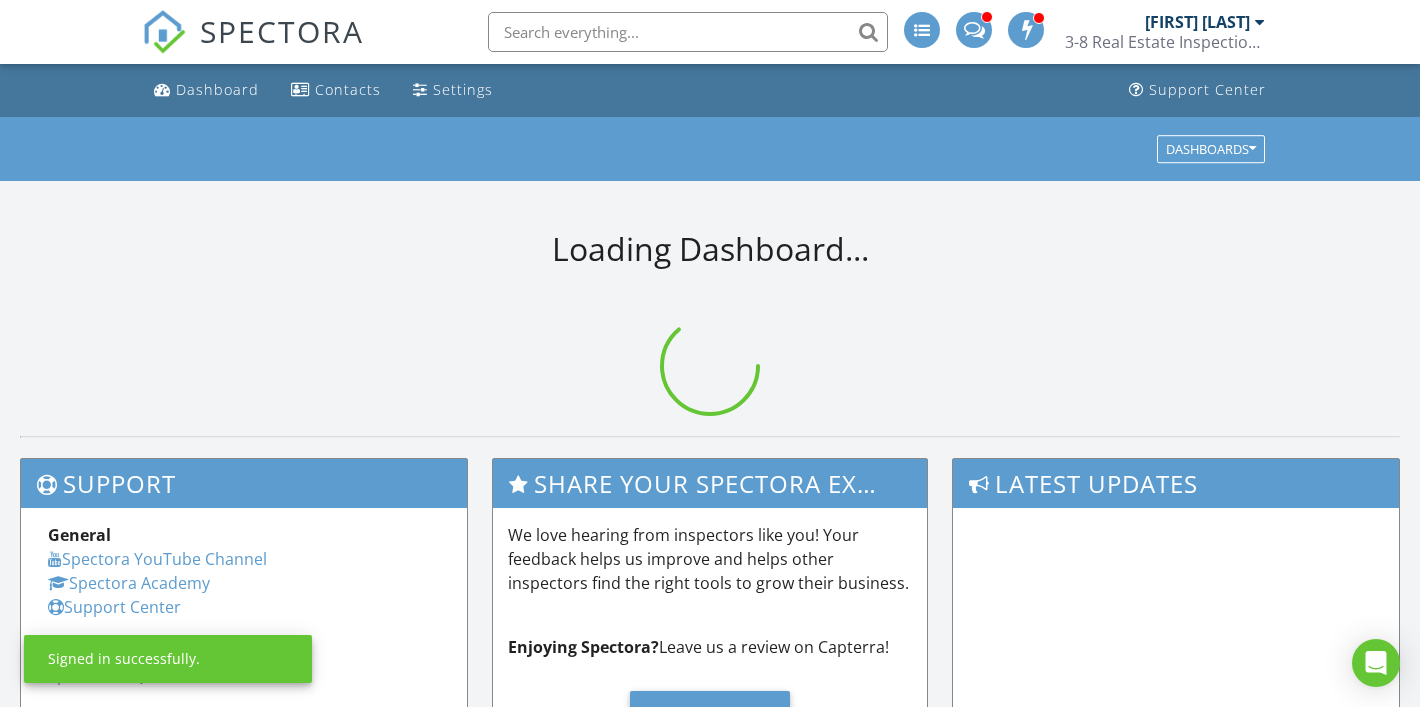 scroll, scrollTop: 0, scrollLeft: 0, axis: both 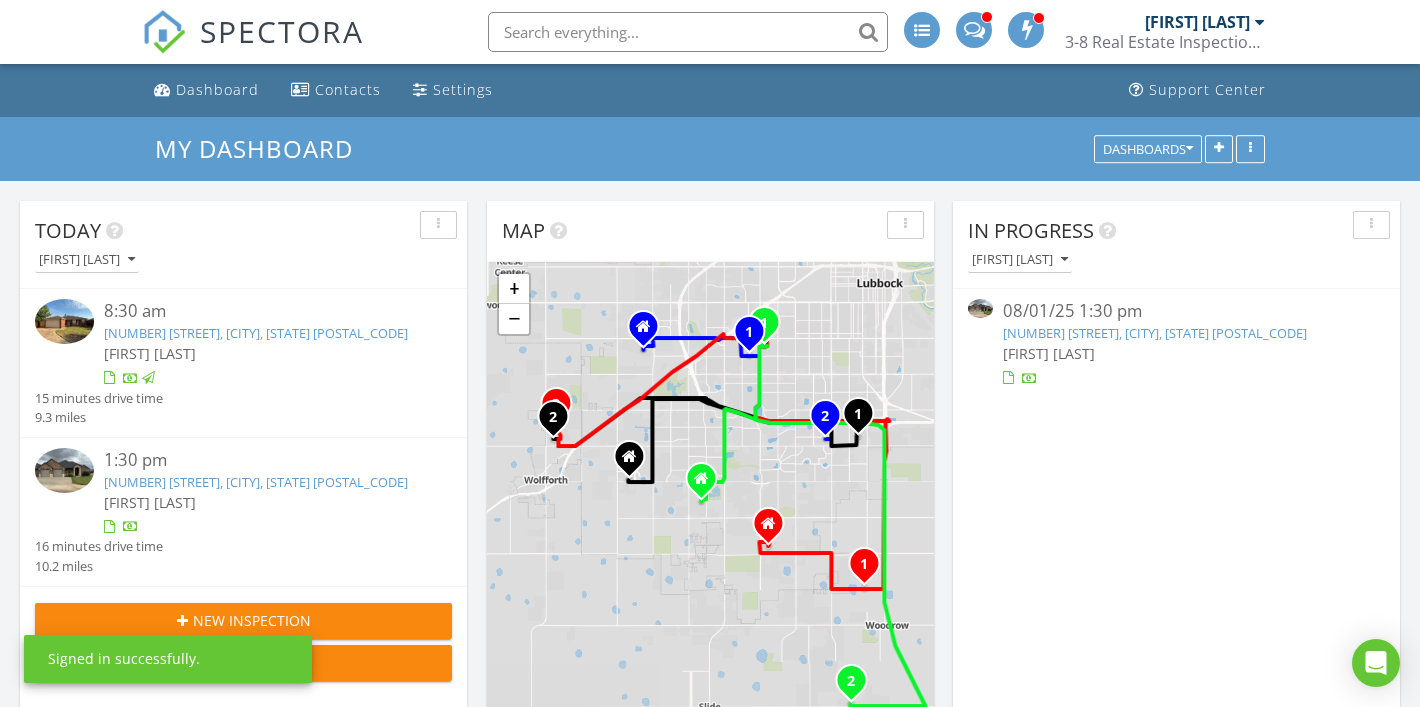 click on "3-8 Real Estate Inspections, PLLC" at bounding box center [1165, 42] 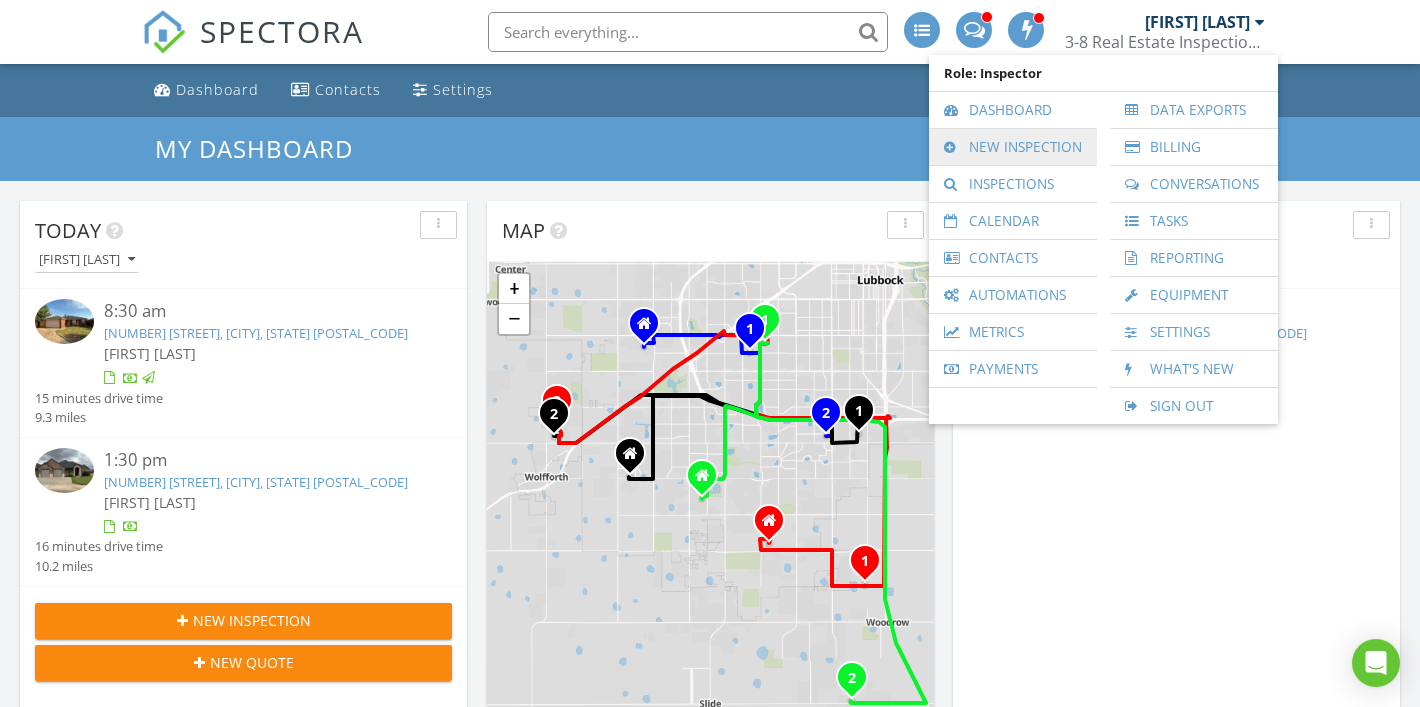 click on "New Inspection" at bounding box center (1013, 147) 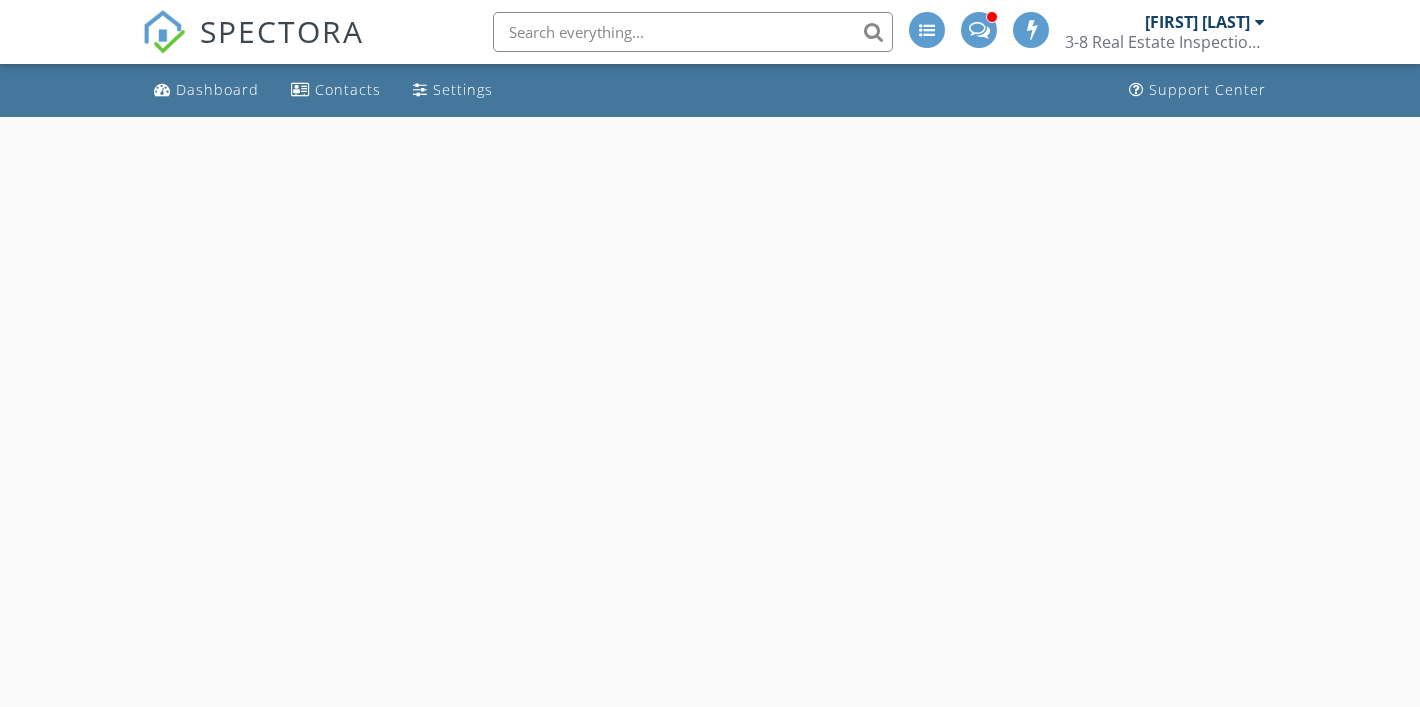 scroll, scrollTop: 0, scrollLeft: 0, axis: both 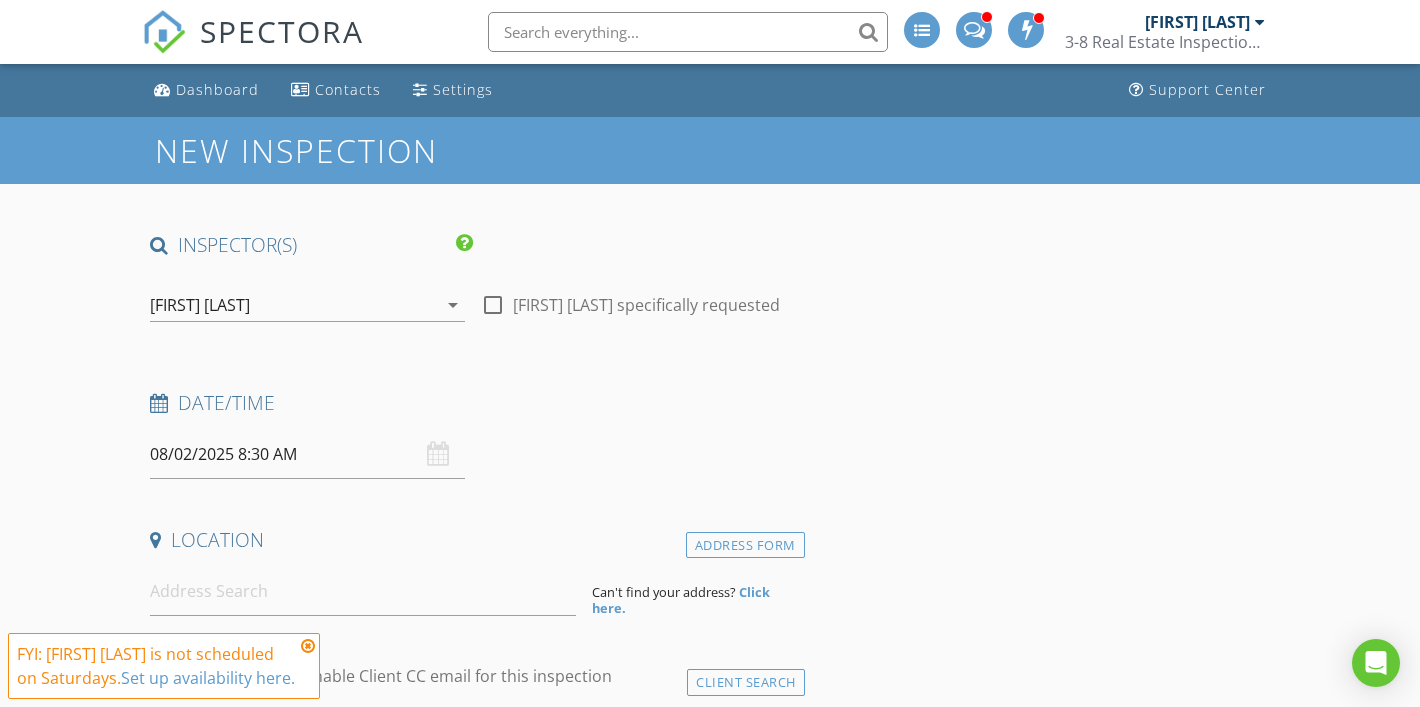 click on "[FIRST] [LAST]" at bounding box center [293, 305] 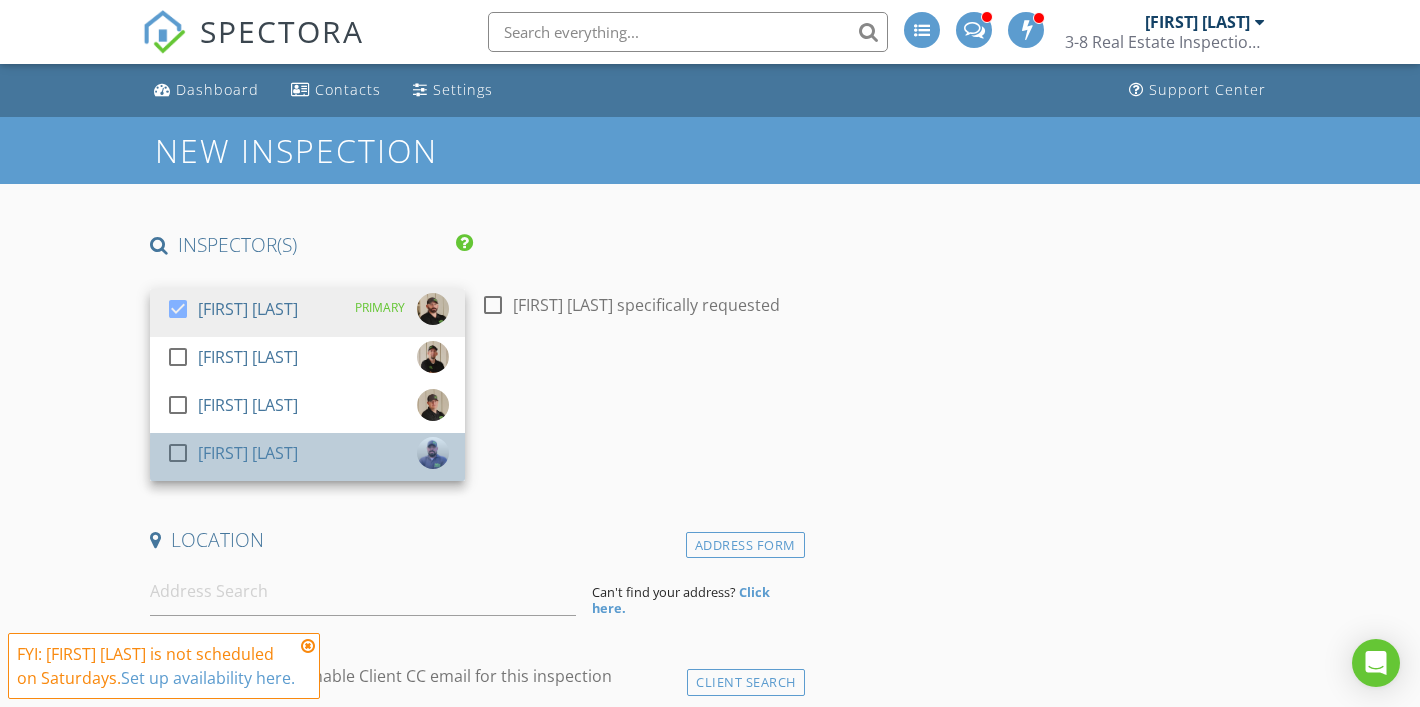 click on "check_box_outline_blank [FIRST] [LAST]" at bounding box center [307, 457] 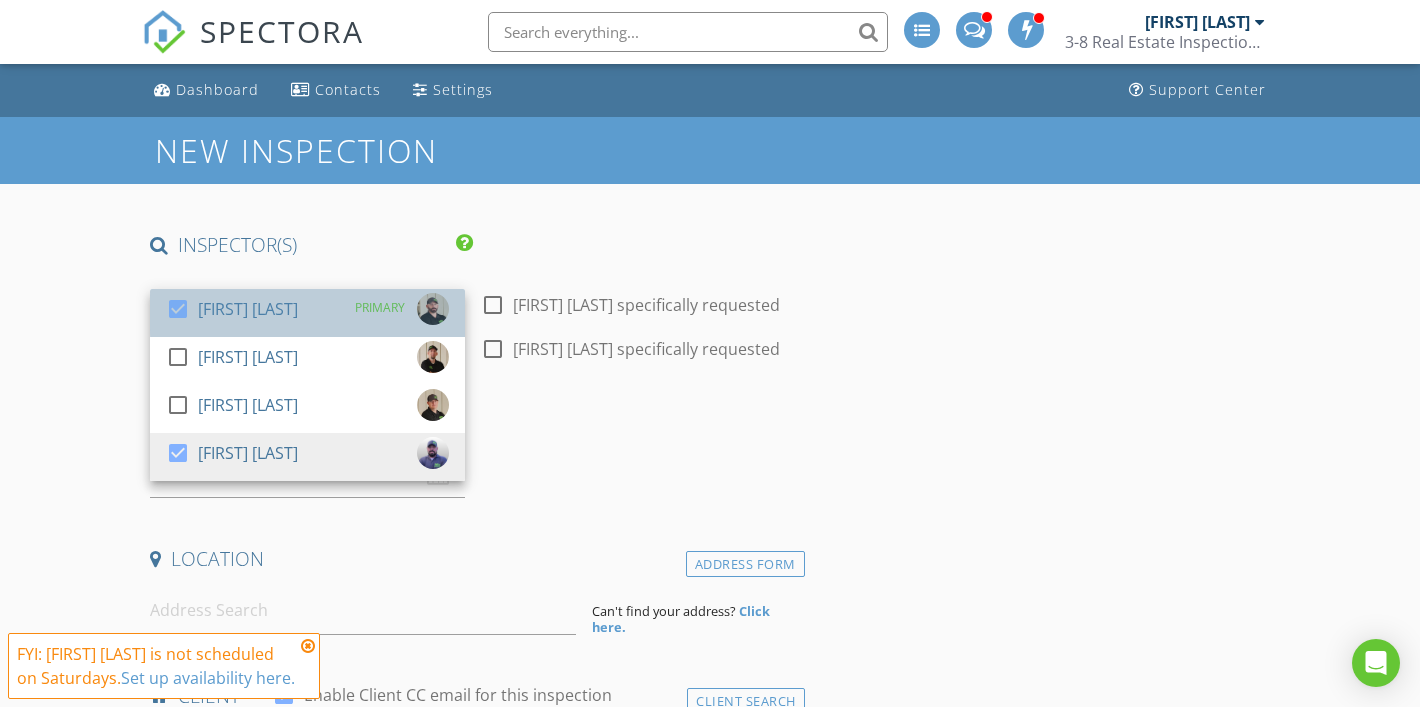 click on "[FIRST] [LAST]" at bounding box center [248, 309] 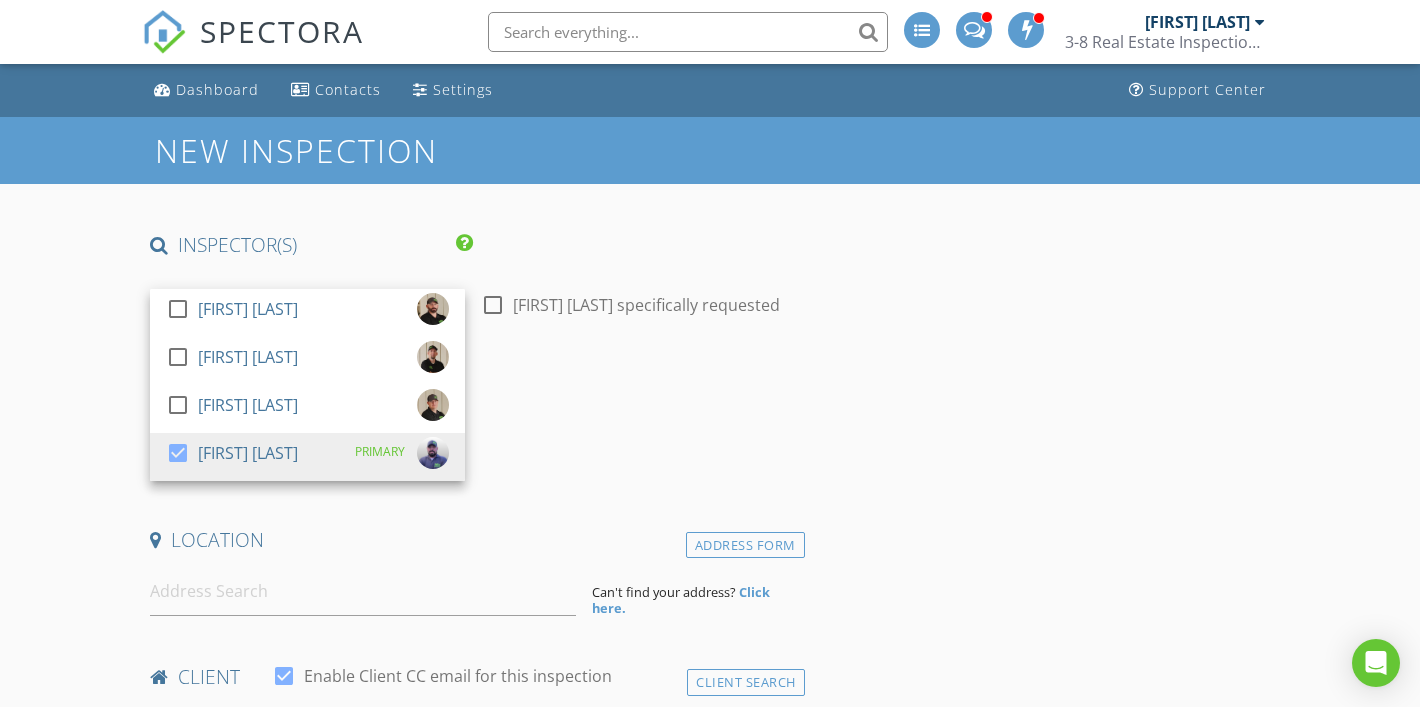click on "INSPECTOR(S)
check_box_outline_blank [FIRST] [LAST] check_box_outline_blank [FIRST] [LAST] check_box_outline_blank [FIRST] [LAST] check_box [FIRST] [LAST] PRIMARY [FIRST] [LAST] arrow_drop_down check_box_outline_blank [FIRST] [LAST] specifically requested
Date/Time
[DATE] [TIME]
Location
Address Form Can't find your address? Click here.
client
check_box Enable Client CC email for this inspection Client Search check_box_outline_blank Client is a Company/Organization First Name Last Name Email CC Email Phone Tags Notes
ADDITIONAL client
SERVICES
check_box_outline_blank Residential Inspection Residential inspection up to 2200 sq ft check_box_outline_blank 11 Month Warranty Inspection check_box_outline_blank" at bounding box center [473, 1969] 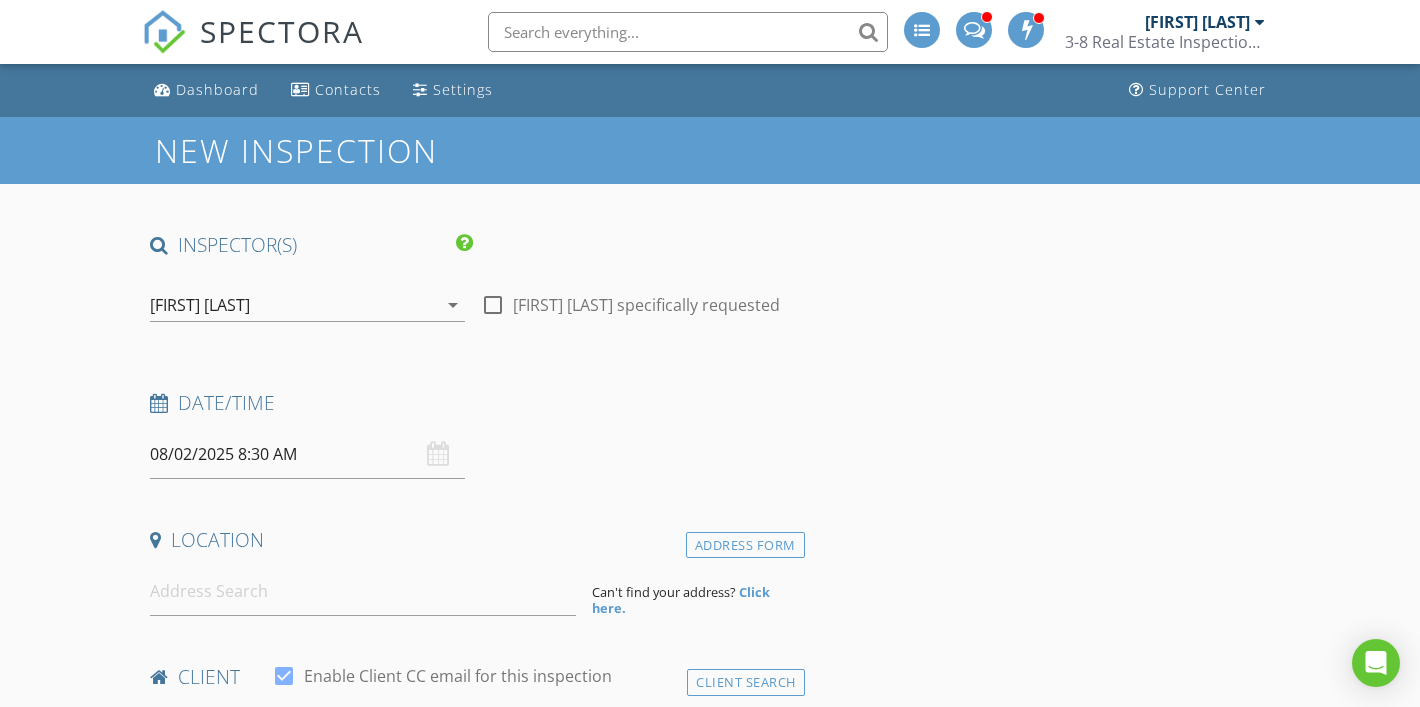 click on "08/02/2025 8:30 AM" at bounding box center (307, 454) 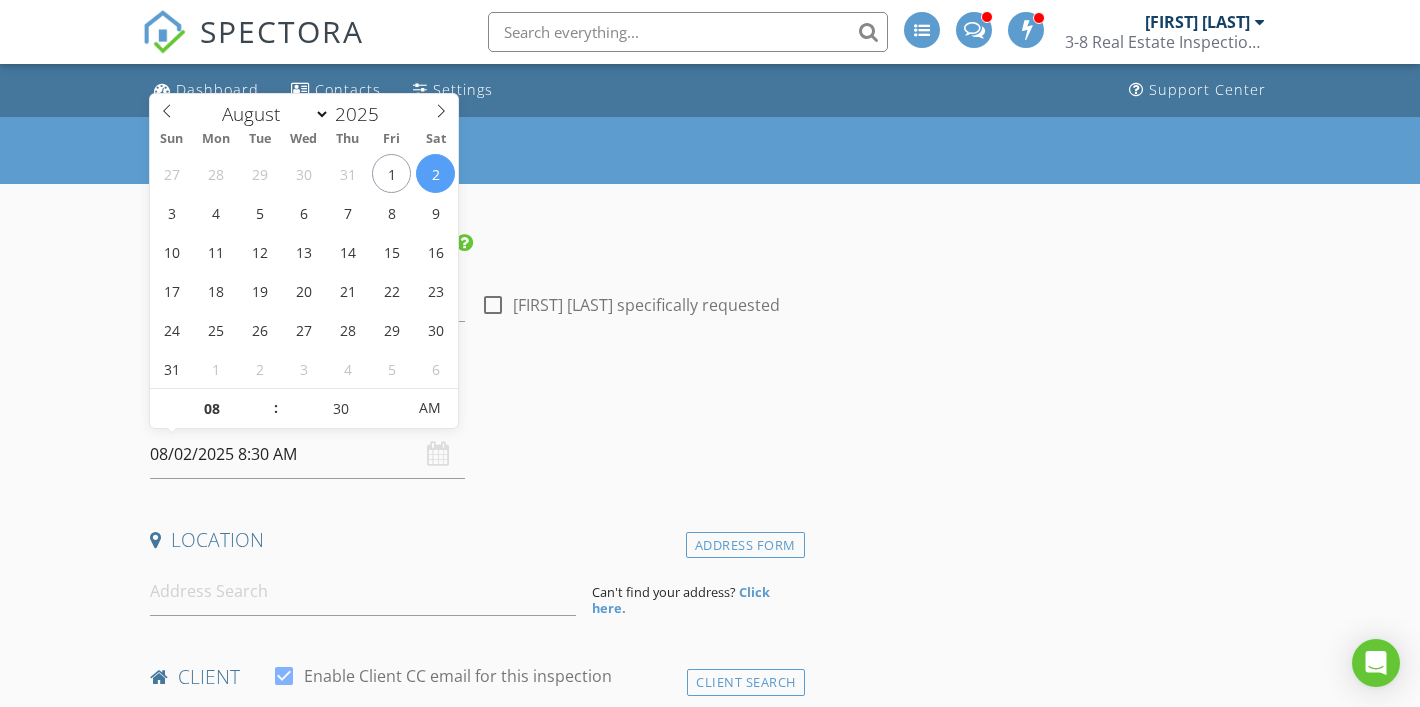 click on "08/02/2025 8:30 AM" at bounding box center (307, 454) 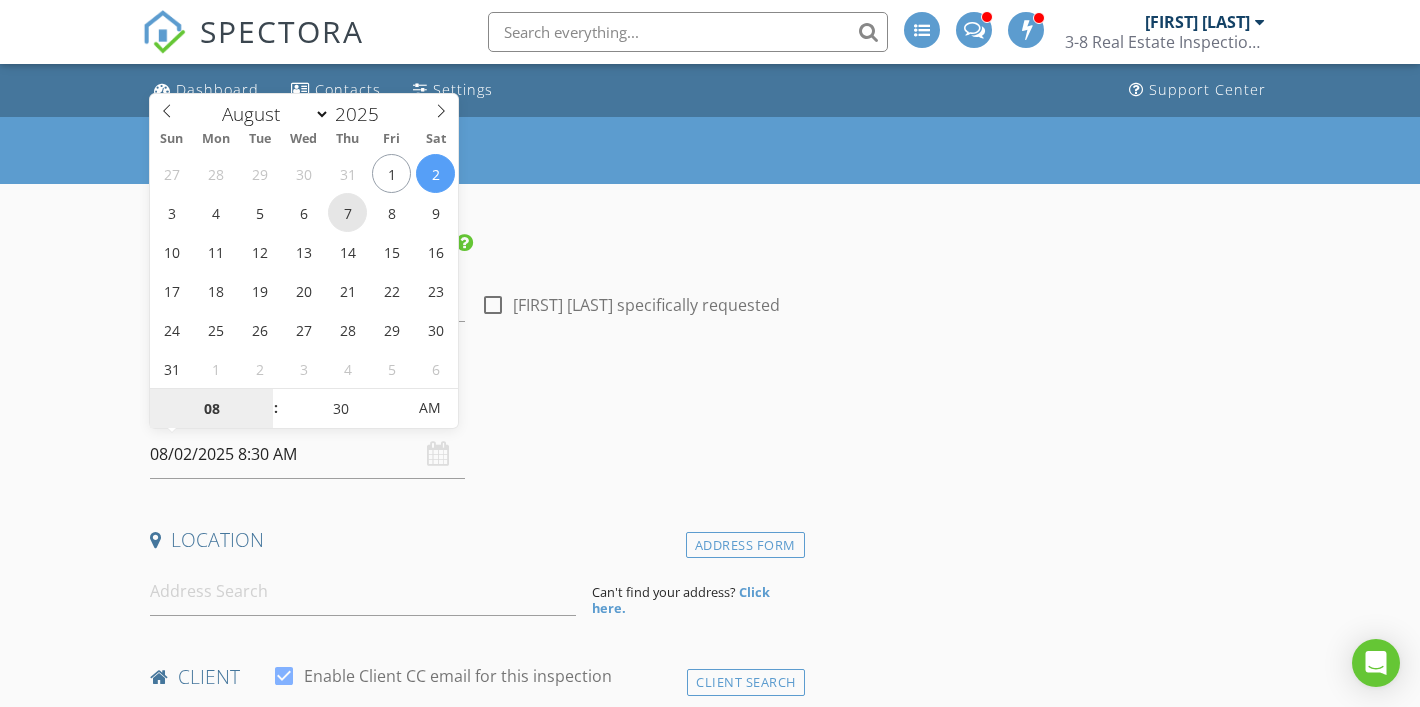 type on "08/07/2025 8:30 AM" 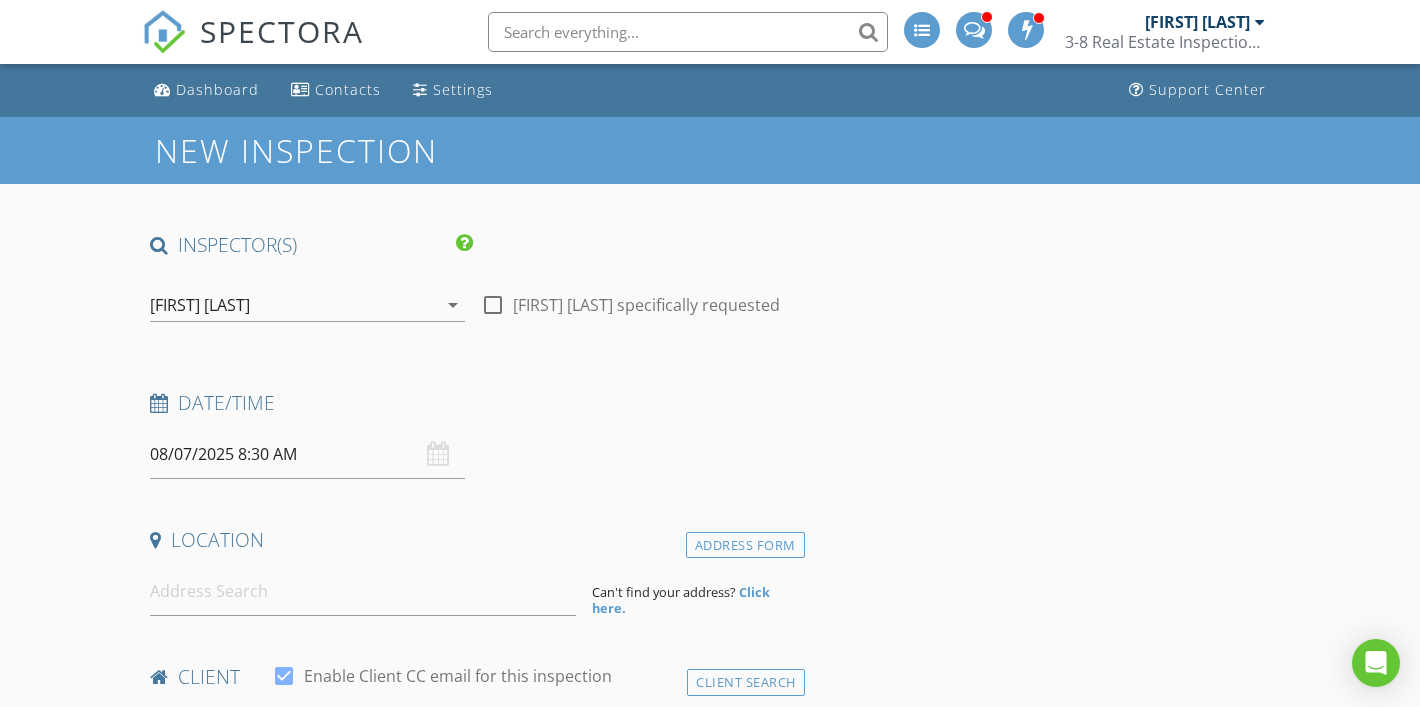click on "Date/Time" at bounding box center [473, 403] 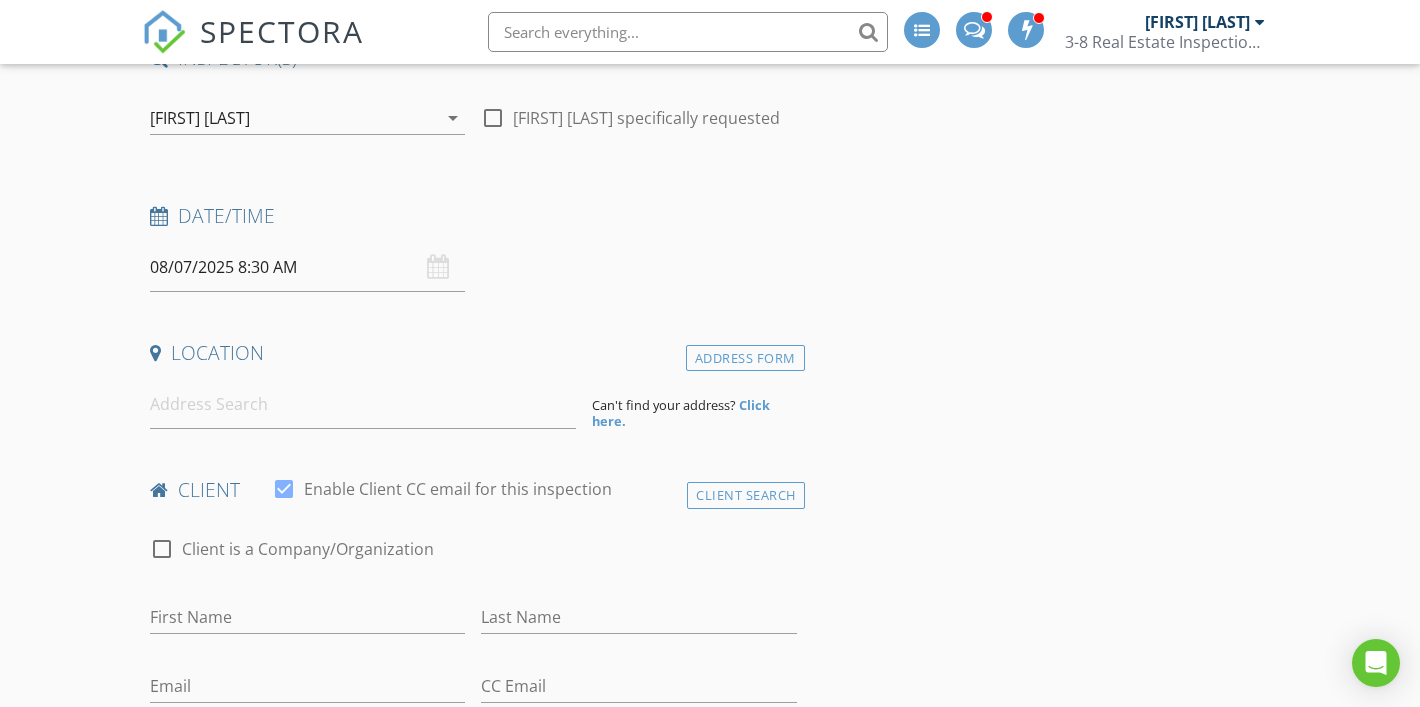 scroll, scrollTop: 190, scrollLeft: 0, axis: vertical 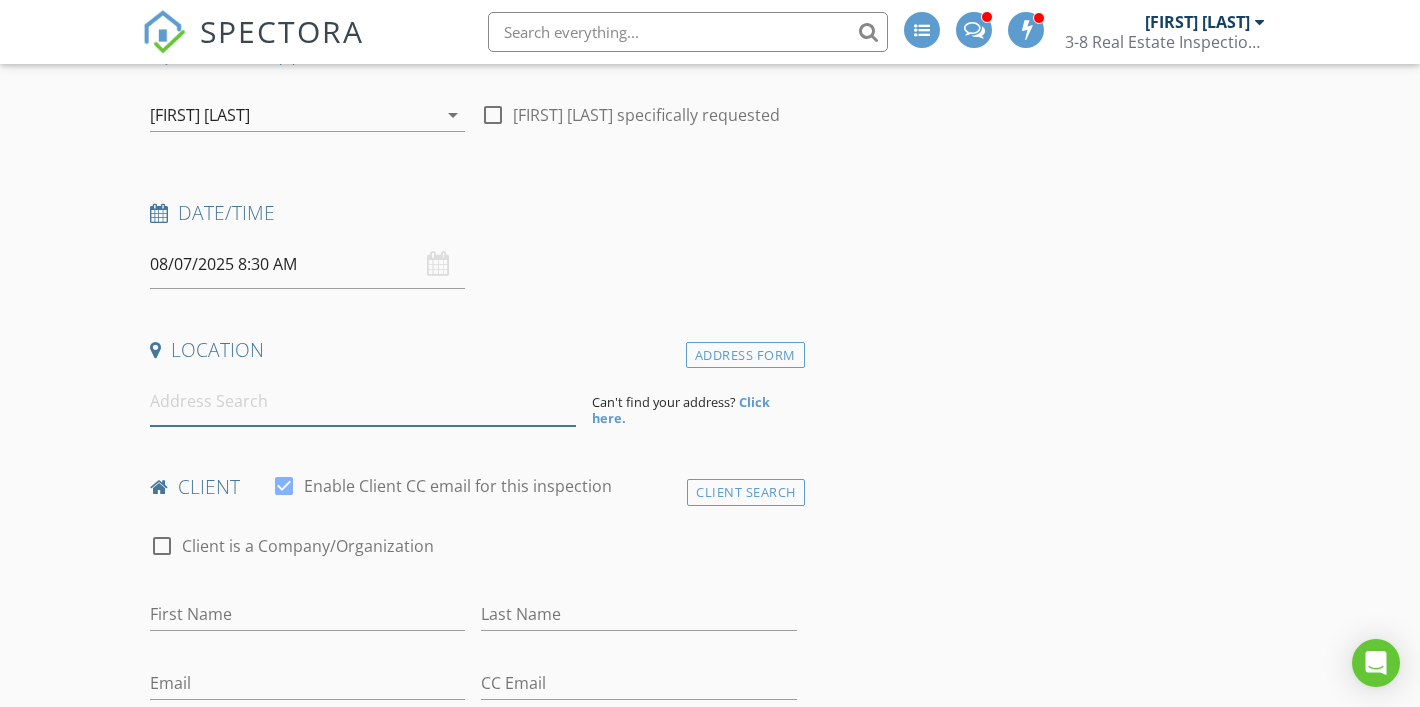 click at bounding box center [363, 401] 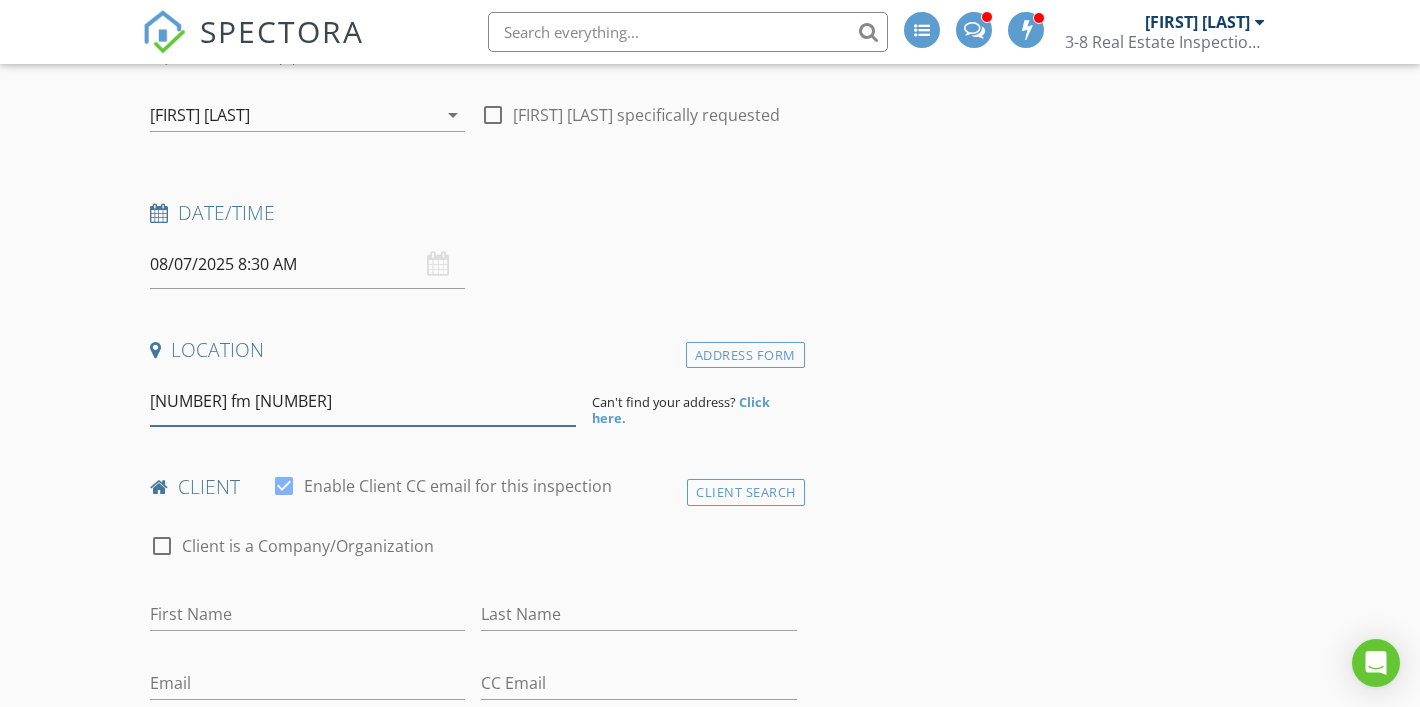 type on "[NUMBER] fm [NUMBER]" 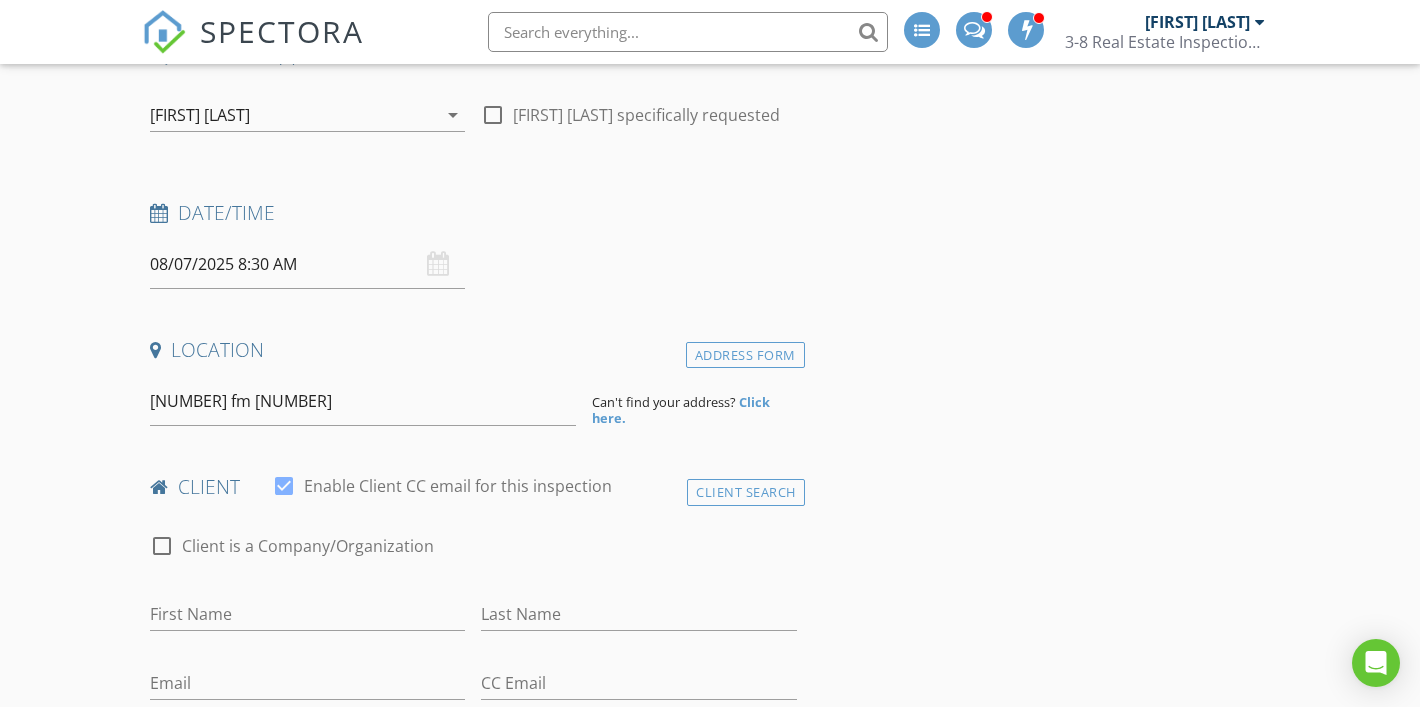 click on "check_box_outline_blank Client is a Company/Organization" at bounding box center (473, 556) 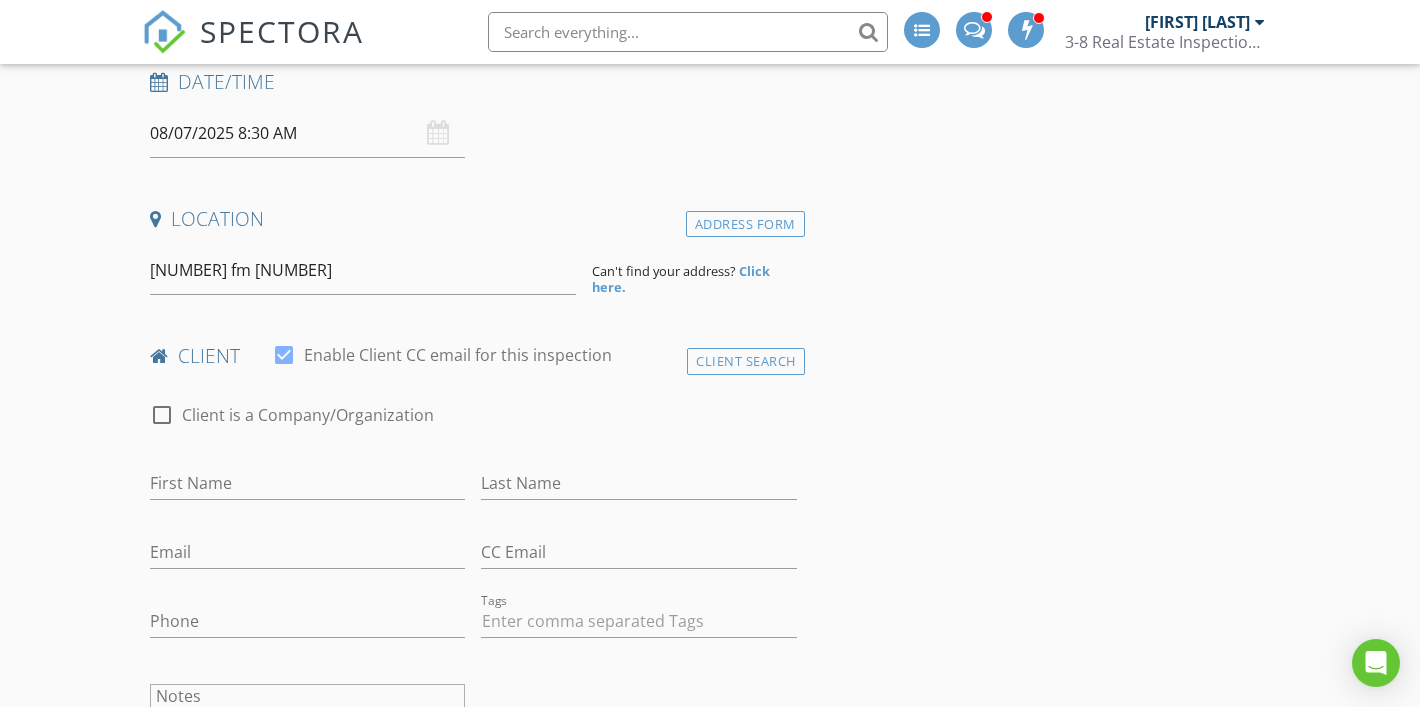 scroll, scrollTop: 332, scrollLeft: 0, axis: vertical 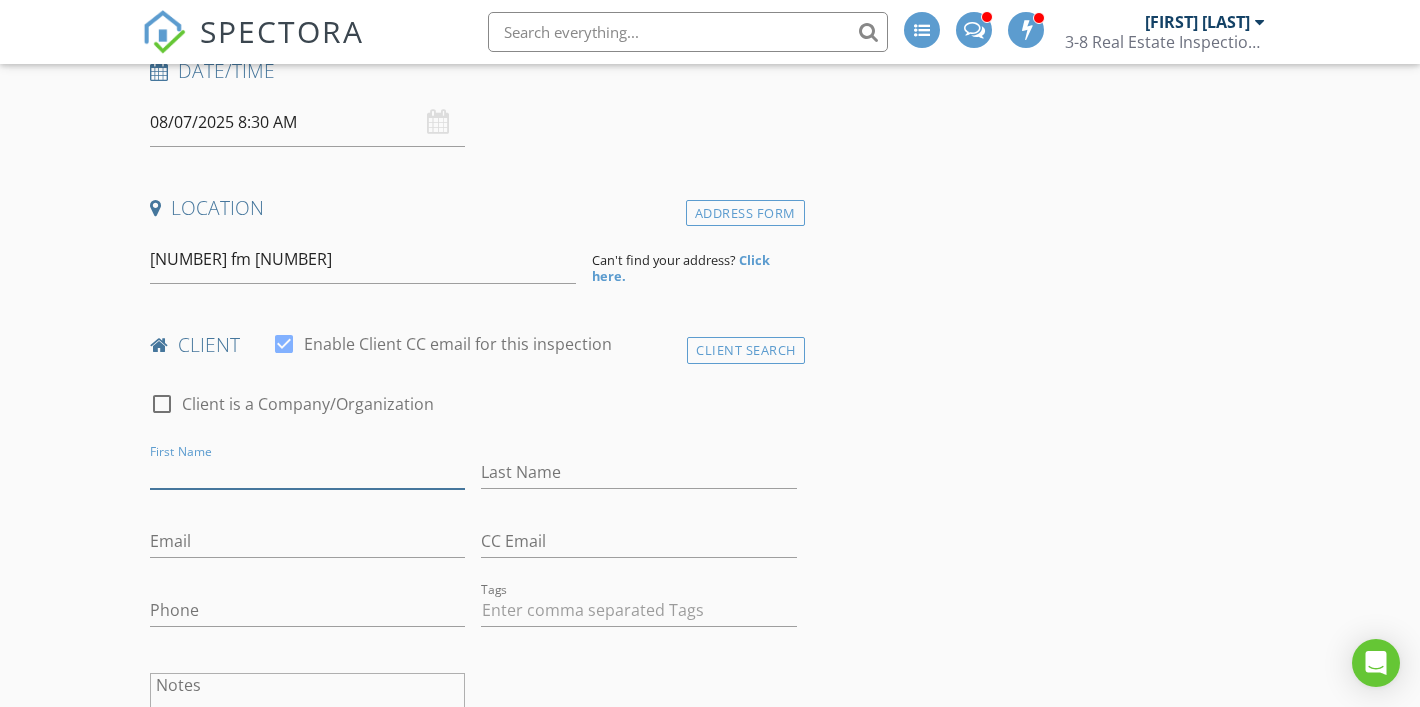 click on "First Name" at bounding box center (307, 472) 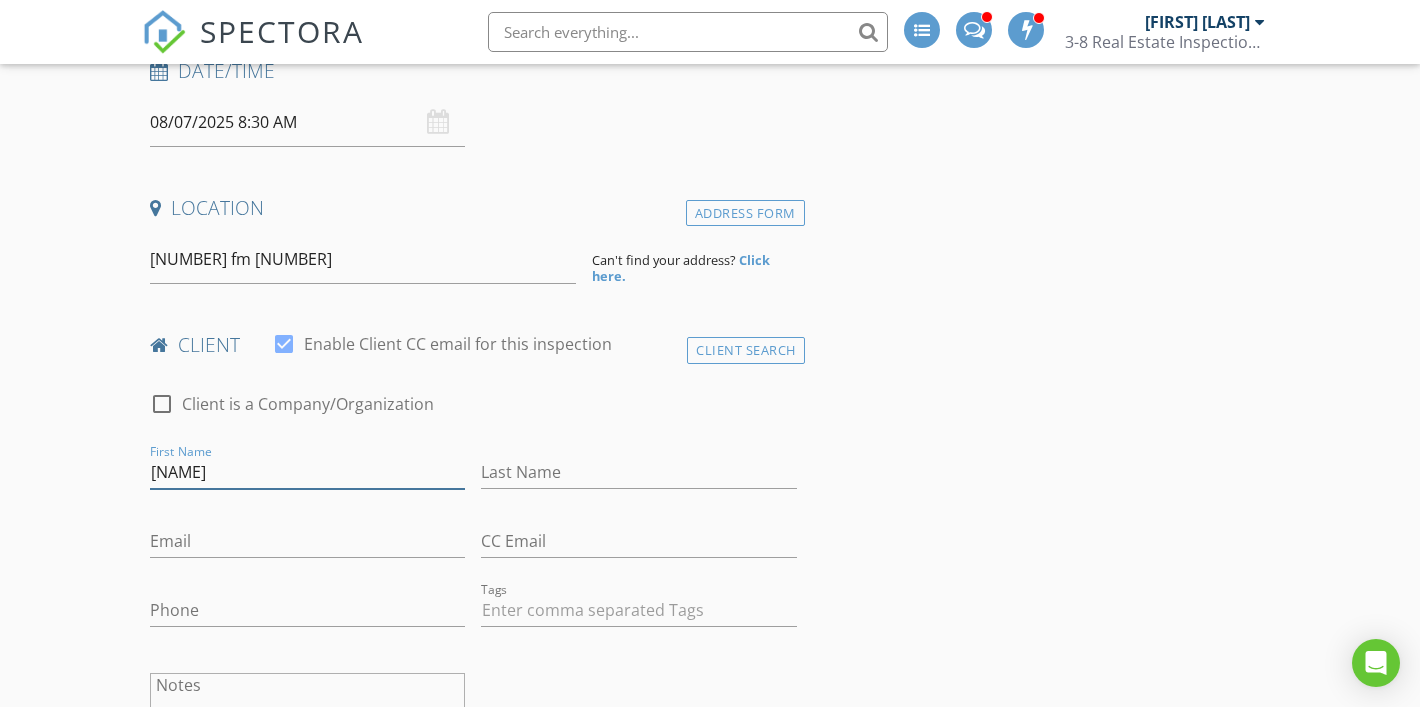 type on "[NAME]" 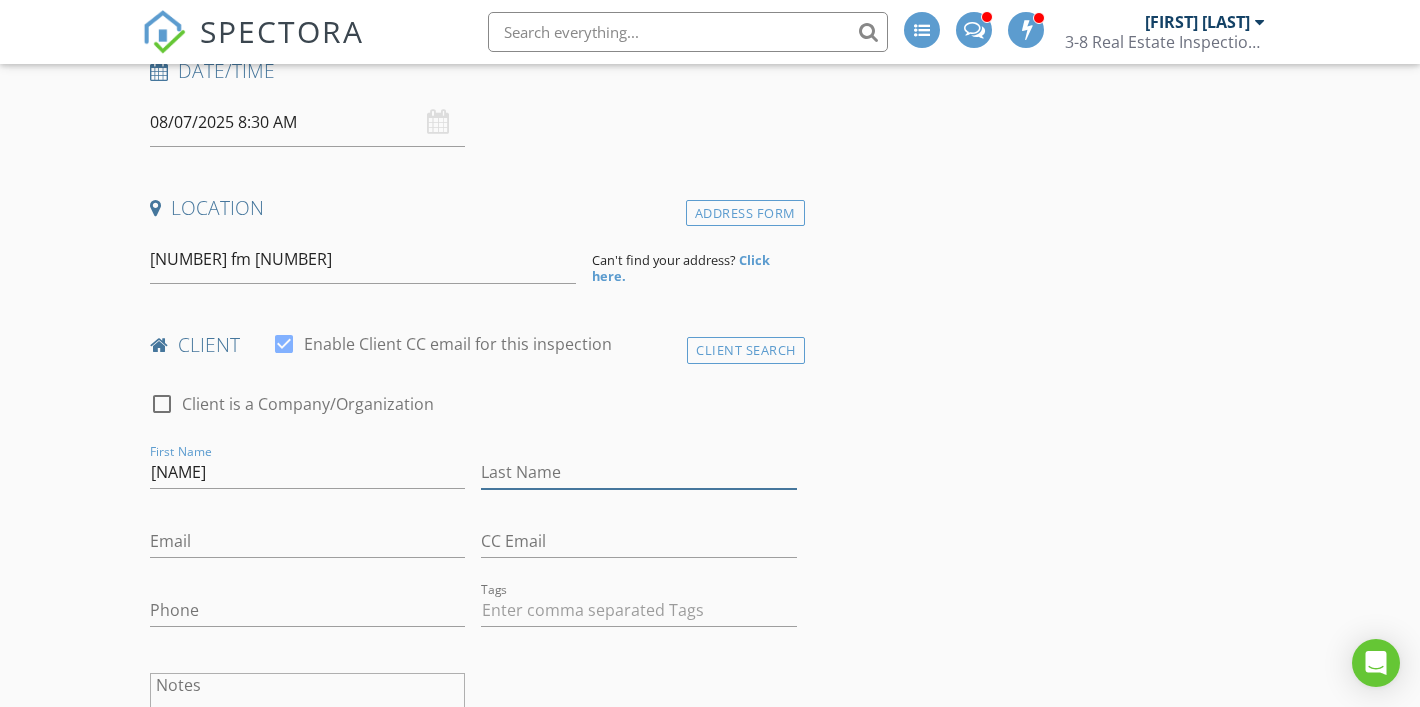 click on "Last Name" at bounding box center [638, 472] 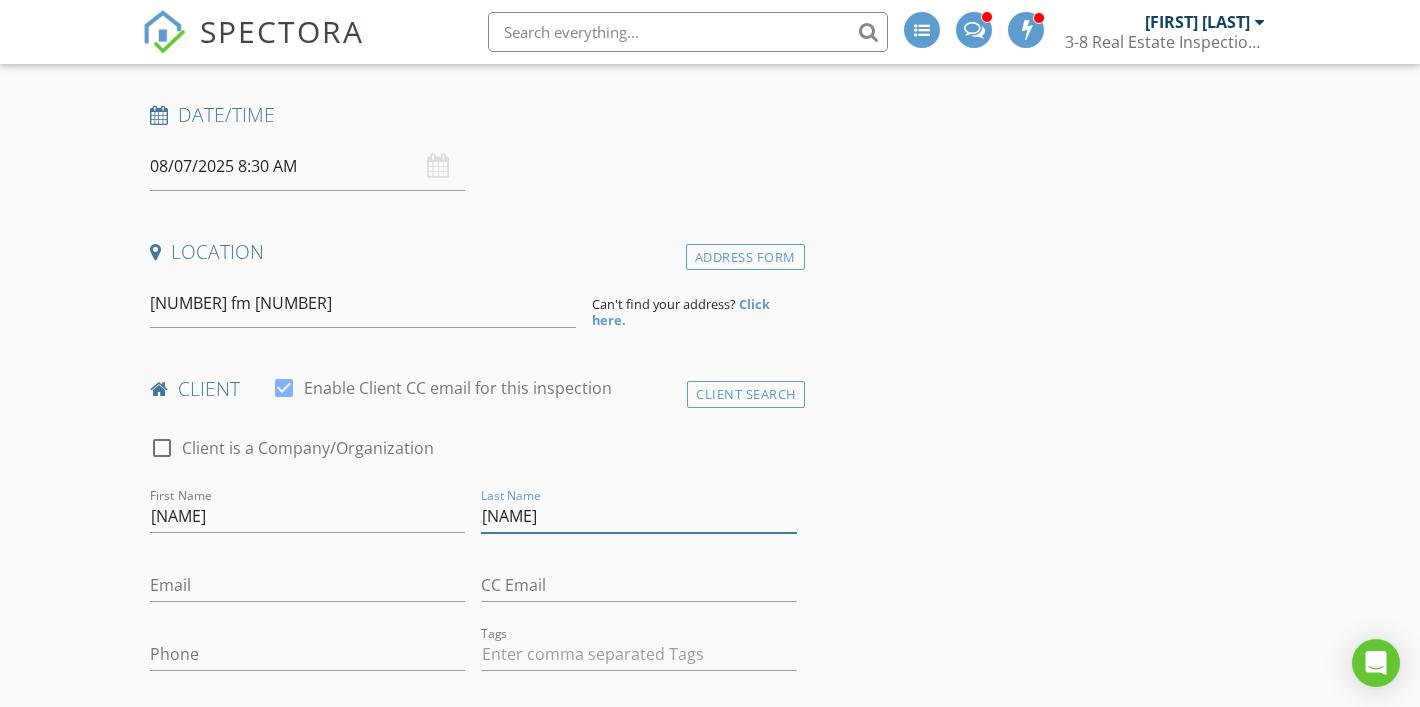 scroll, scrollTop: 271, scrollLeft: 0, axis: vertical 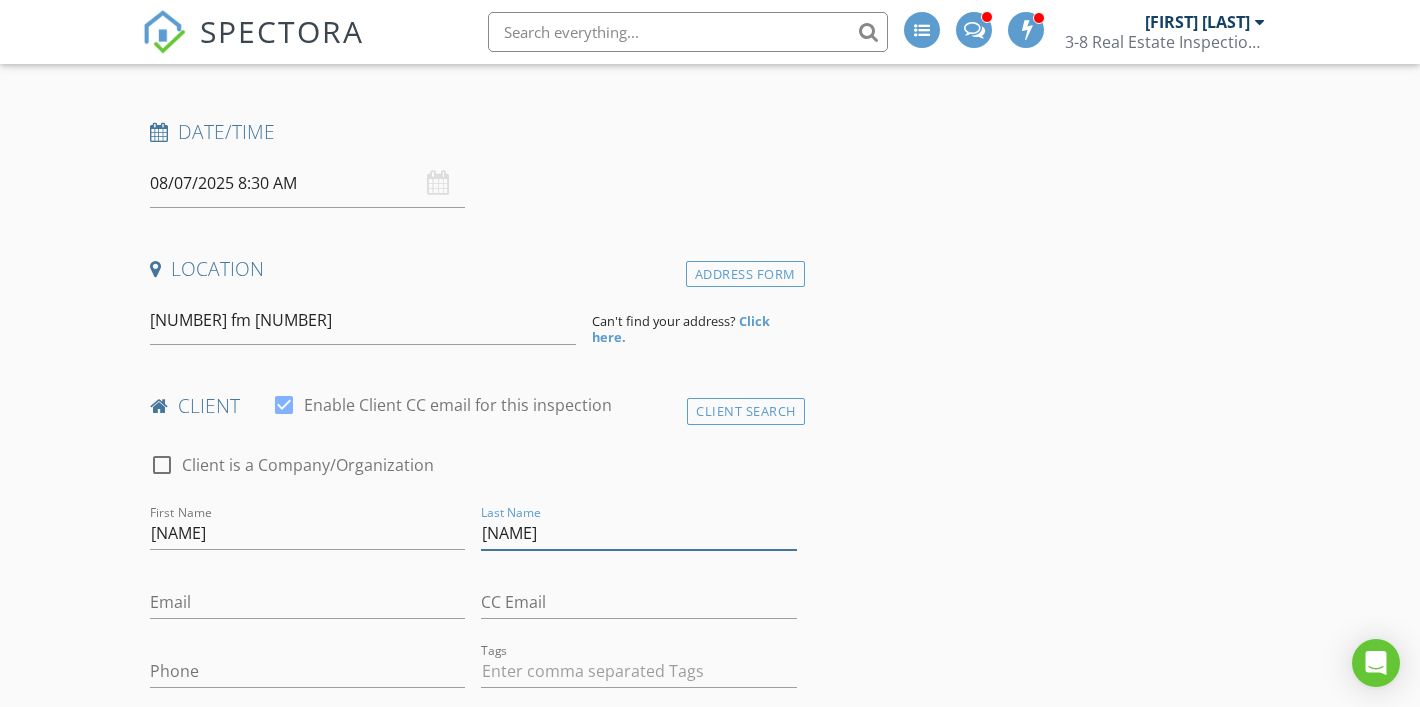 type on "[LAST]" 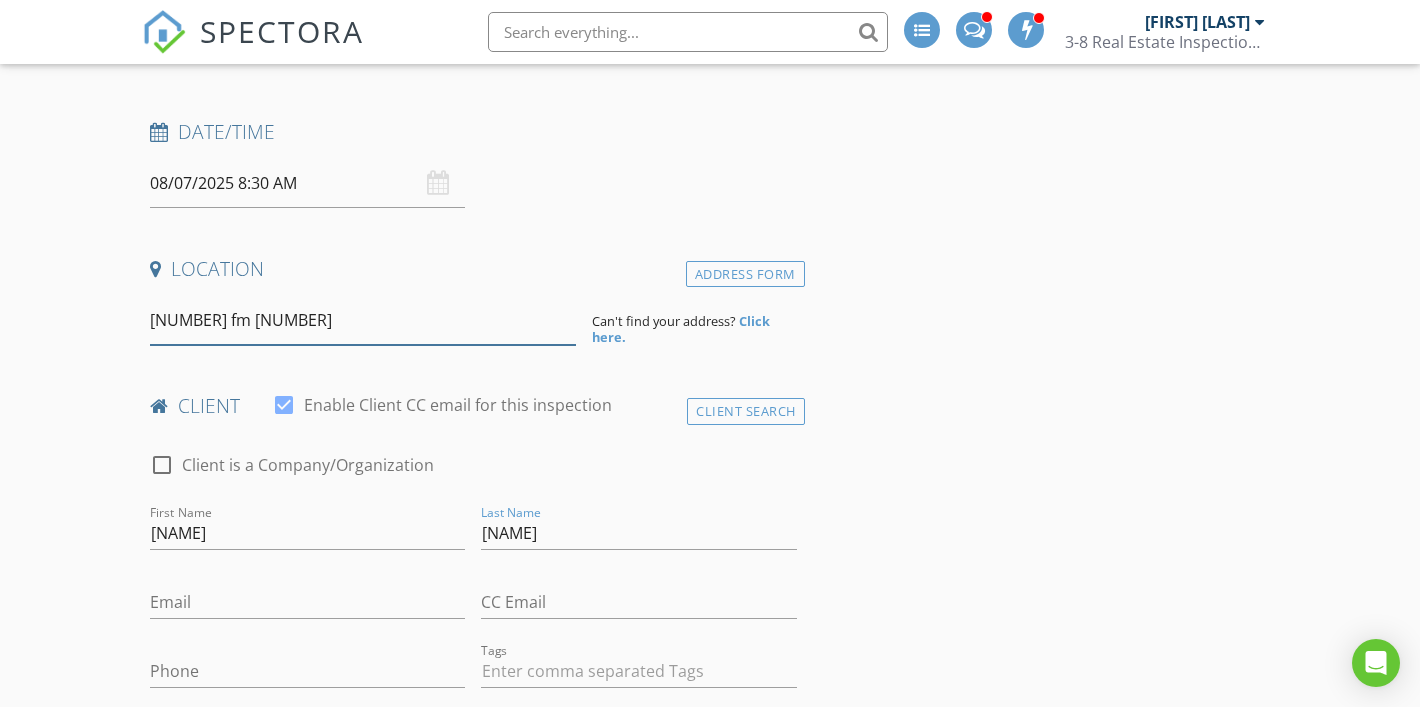 click on "[NUMBER] [STREET]" at bounding box center [363, 320] 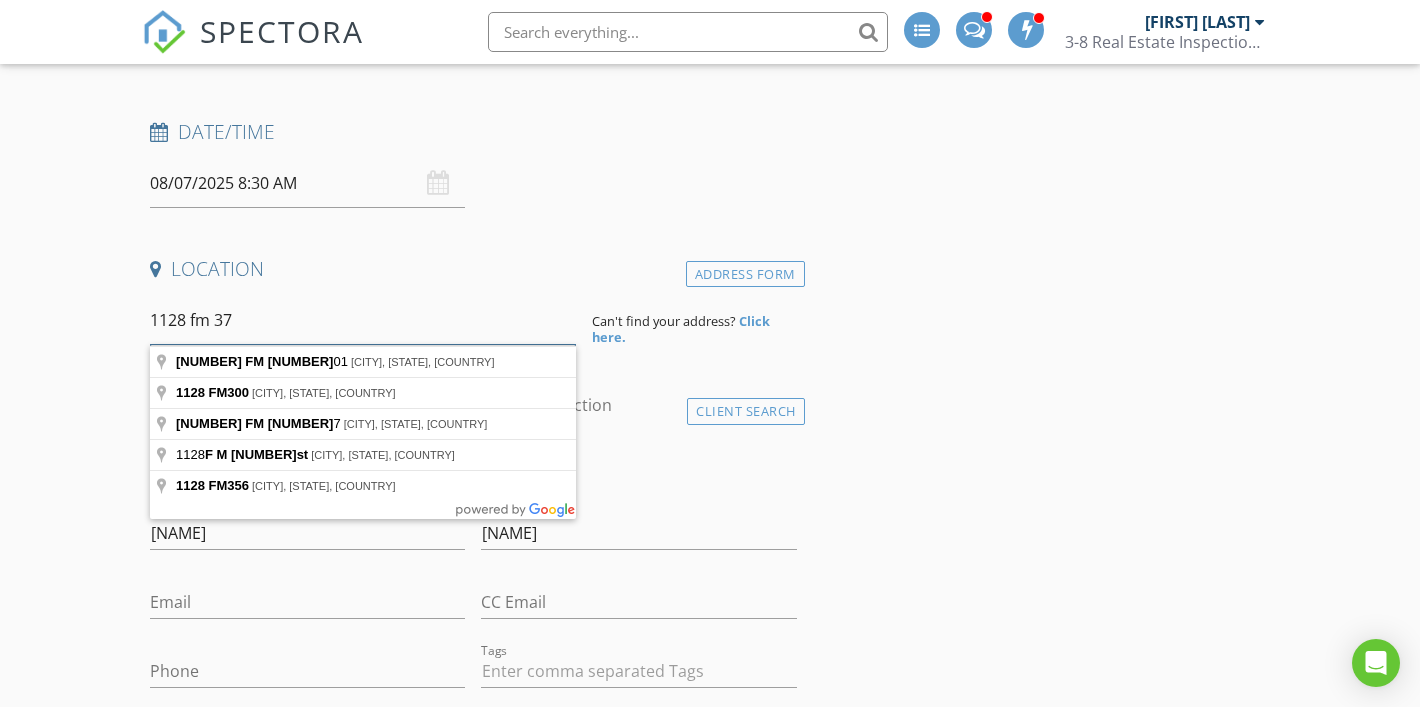 type on "[NUMBER] [STREET]" 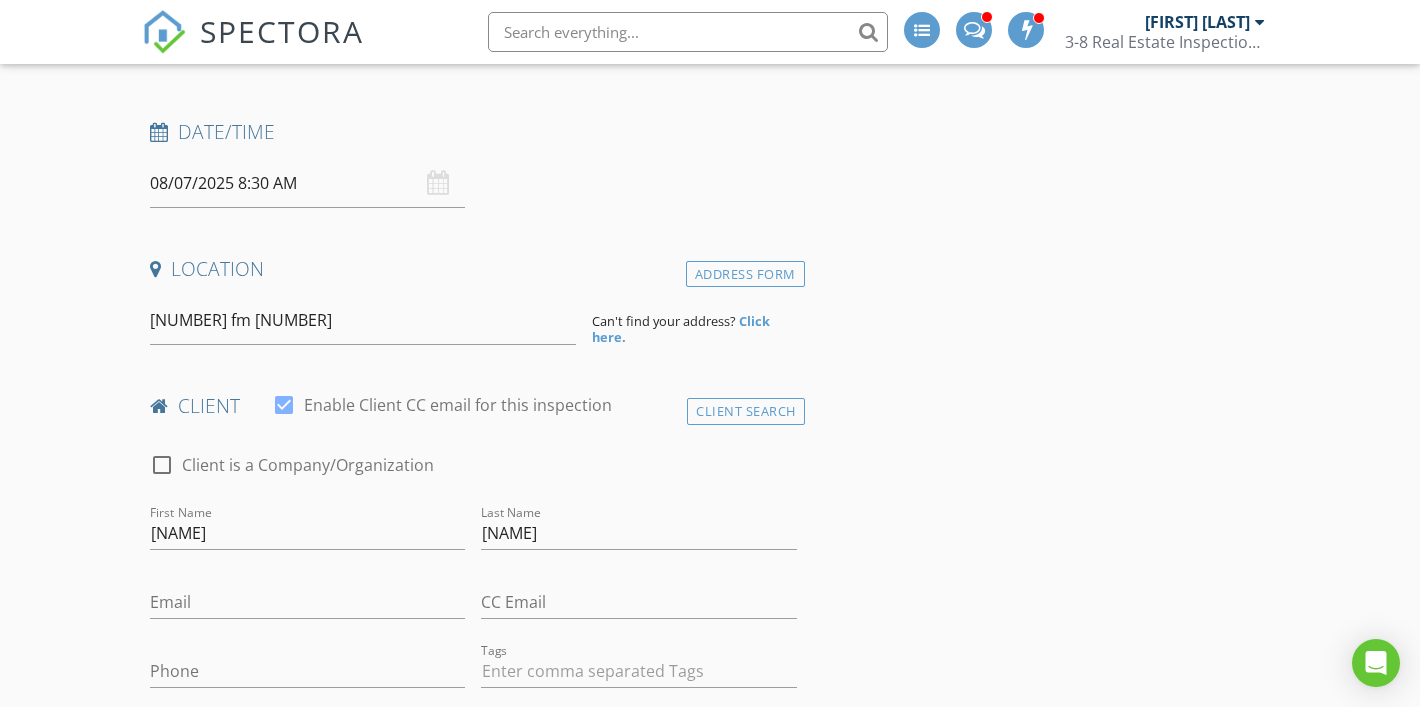click on "Click here." at bounding box center (681, 329) 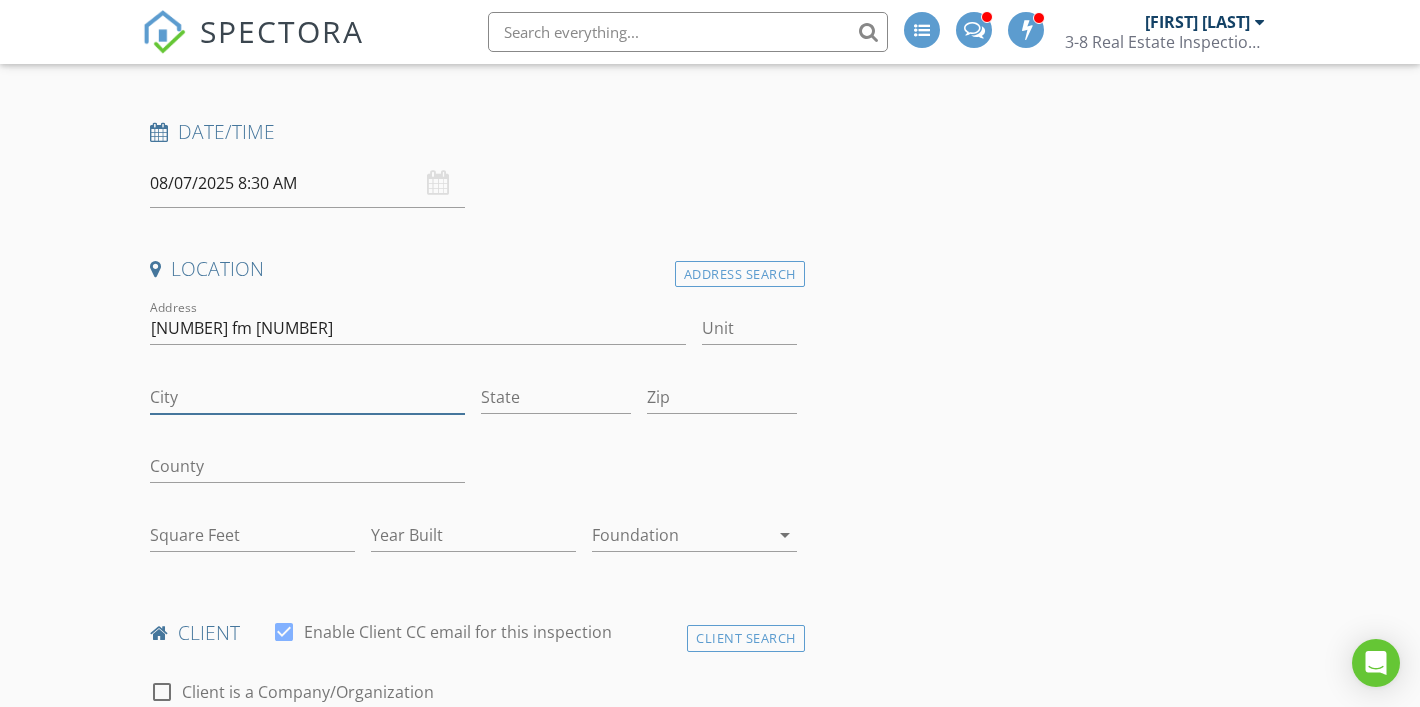 click on "City" at bounding box center [307, 397] 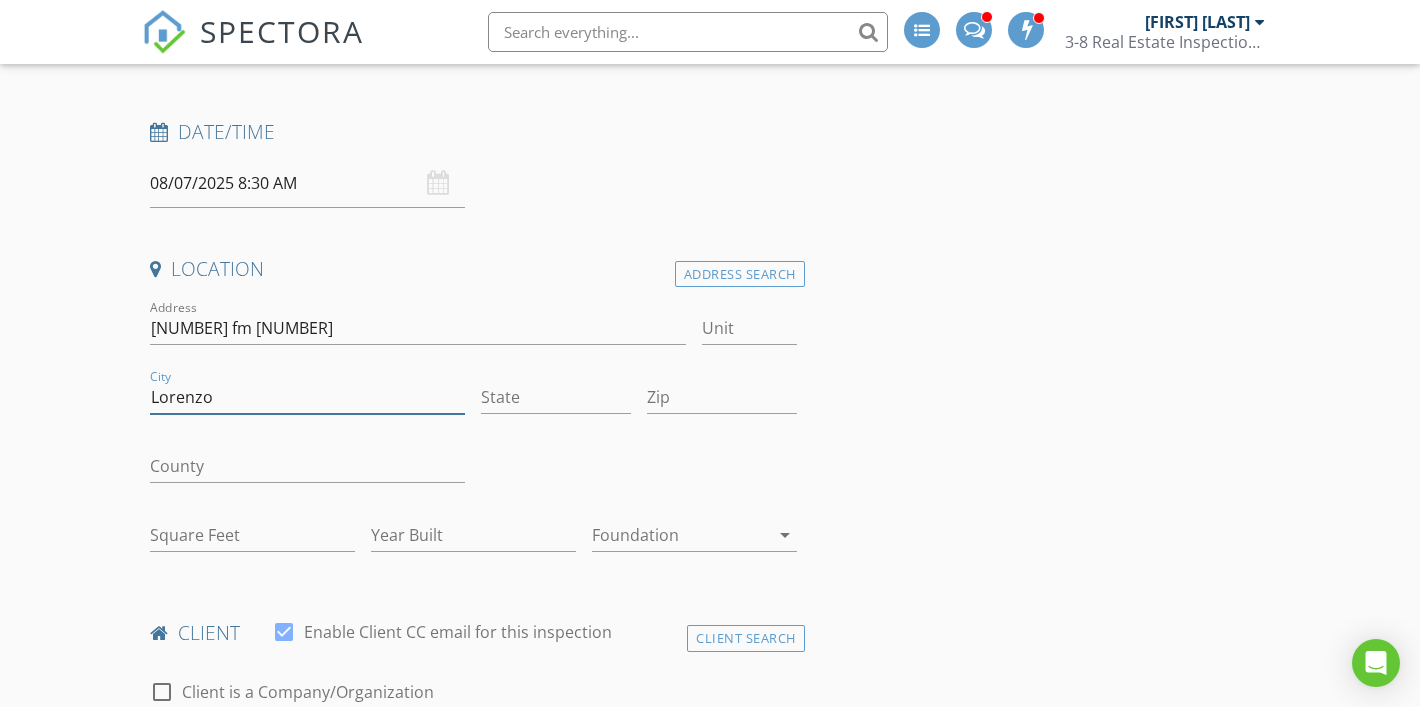 type on "Lorenzo" 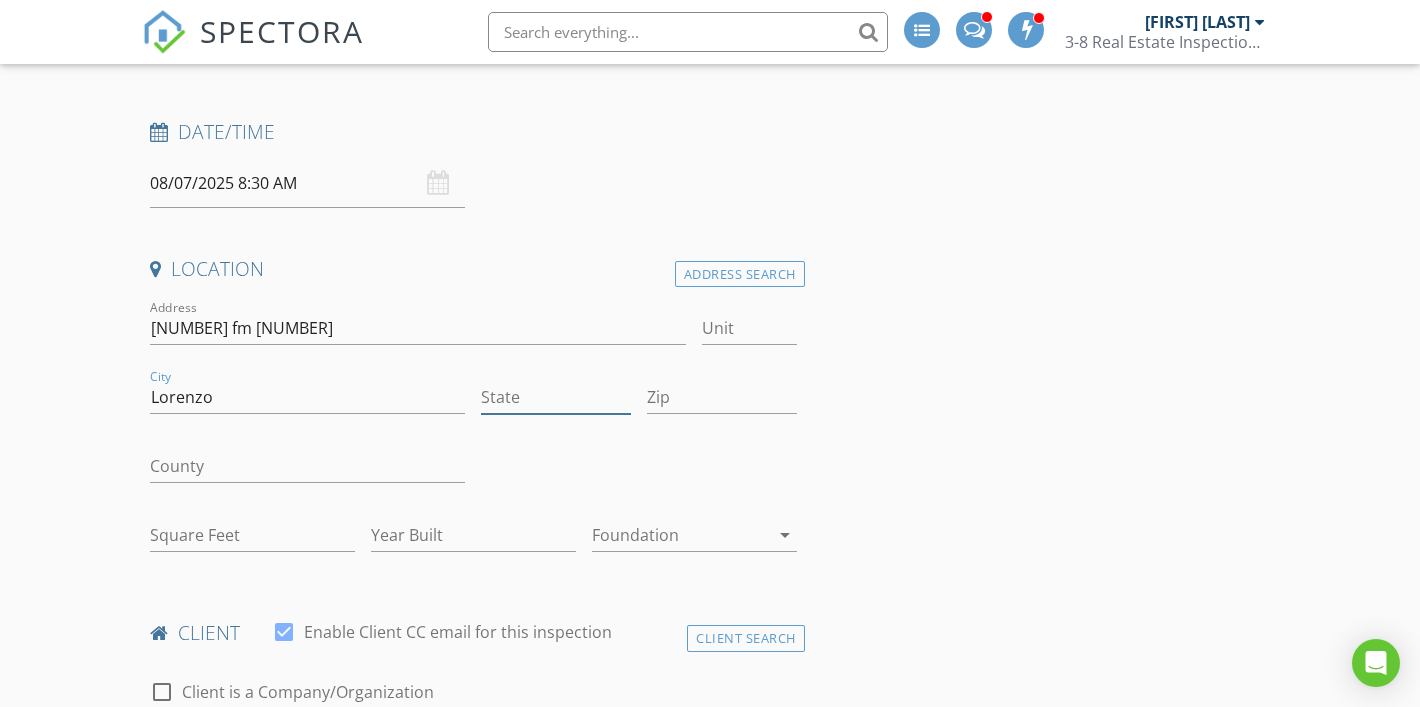 click on "State" at bounding box center [556, 397] 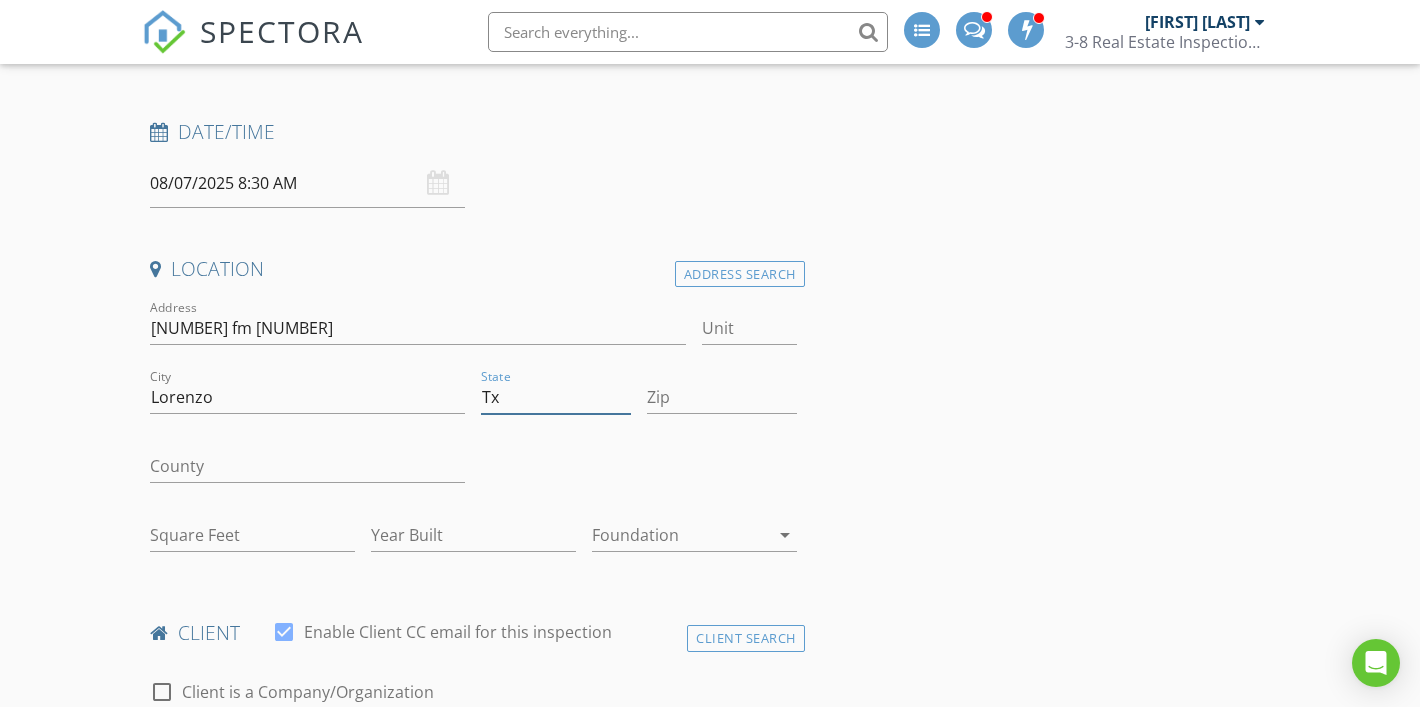 type on "Tx" 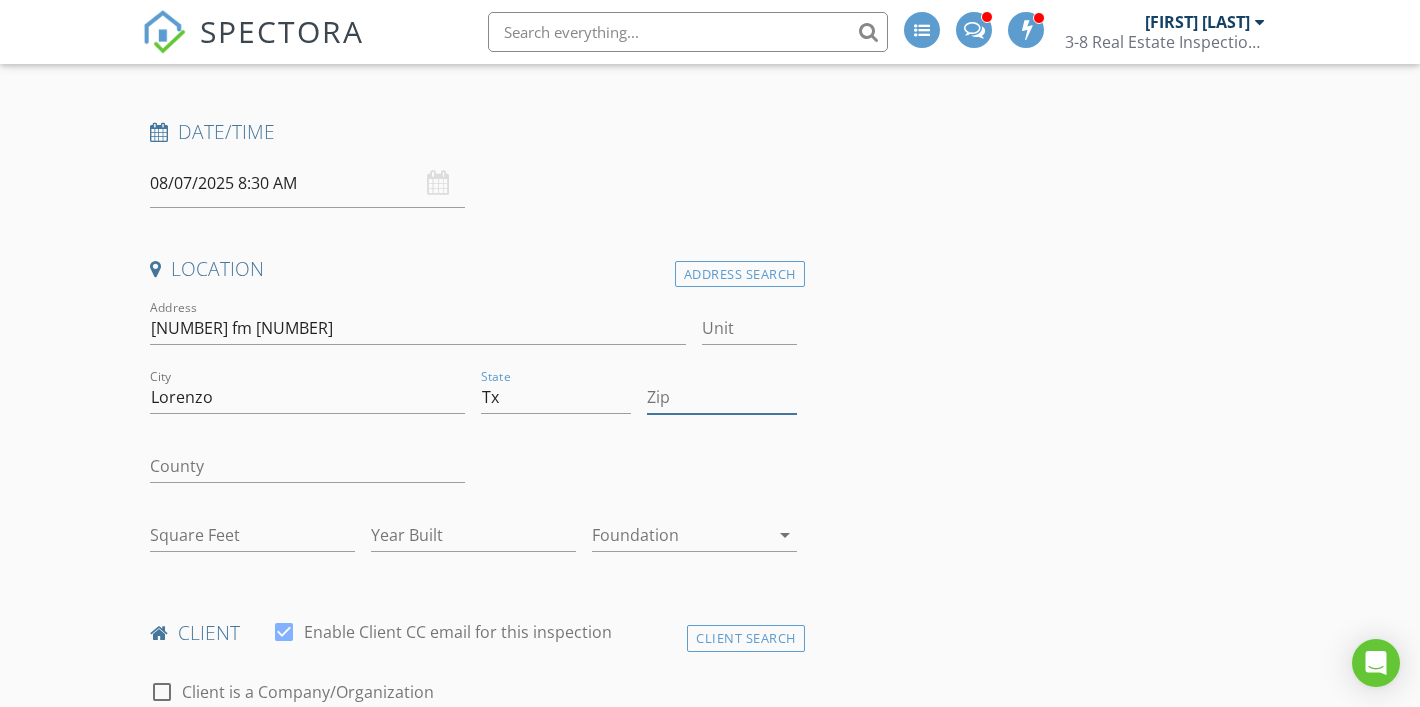 click on "Zip" at bounding box center [722, 397] 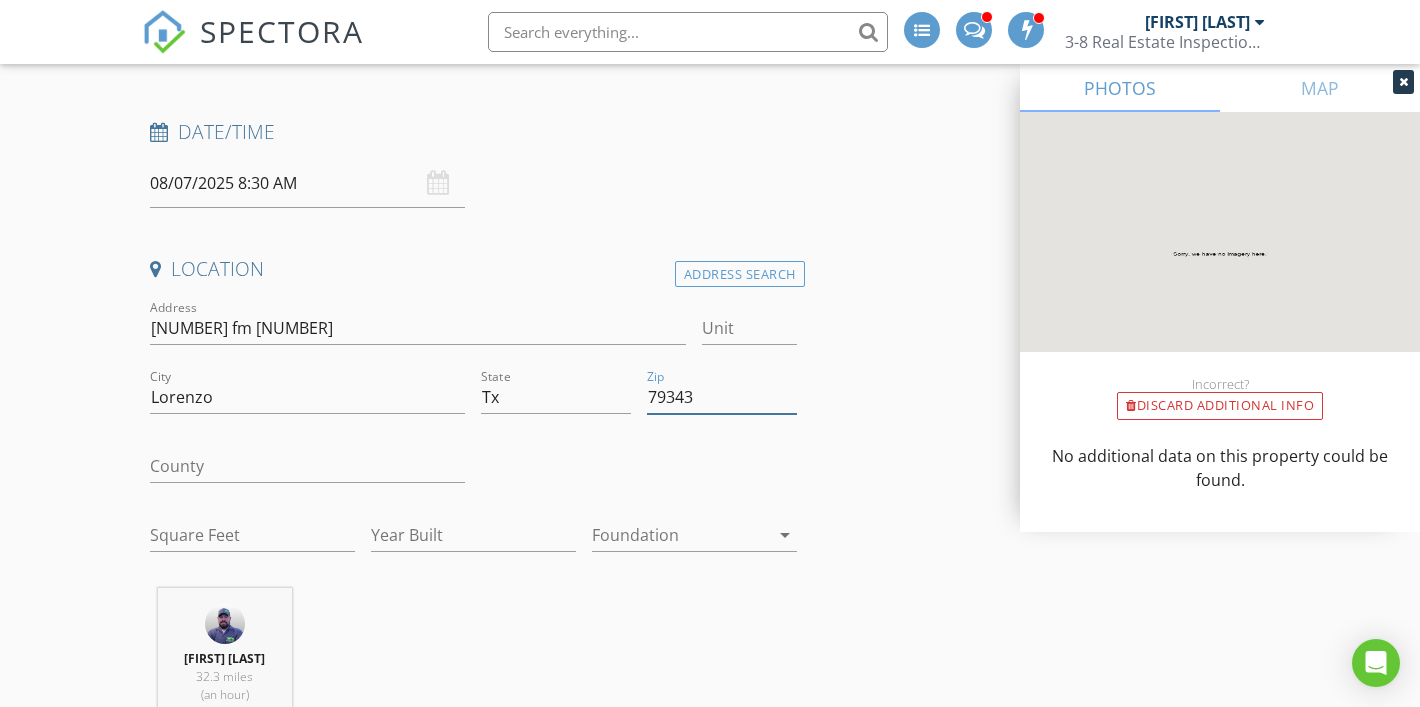 type on "79343" 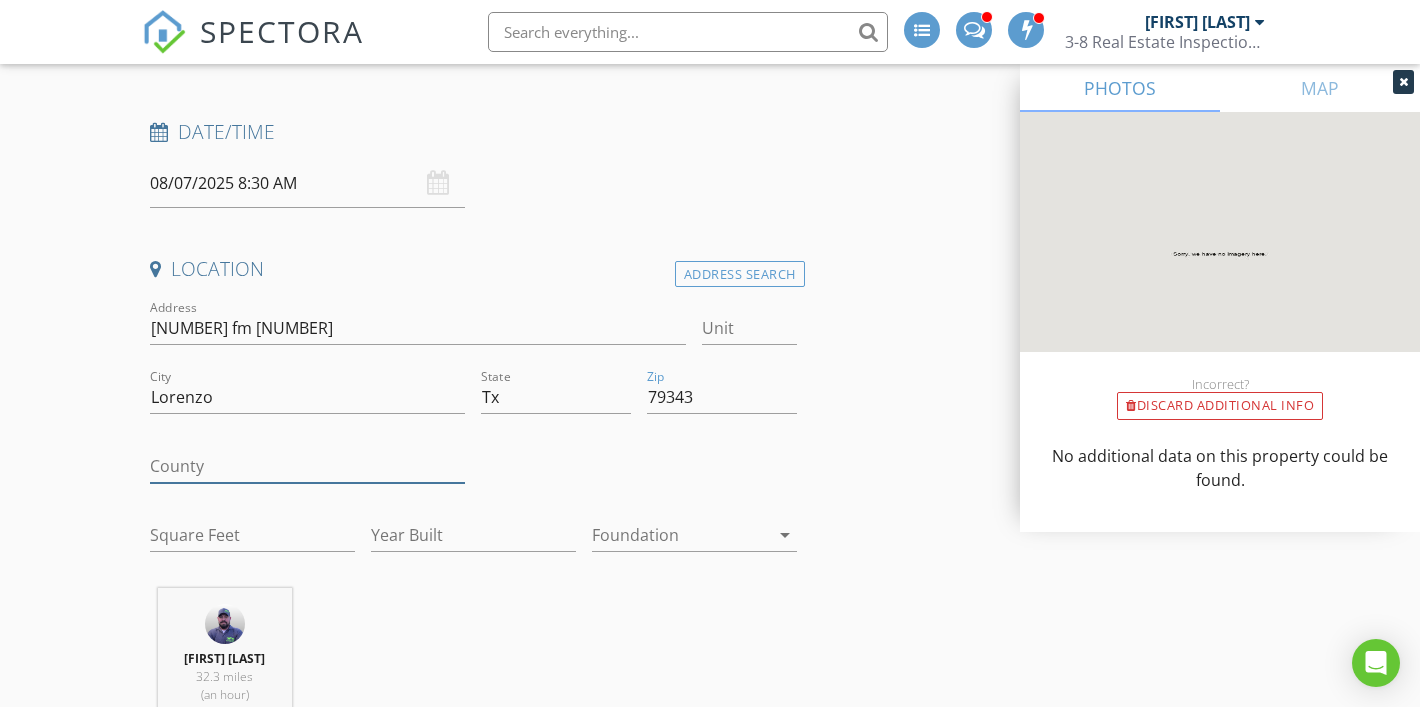click on "County" at bounding box center (307, 466) 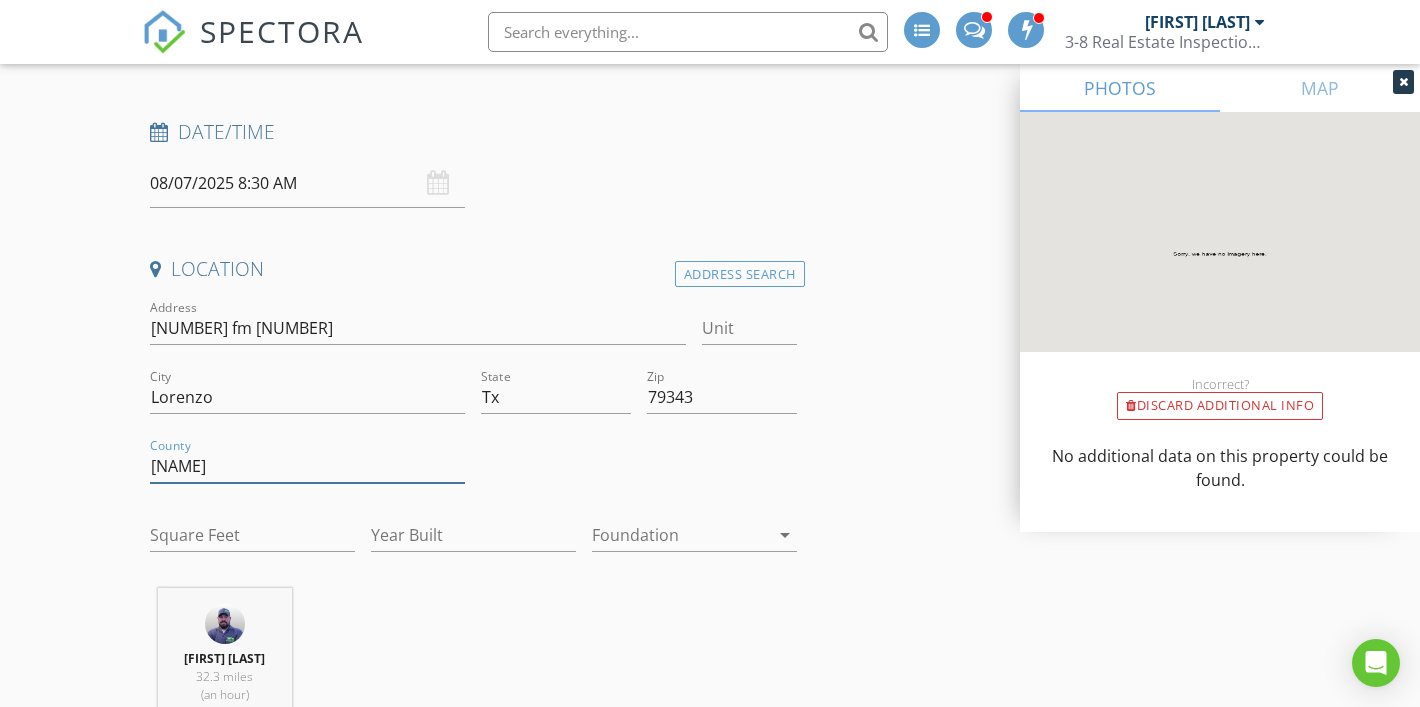 type on "[LAST]" 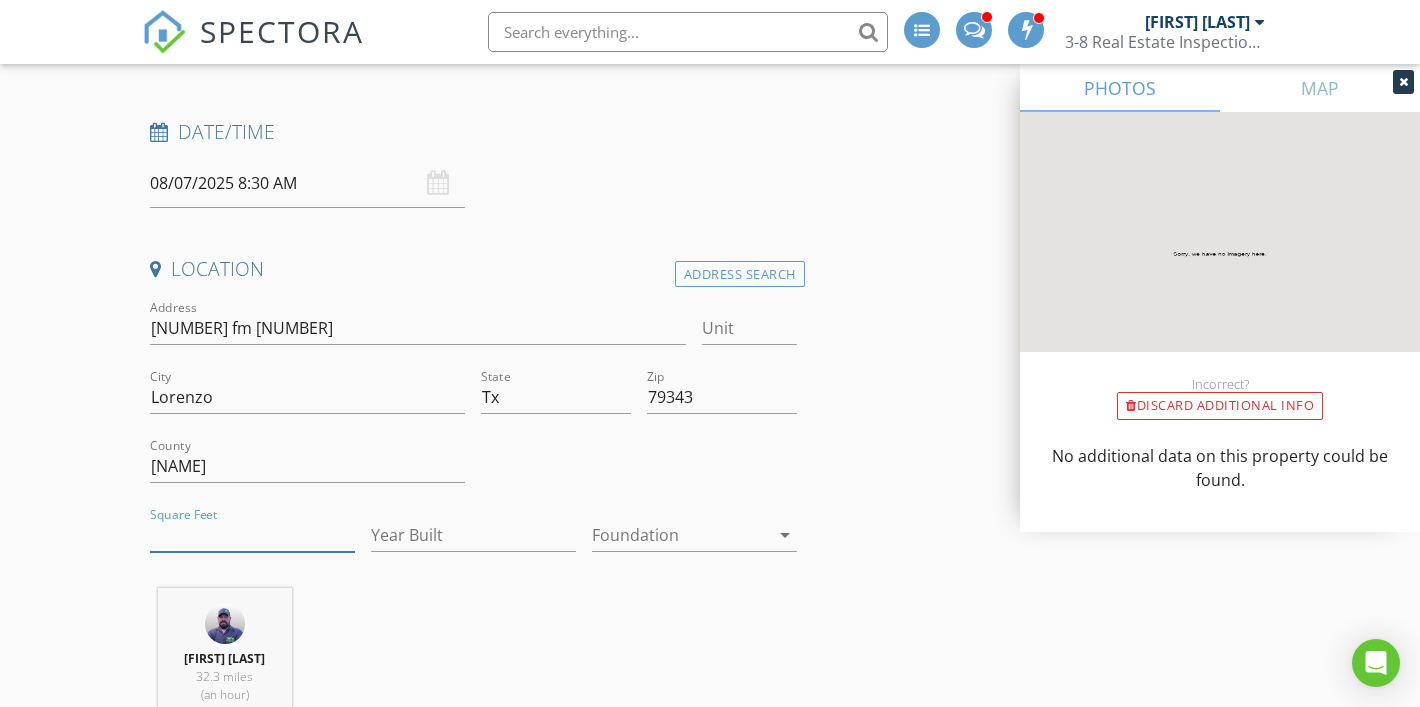 click on "Square Feet" at bounding box center [252, 535] 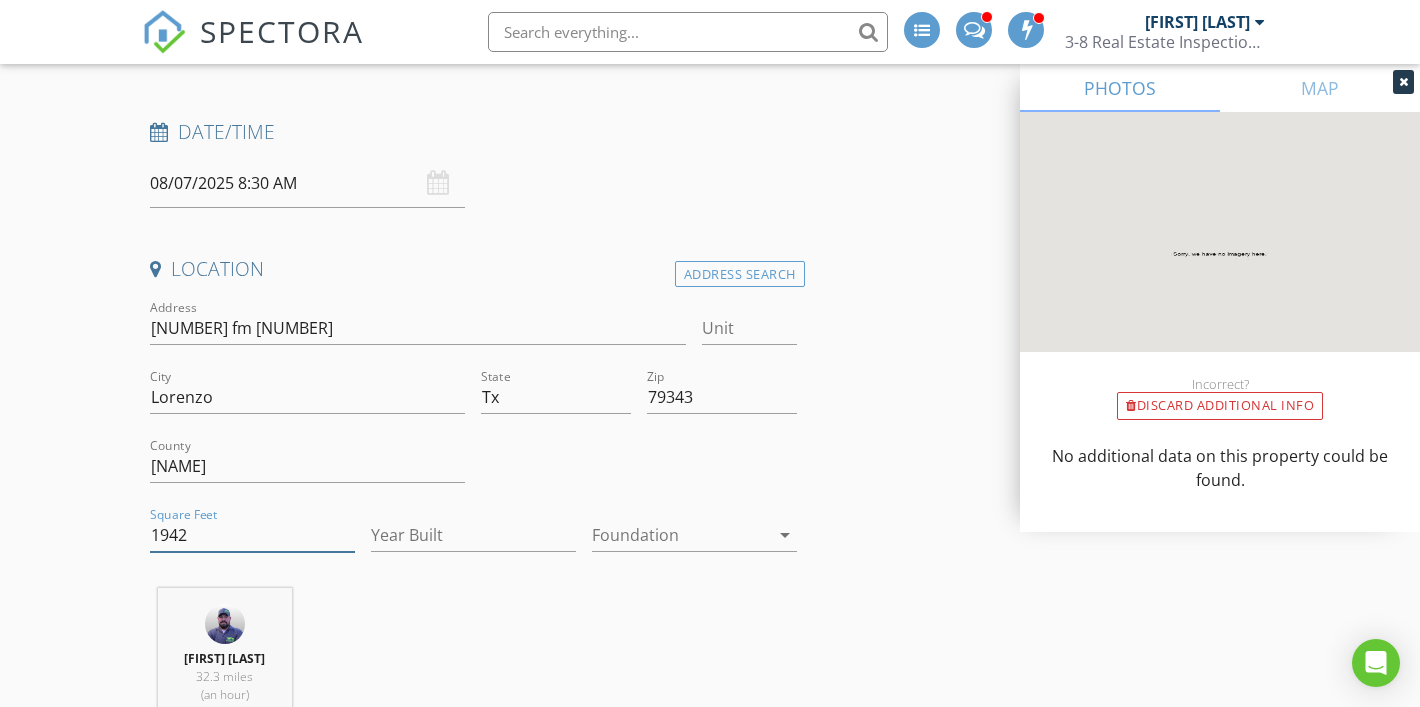 type on "1942" 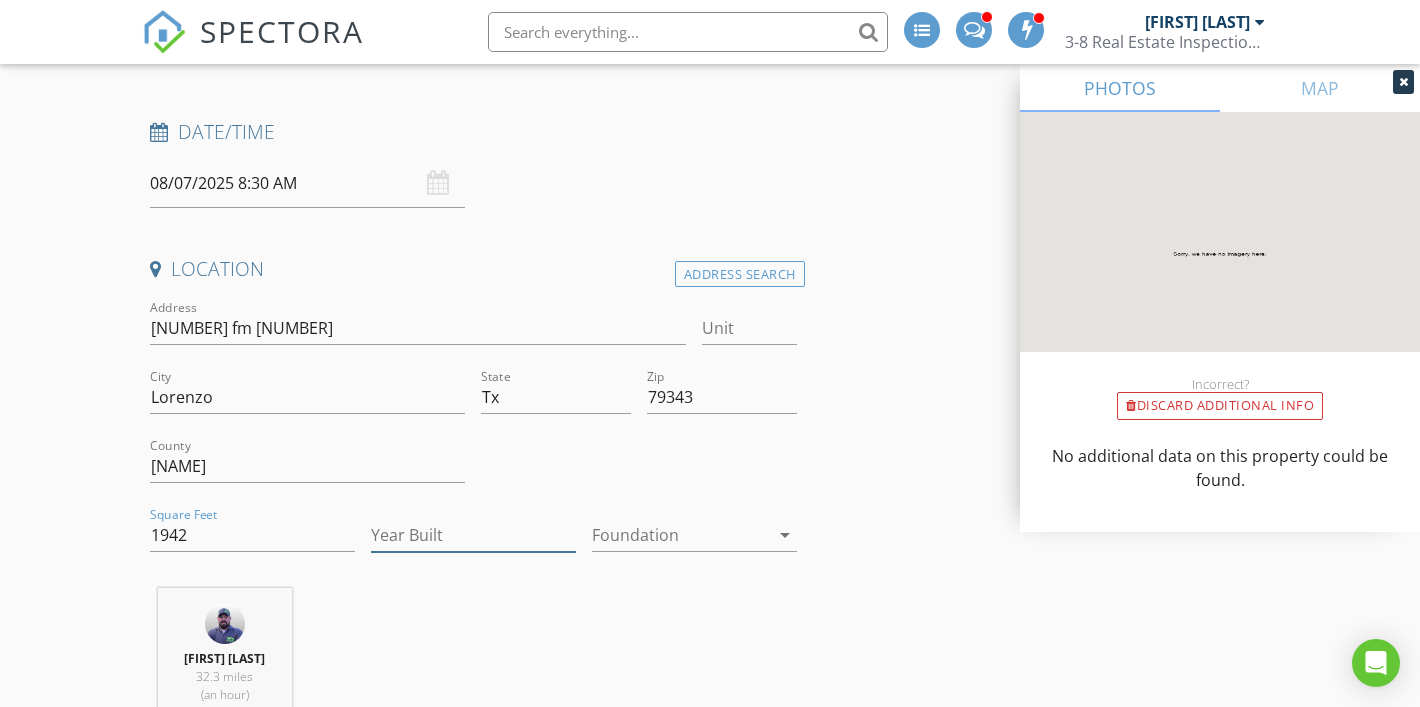 click on "Year Built" at bounding box center [473, 535] 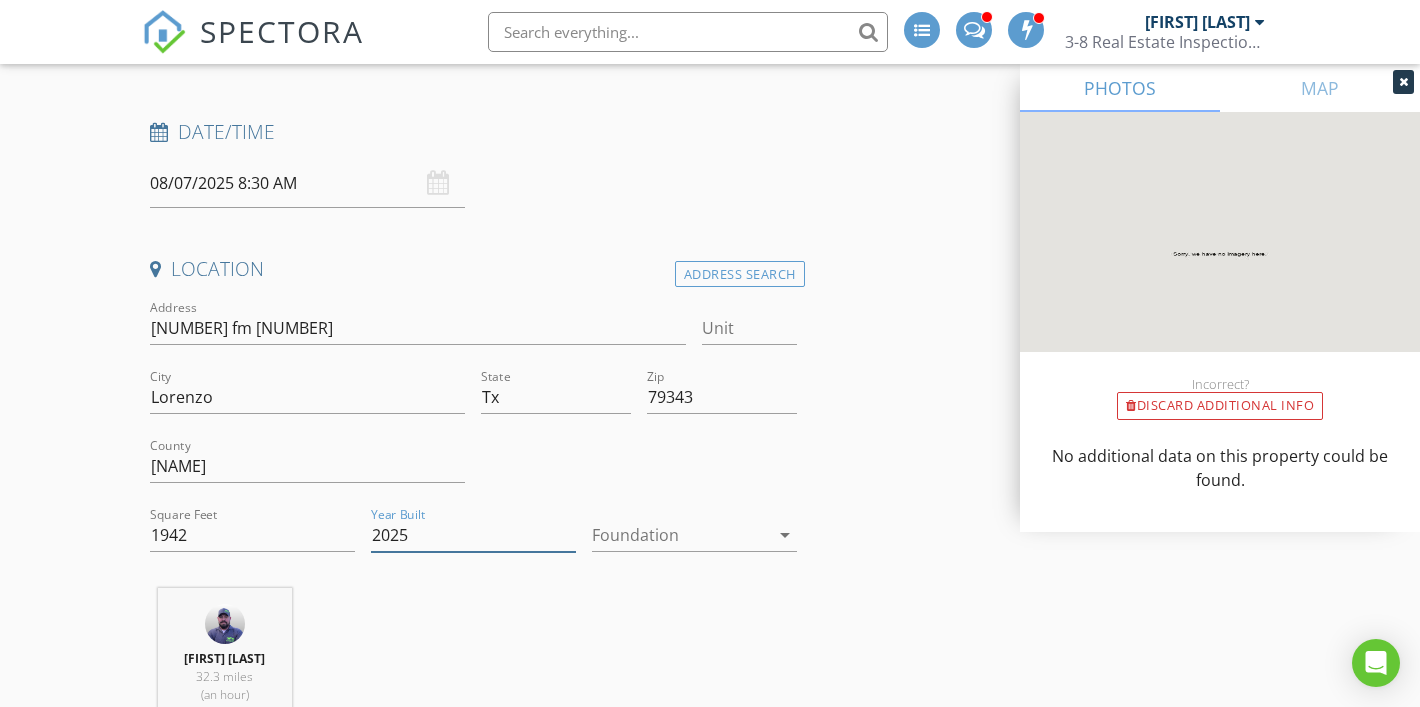 type on "2025" 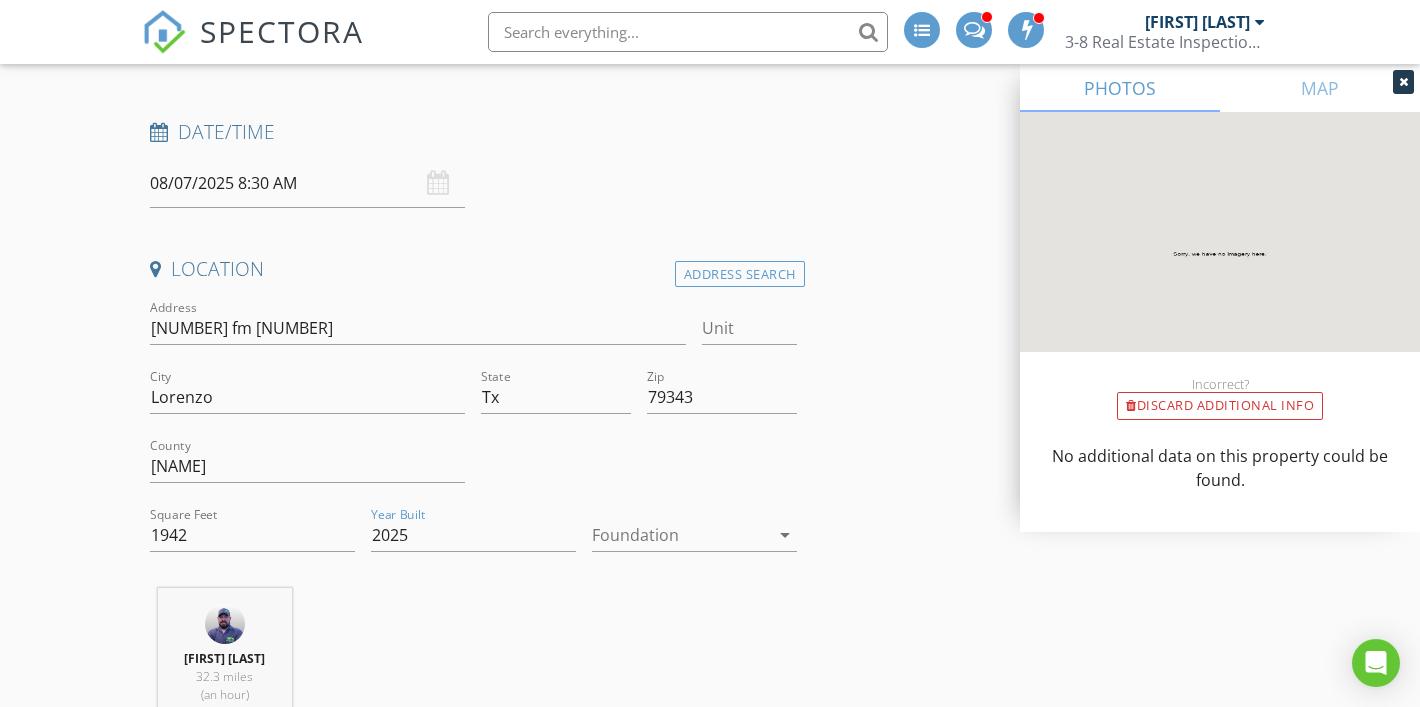 click at bounding box center (680, 535) 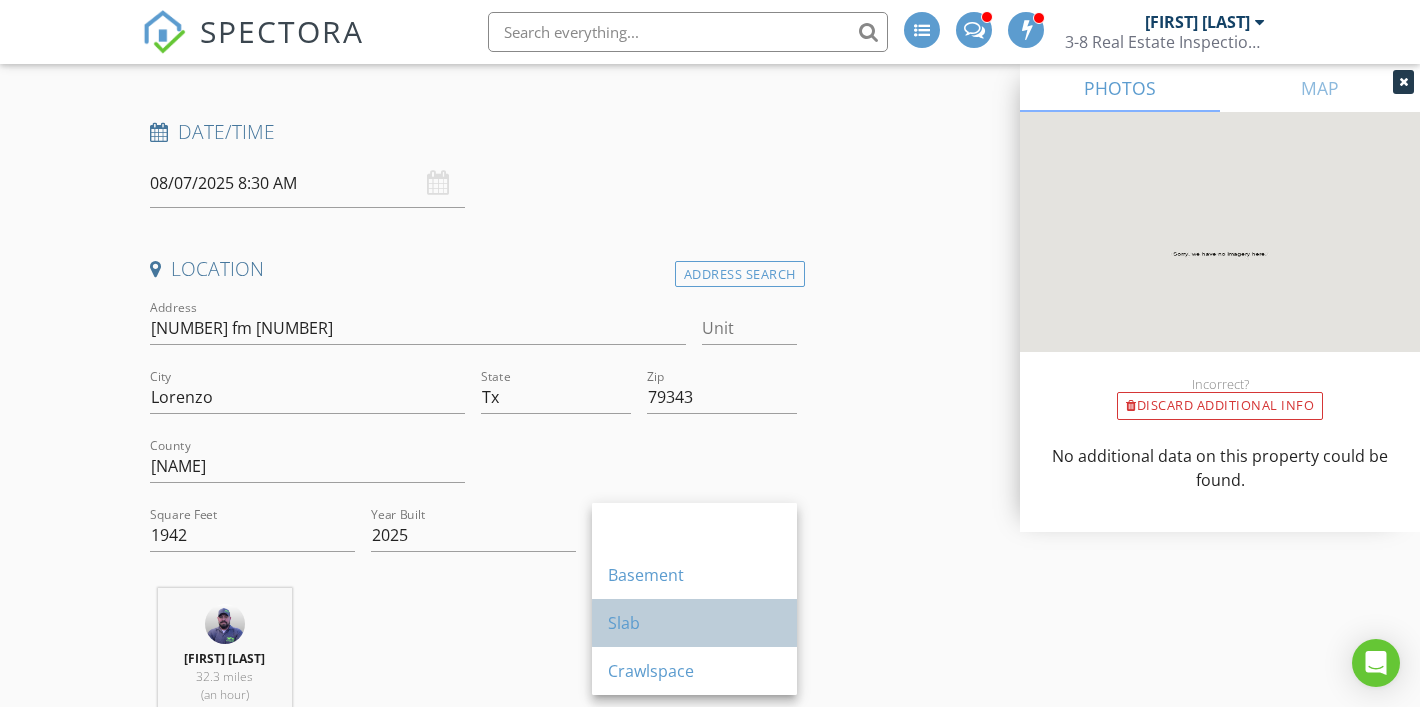 click on "Slab" at bounding box center (694, 623) 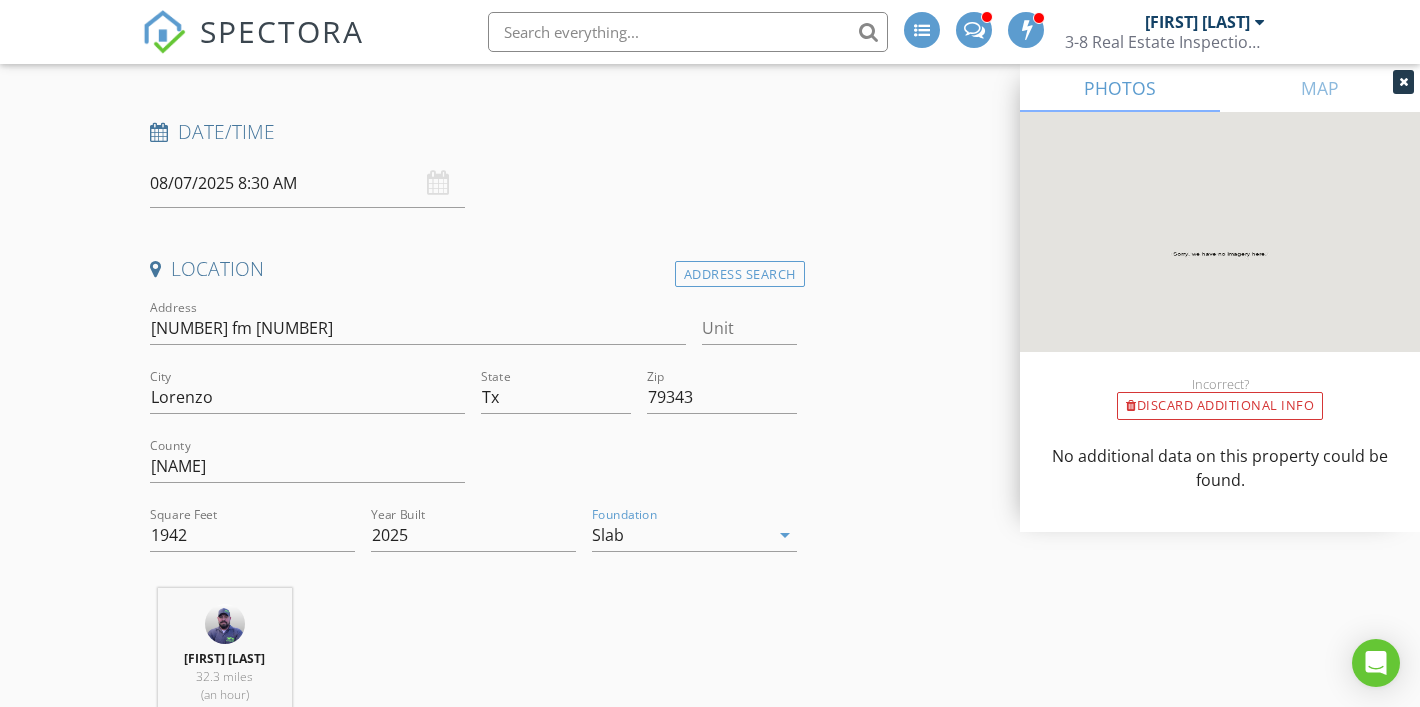 click on "Jason Swift     32.3 miles     (an hour)" at bounding box center (473, 671) 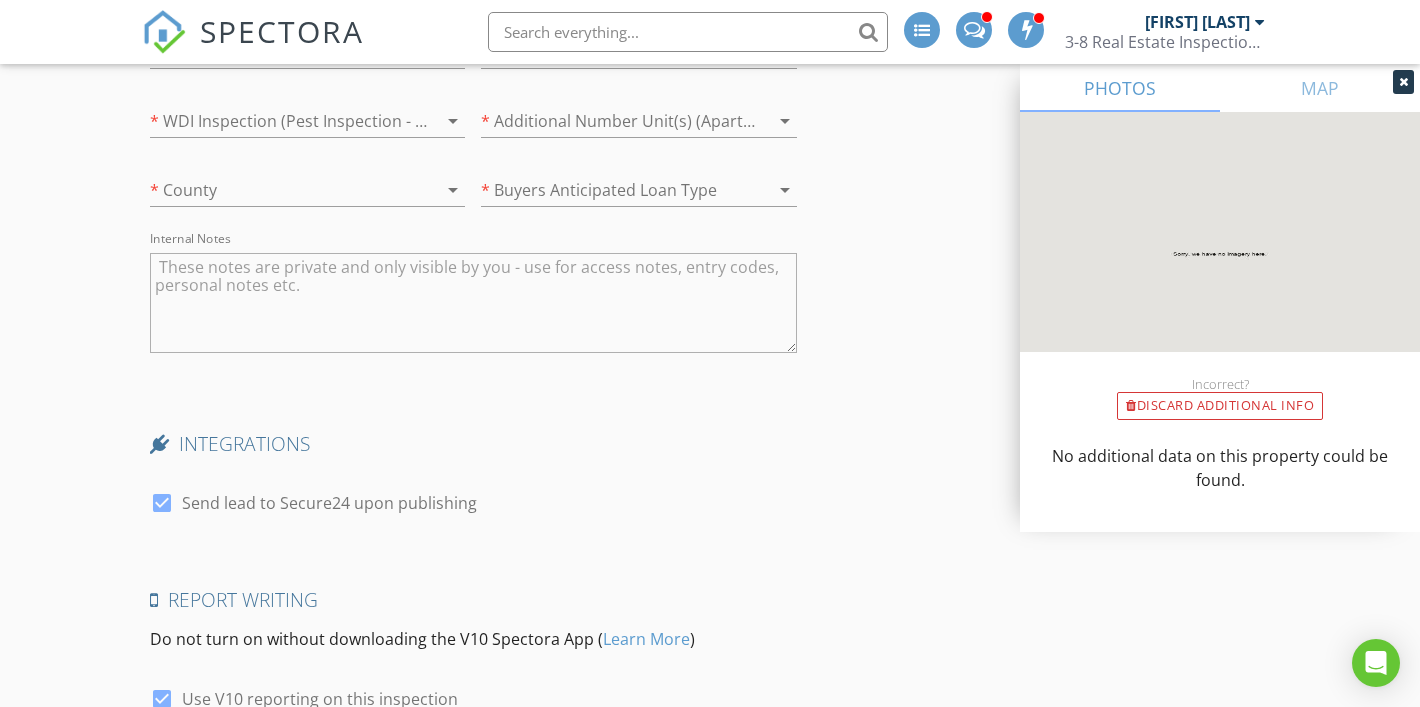 scroll, scrollTop: 3262, scrollLeft: 0, axis: vertical 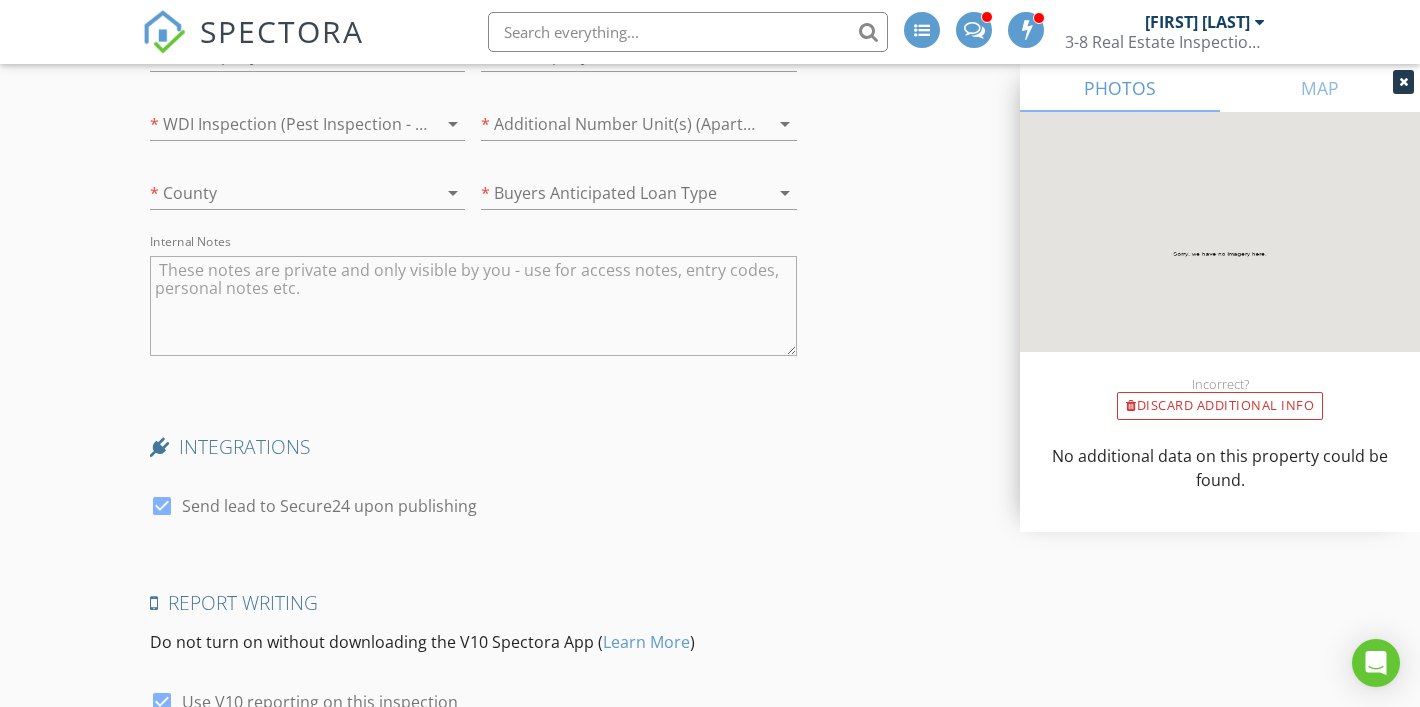click at bounding box center [473, 306] 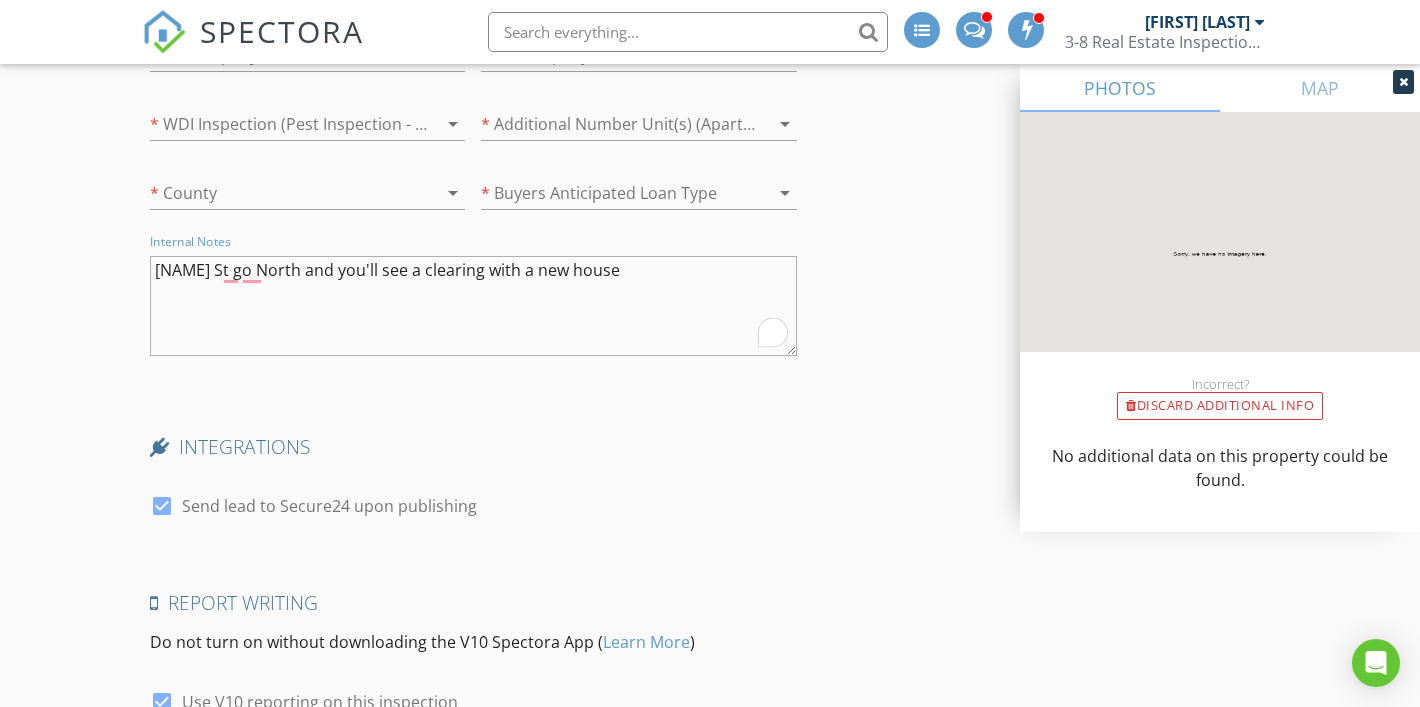 click on "Harrison St go North and you'll see a clearing with a new house" at bounding box center [473, 306] 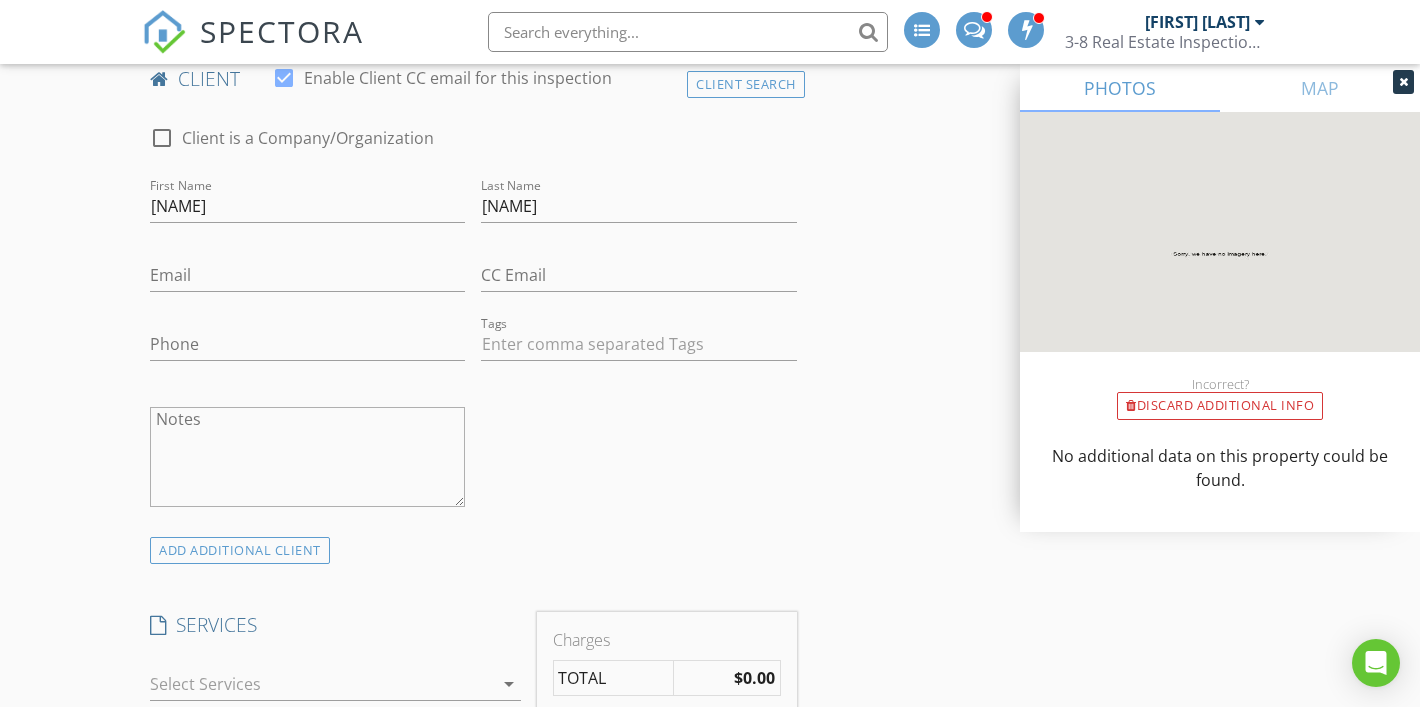scroll, scrollTop: 1000, scrollLeft: 0, axis: vertical 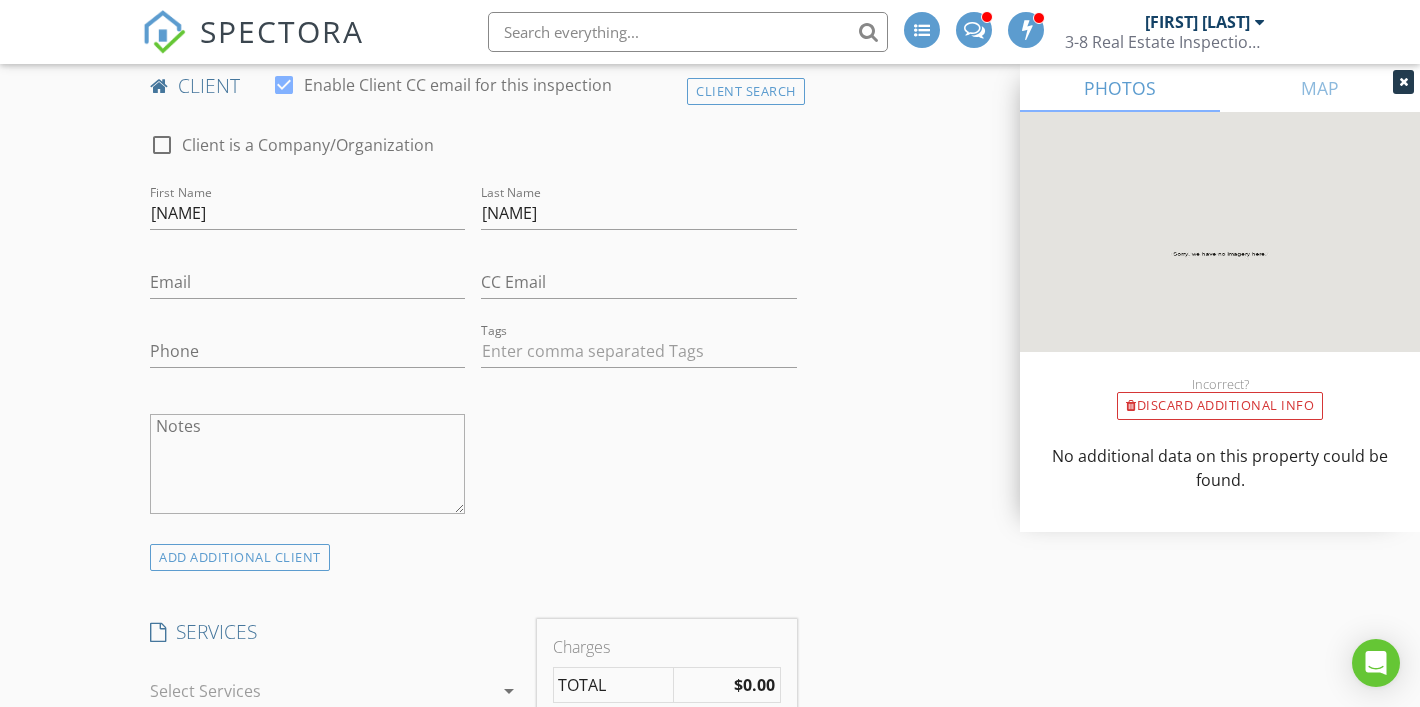 type on "On Harrison St go North and you'll see a clearing with a new house" 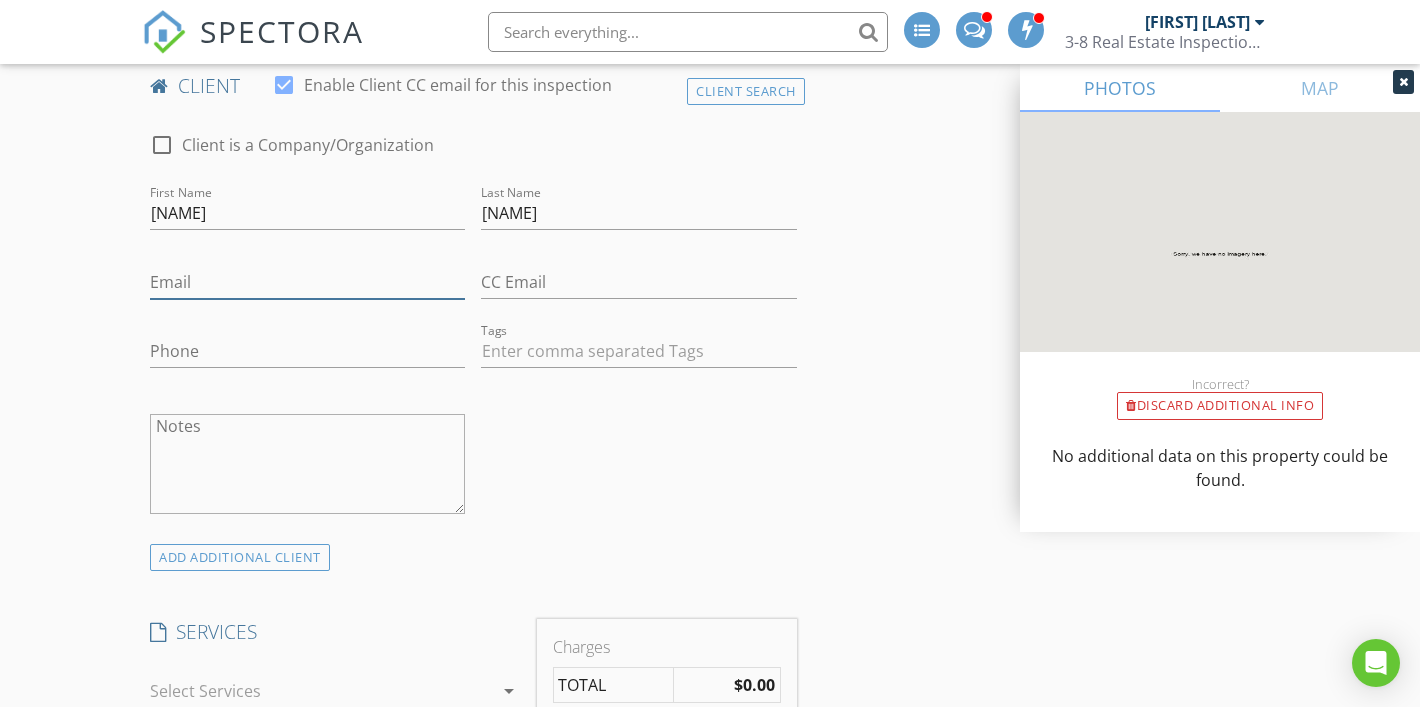 click on "Email" at bounding box center (307, 282) 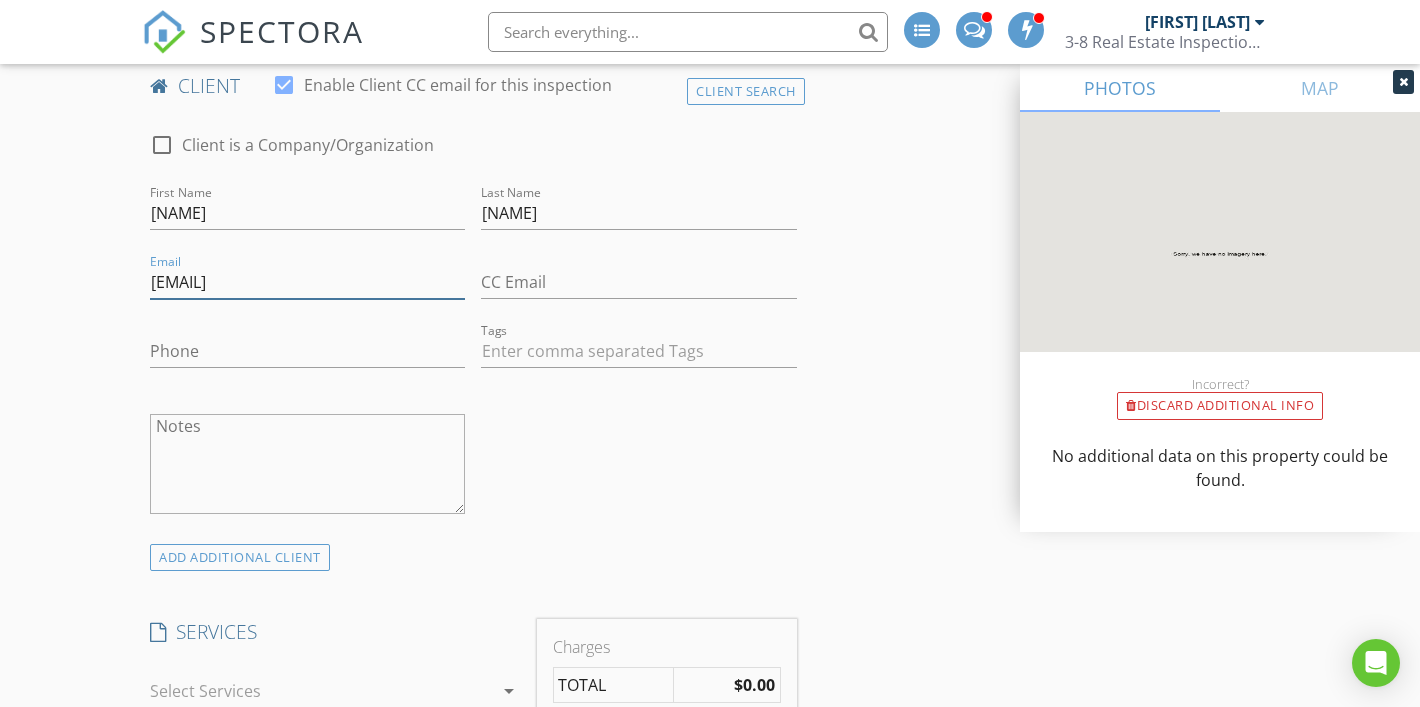 click on "rmendoza13649@gmai;.com" at bounding box center (307, 282) 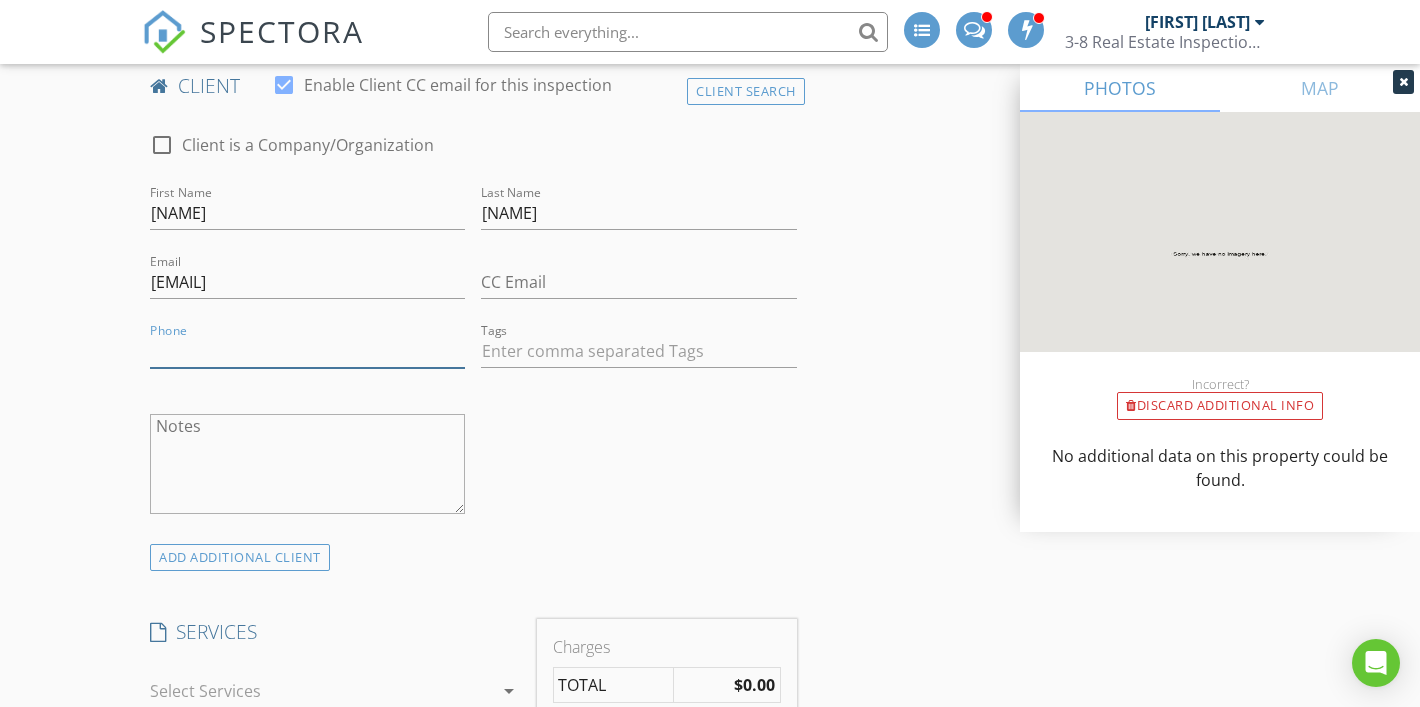 click on "Phone" at bounding box center [307, 351] 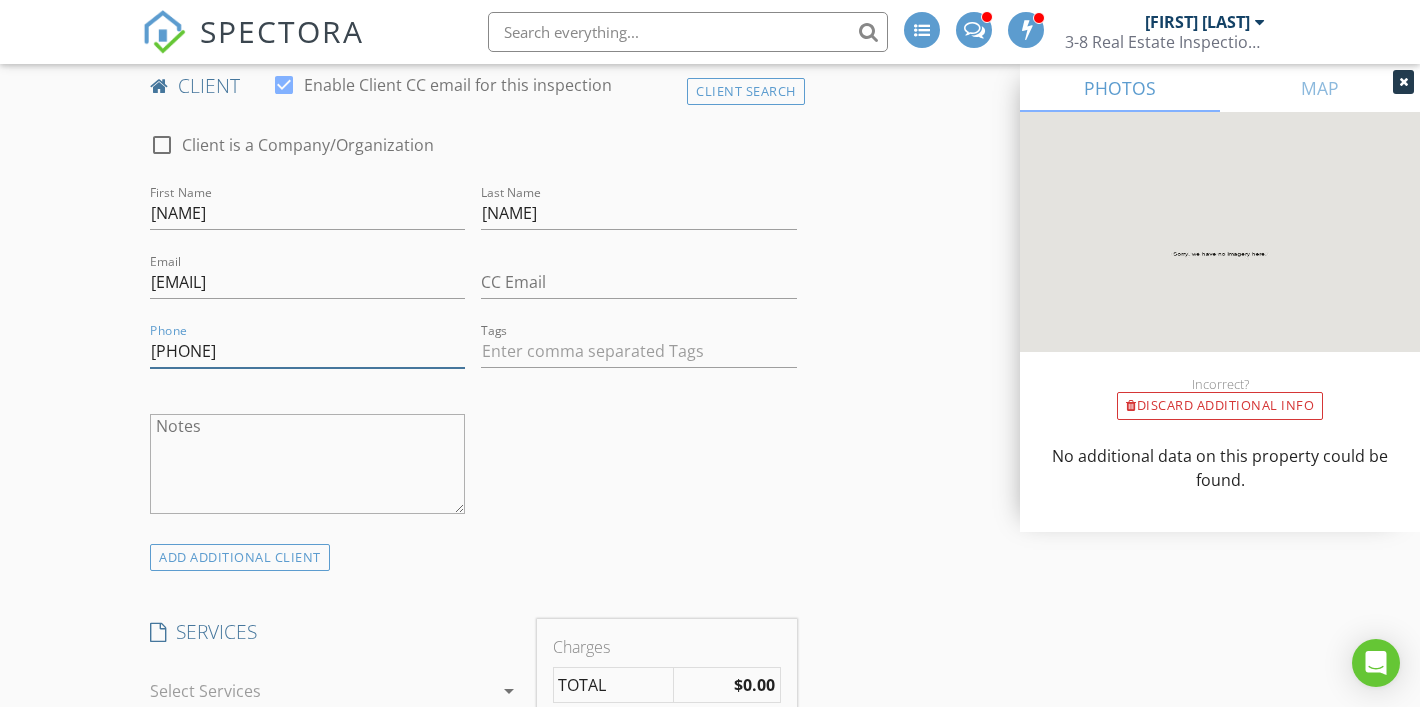 type on "210-363-7598" 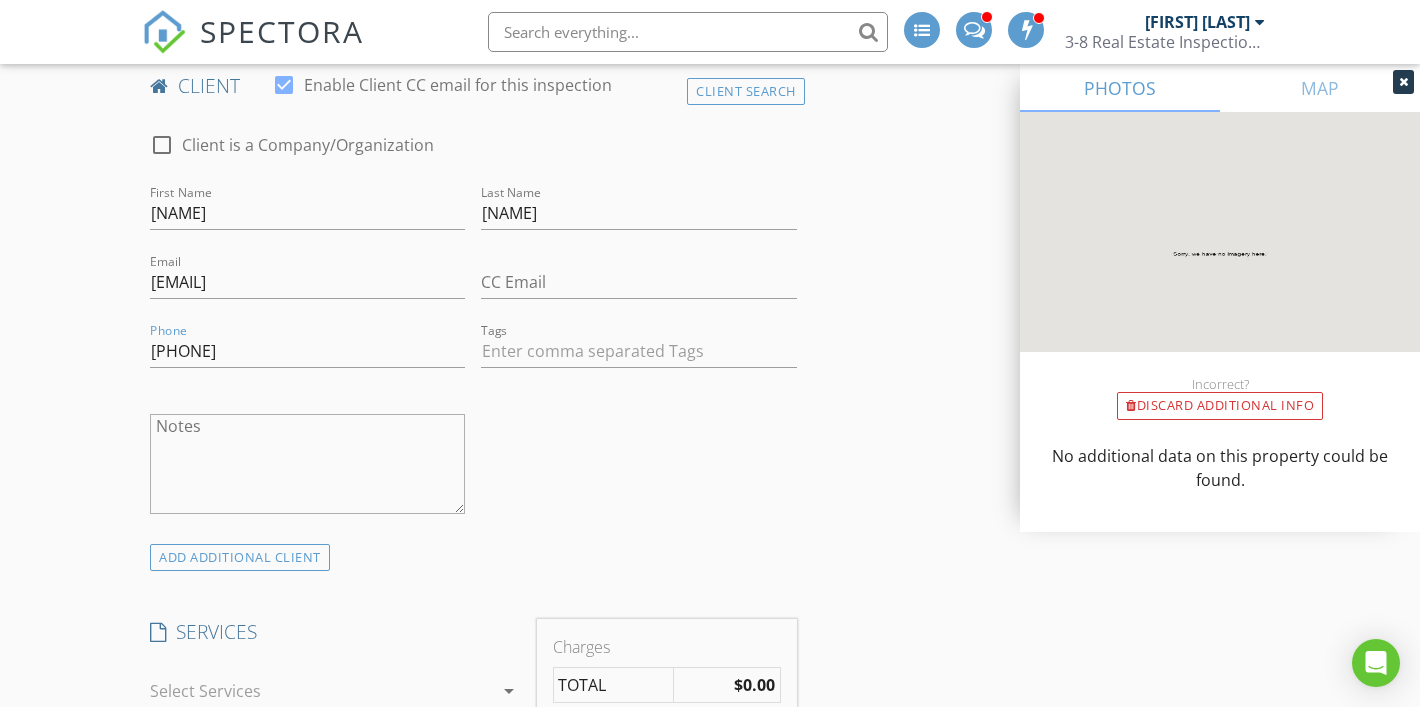 click on "check_box_outline_blank Client is a Company/Organization     First Name Rebeca   Last Name Mendoza   Email rmendoza13649@gmail.com   CC Email   Phone 210-363-7598         Tags         Notes" at bounding box center (473, 328) 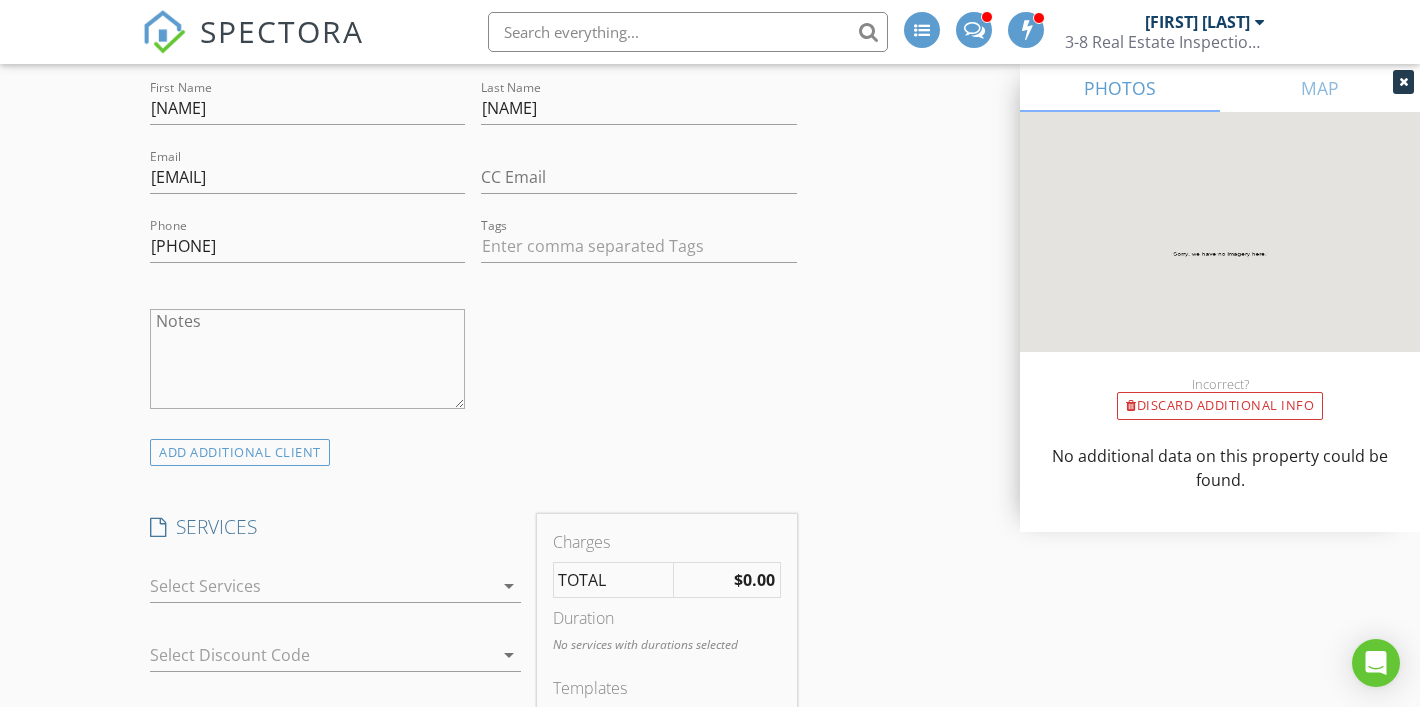 scroll, scrollTop: 1117, scrollLeft: 0, axis: vertical 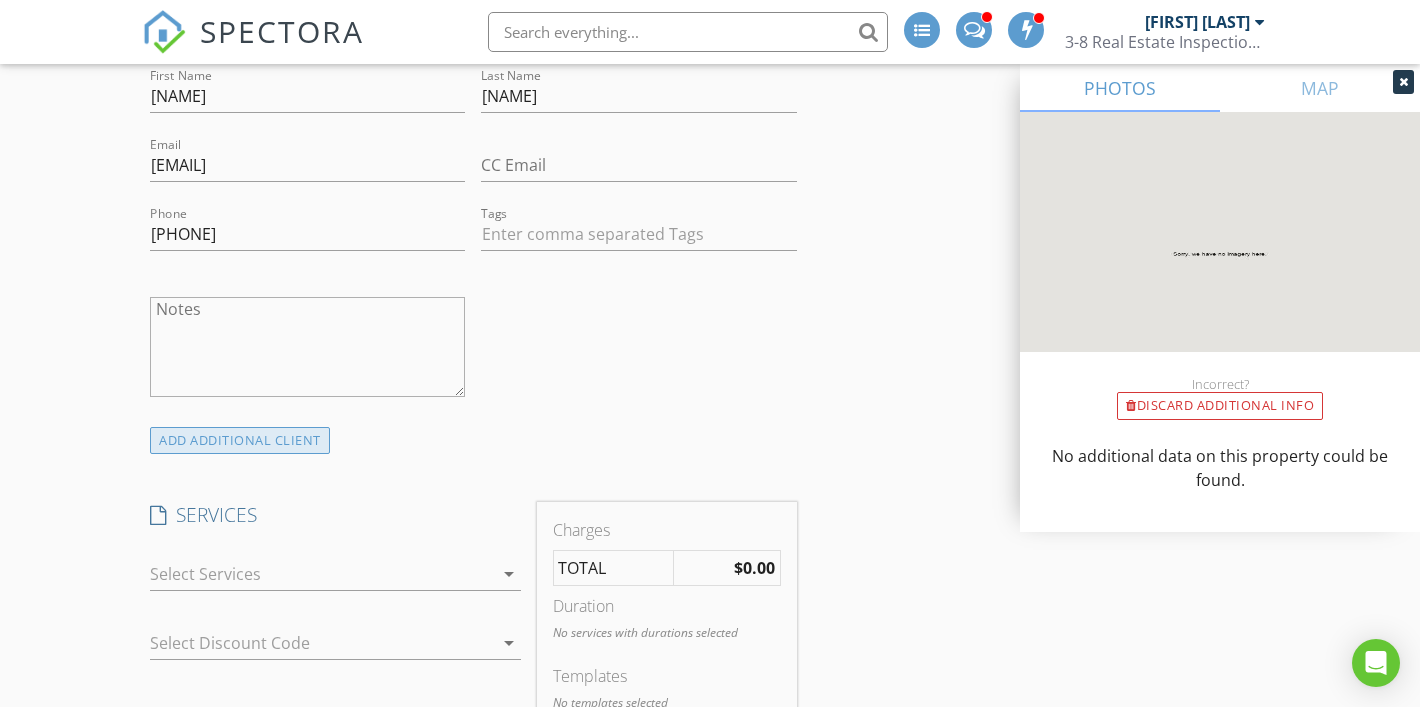 click on "ADD ADDITIONAL client" at bounding box center (240, 440) 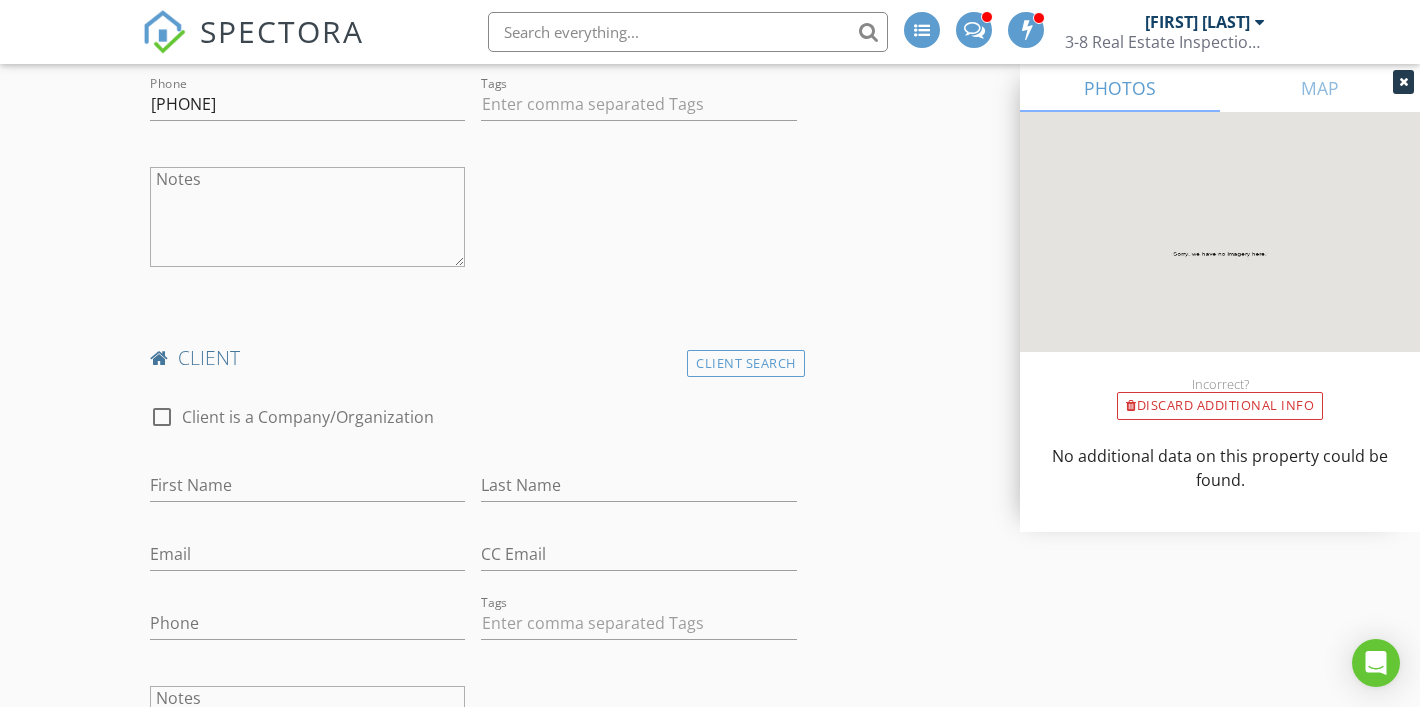 scroll, scrollTop: 1249, scrollLeft: 0, axis: vertical 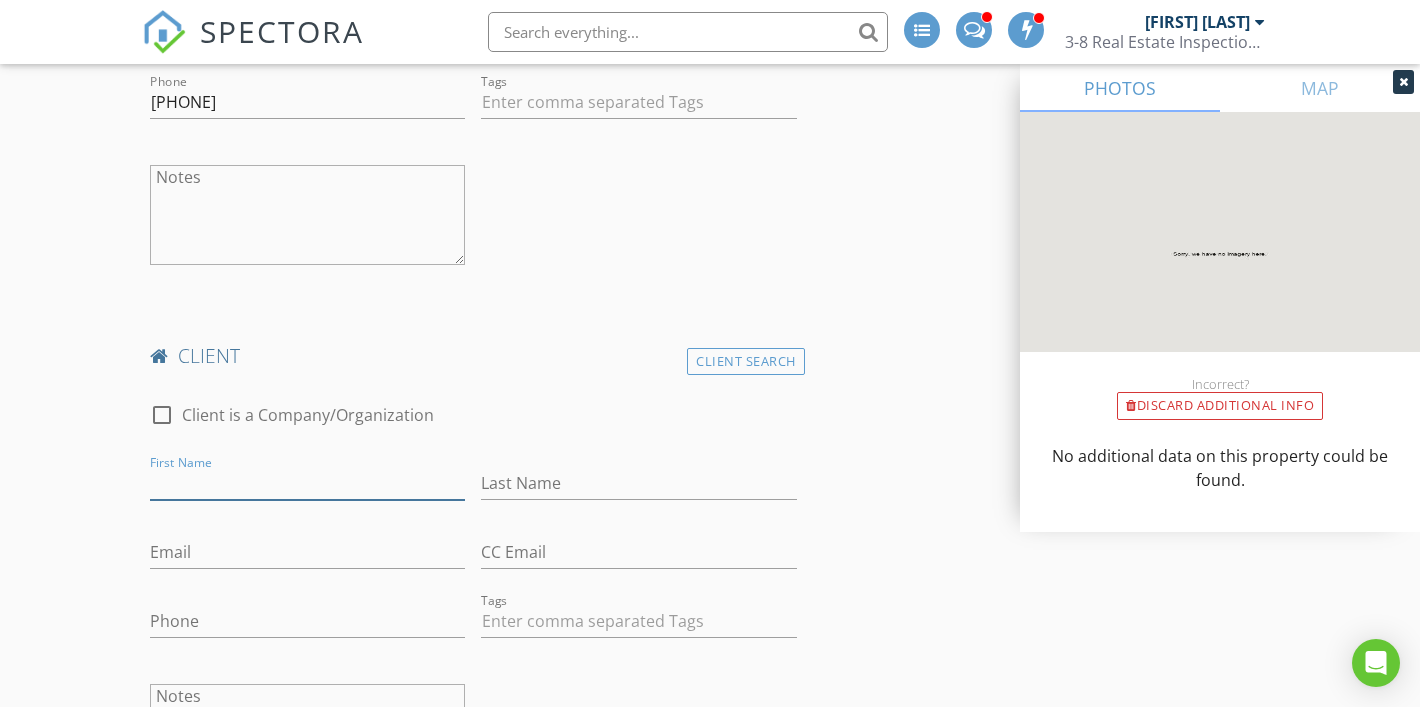 click on "First Name" at bounding box center (307, 483) 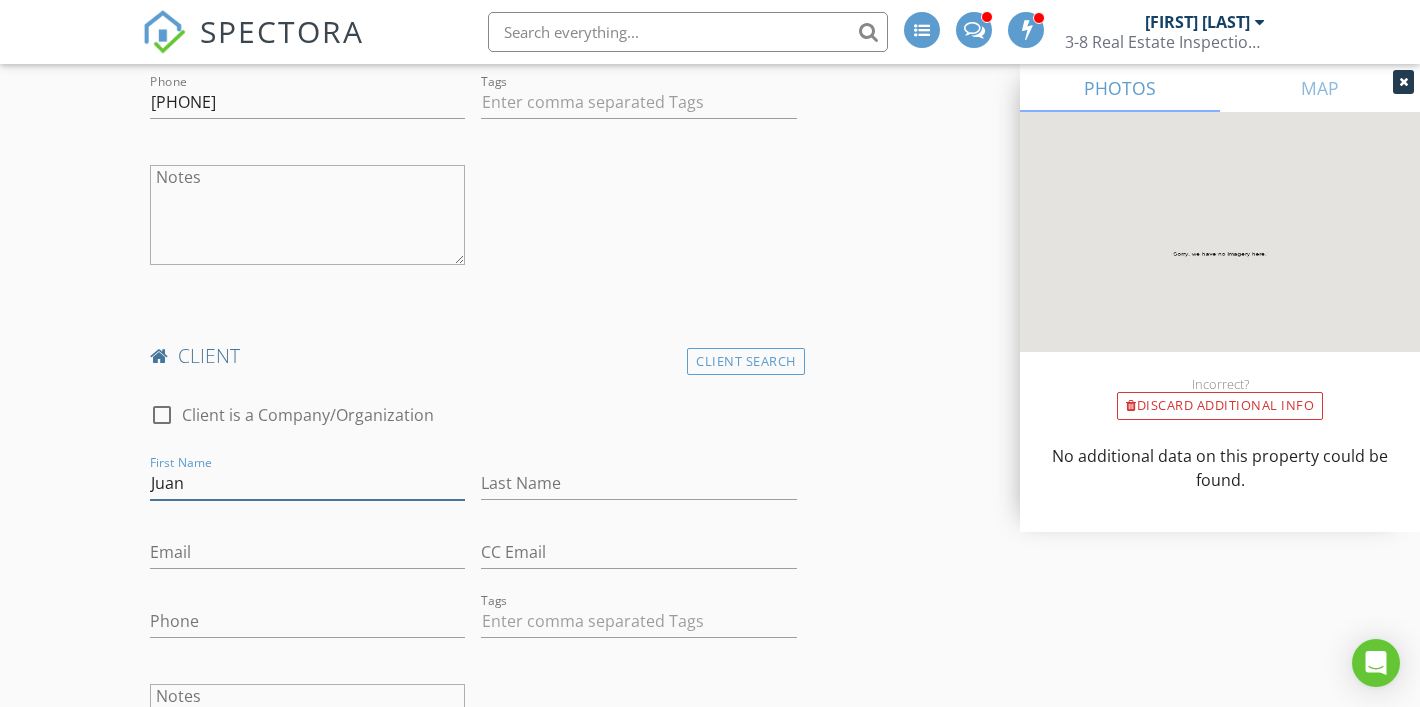 type on "Juan" 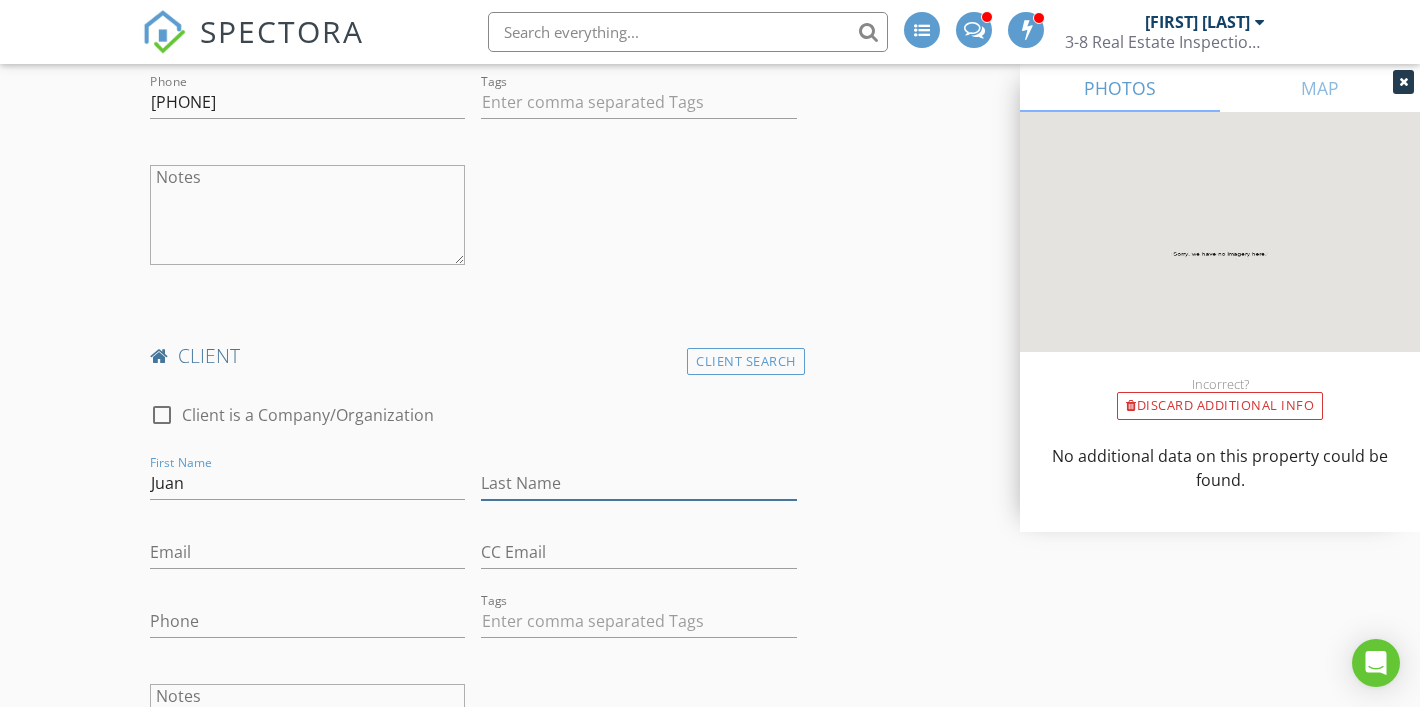 click on "Last Name" at bounding box center (638, 483) 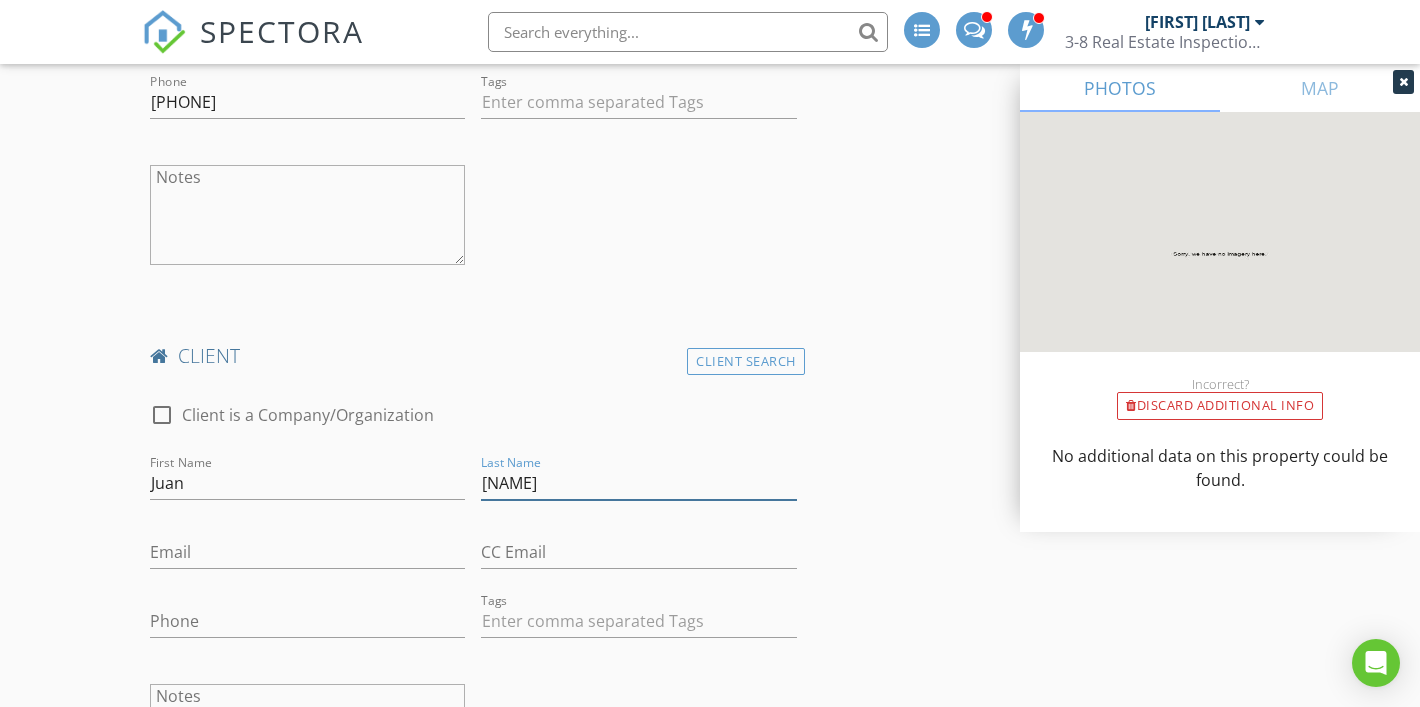 type on "Mendoza" 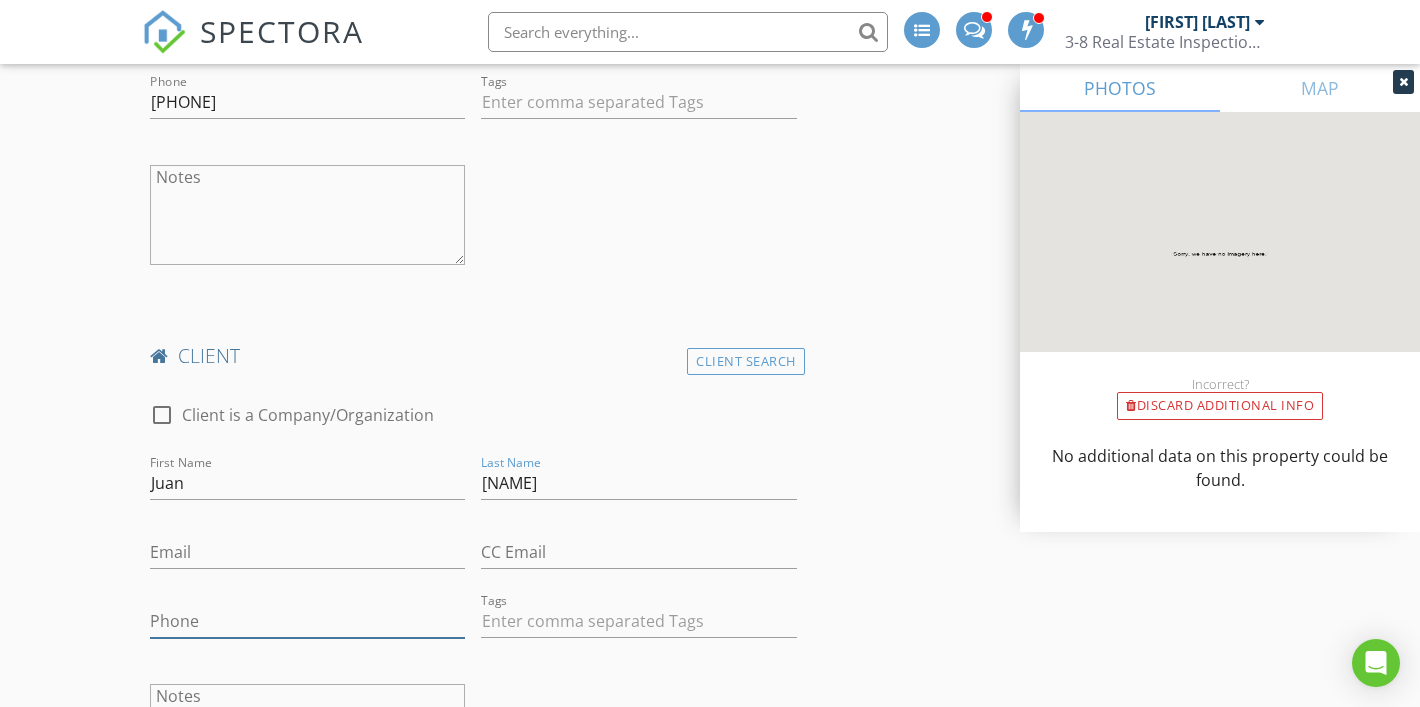 click on "Phone" at bounding box center [307, 621] 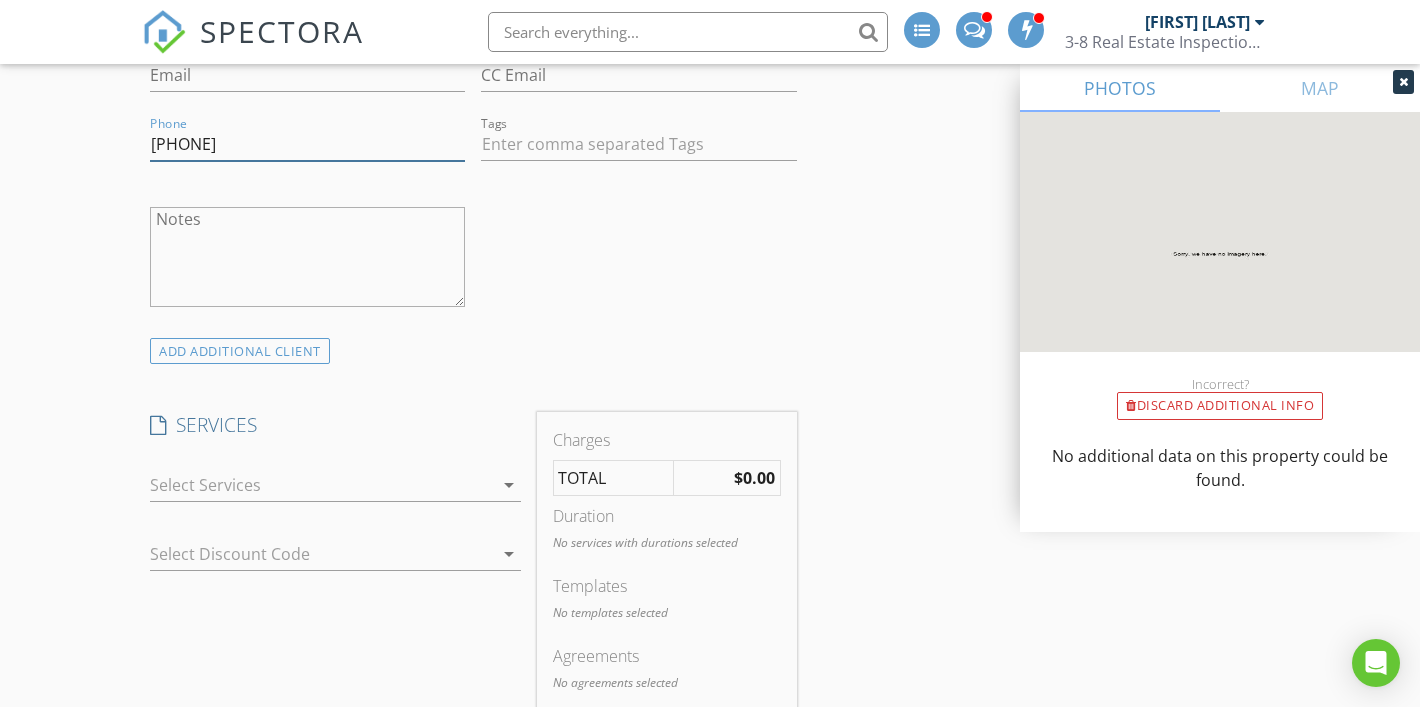 scroll, scrollTop: 1799, scrollLeft: 0, axis: vertical 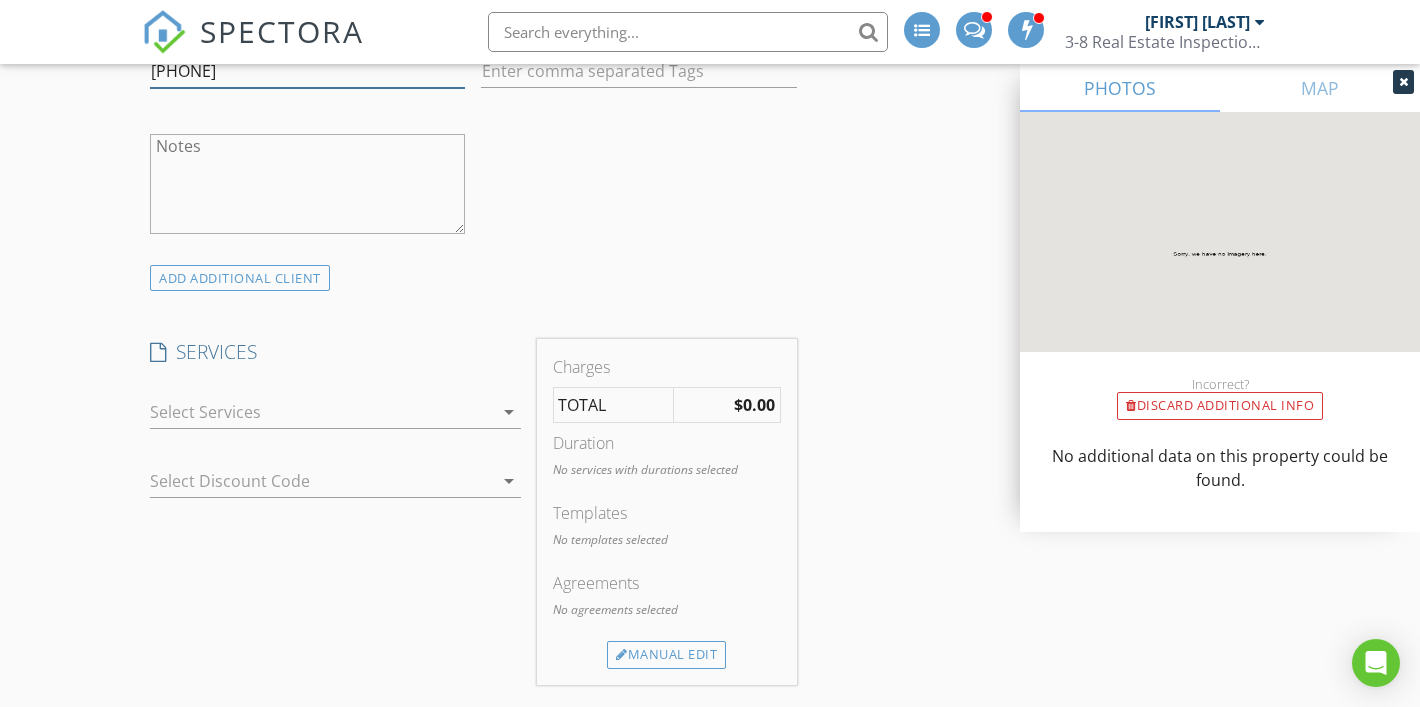 type on "210-629-4039" 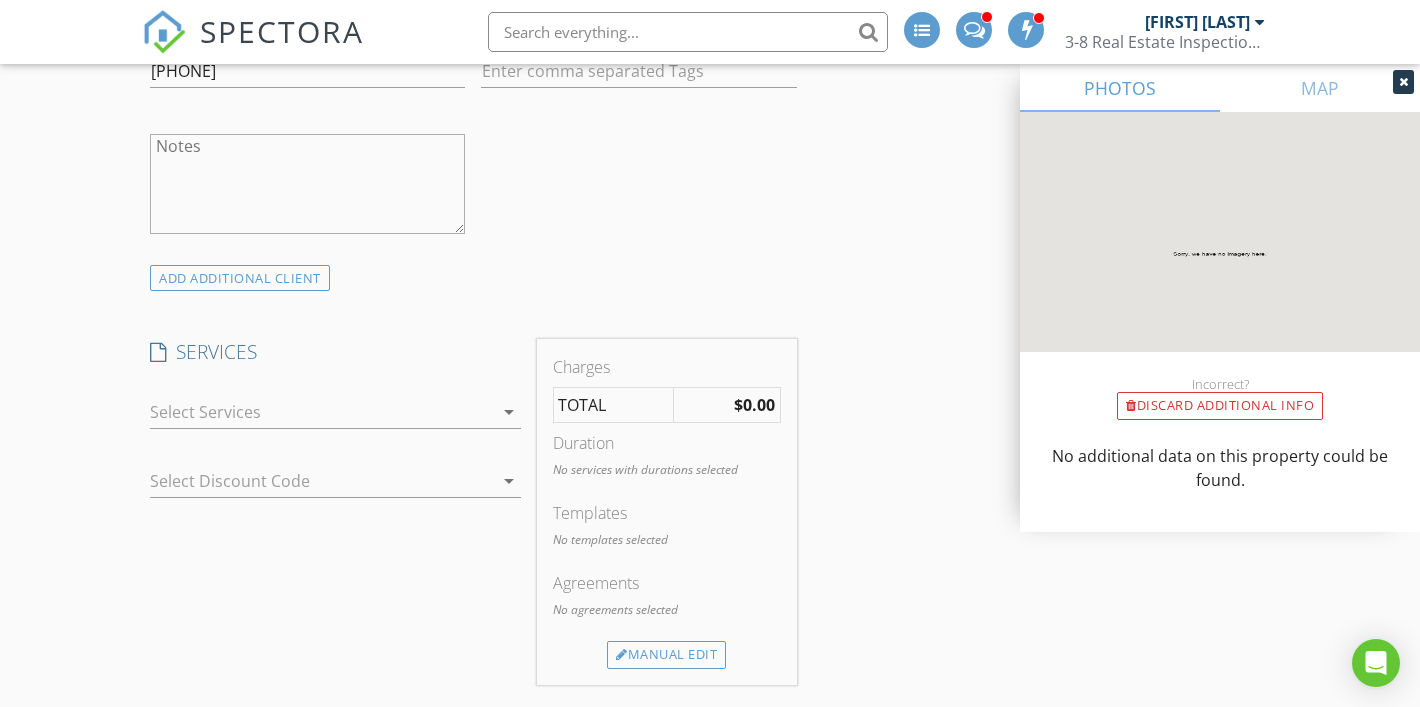 click at bounding box center [321, 412] 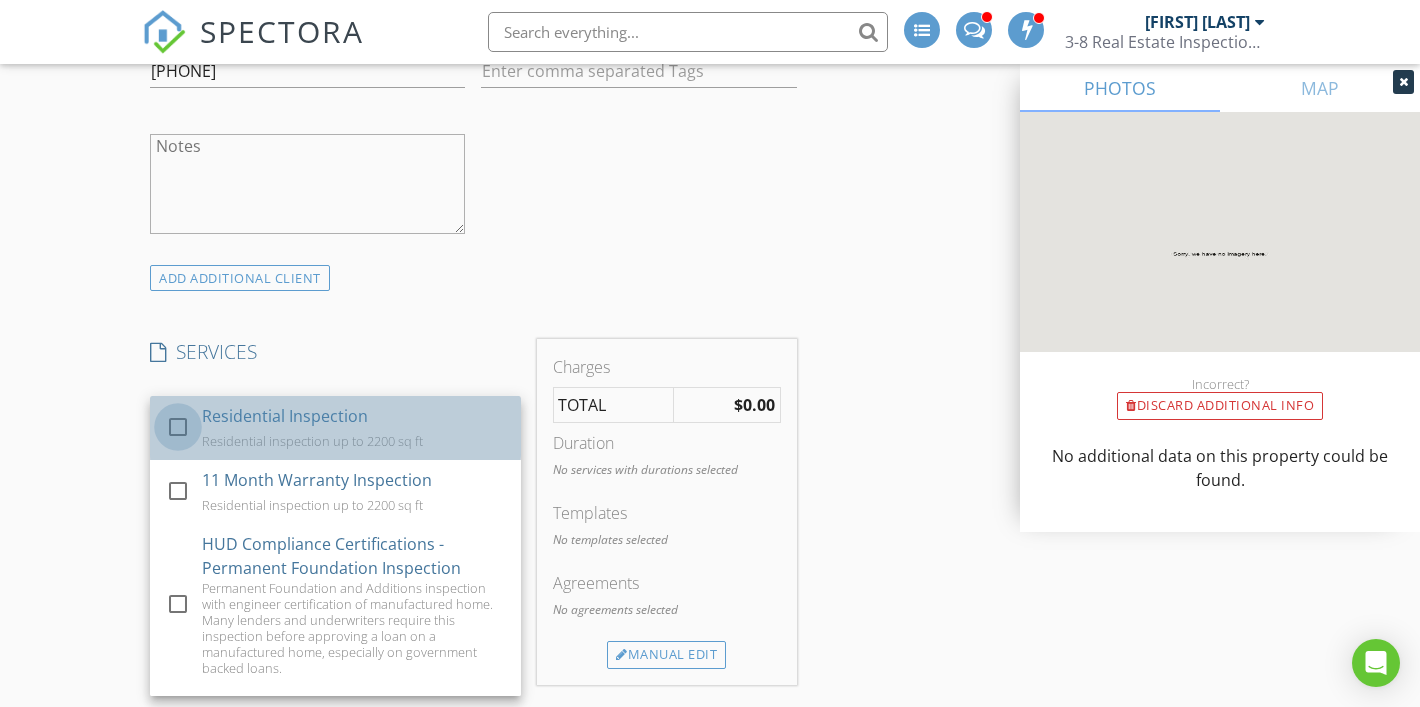 click at bounding box center (178, 426) 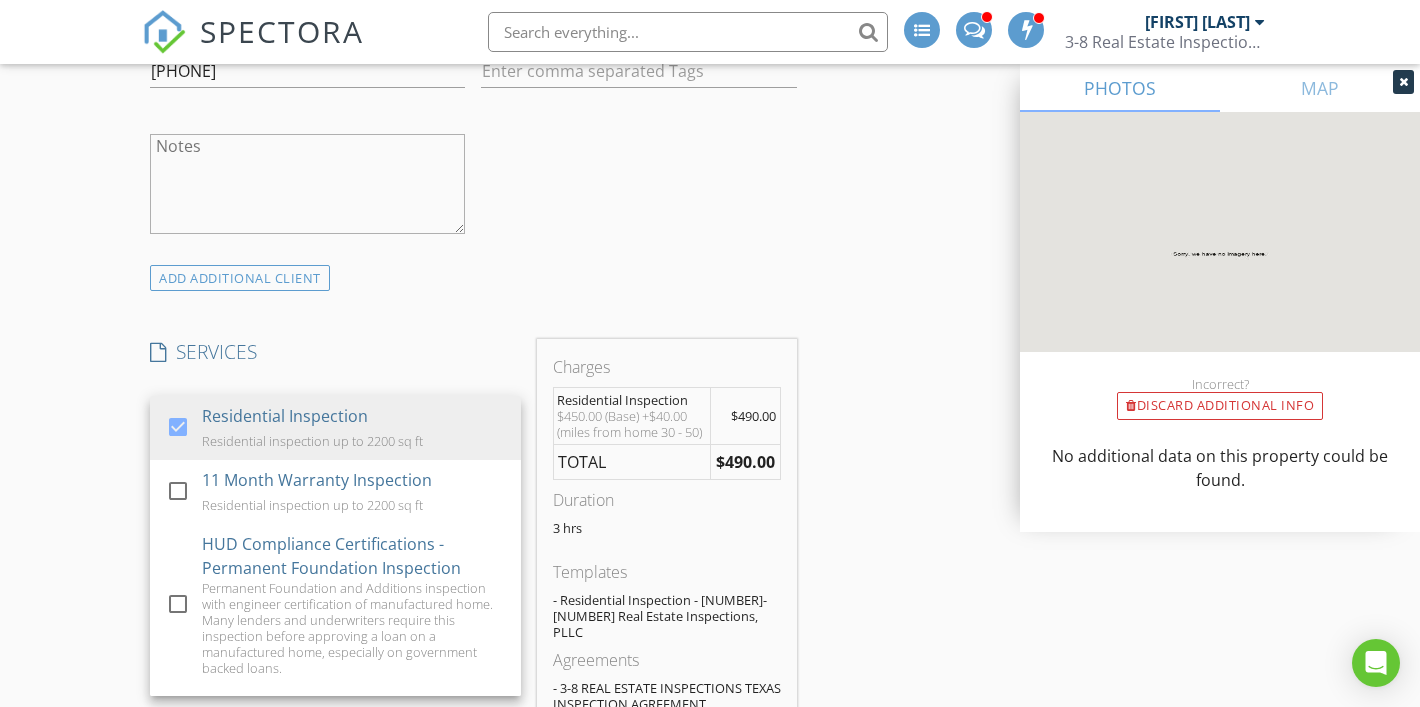 click on "New Inspection
INSPECTOR(S)
check_box_outline_blank   Darian Bethune     check_box_outline_blank   Jordan Parker     check_box_outline_blank   Rodney Bowen     check_box   Jason Swift   PRIMARY   Jason Swift arrow_drop_down   check_box_outline_blank Jason Swift specifically requested
Date/Time
08/07/2025 8:30 AM
Location
Address Search       Address 1128 fm 378   Unit   City Lorenzo   State Tx   Zip 79343   County Crosby     Square Feet 1942   Year Built 2025   Foundation Slab arrow_drop_down     Jason Swift     32.3 miles     (an hour)
client
check_box Enable Client CC email for this inspection   Client Search     check_box_outline_blank Client is a Company/Organization     First Name Rebeca   Last Name Mendoza   Email rmendoza13649@gmail.com   CC Email   Phone 210-363-7598         Tags         Notes
client" at bounding box center [710, 715] 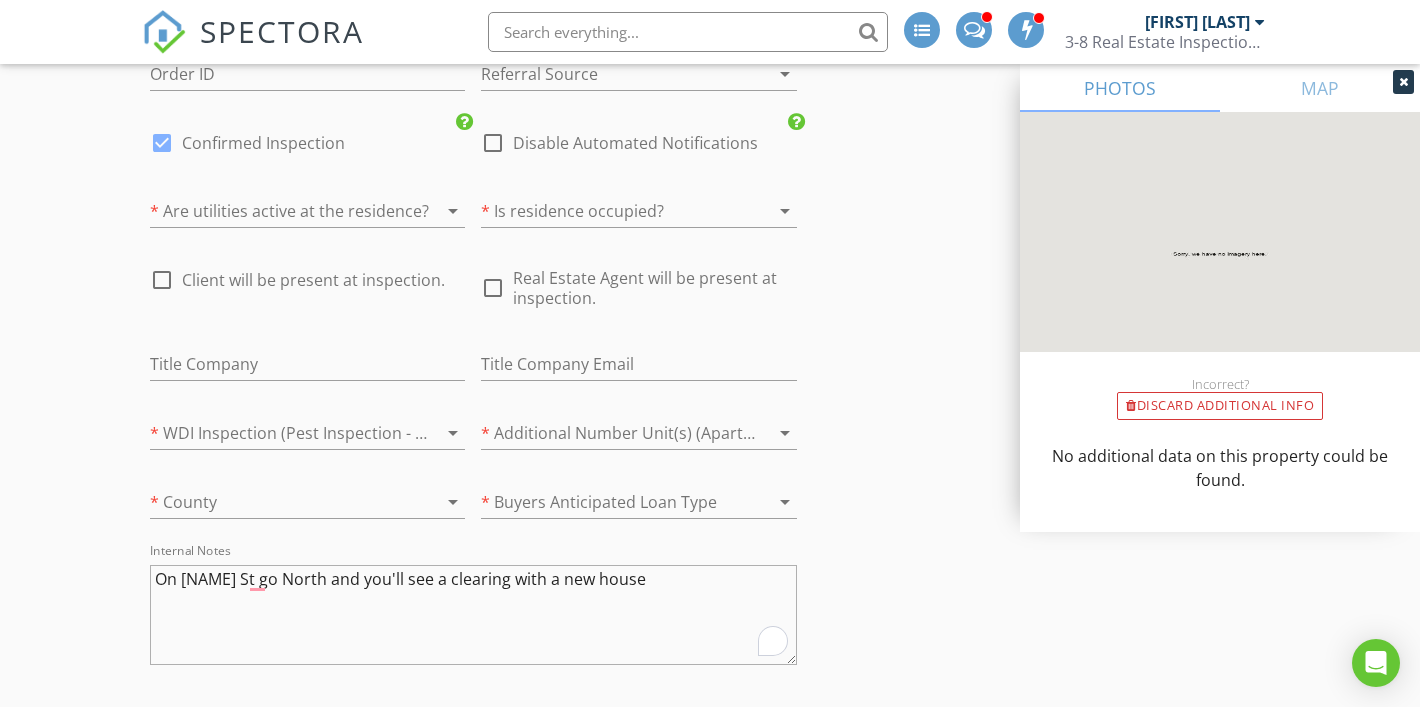 scroll, scrollTop: 3581, scrollLeft: 0, axis: vertical 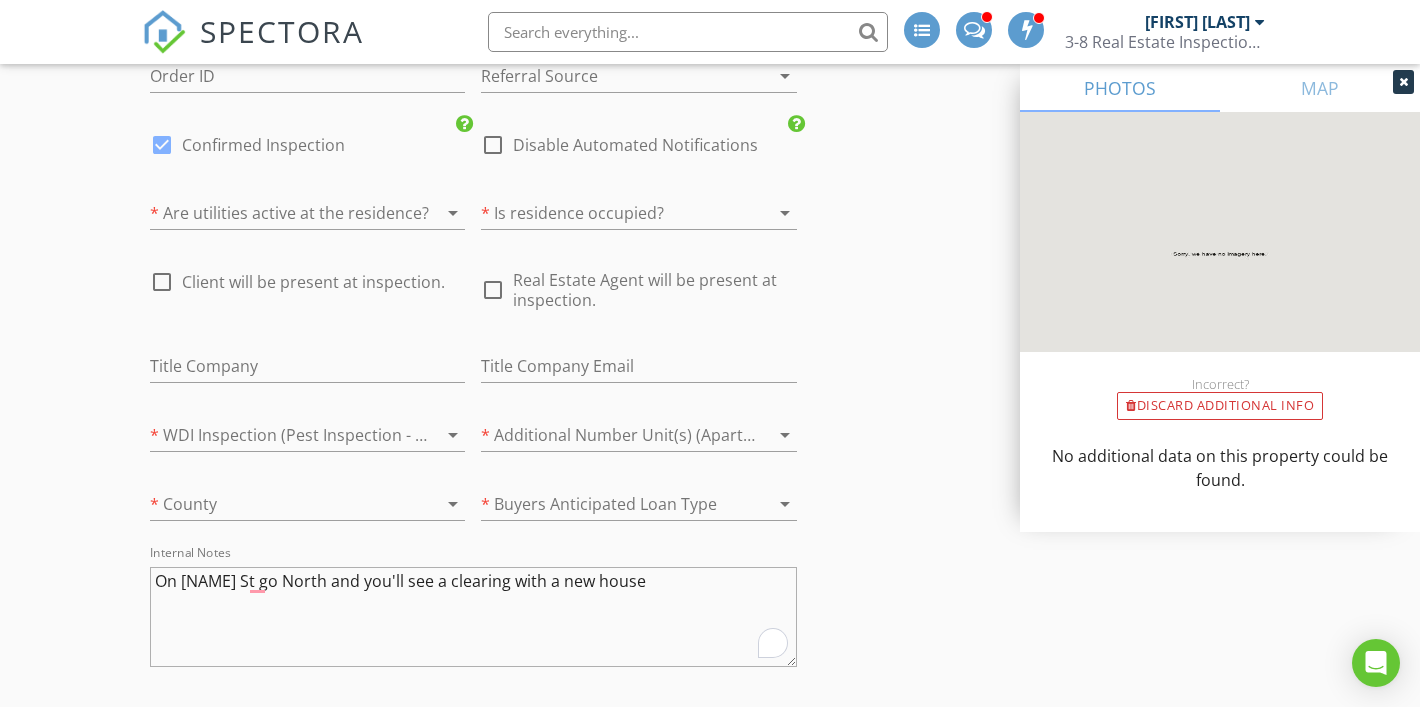 click at bounding box center [279, 435] 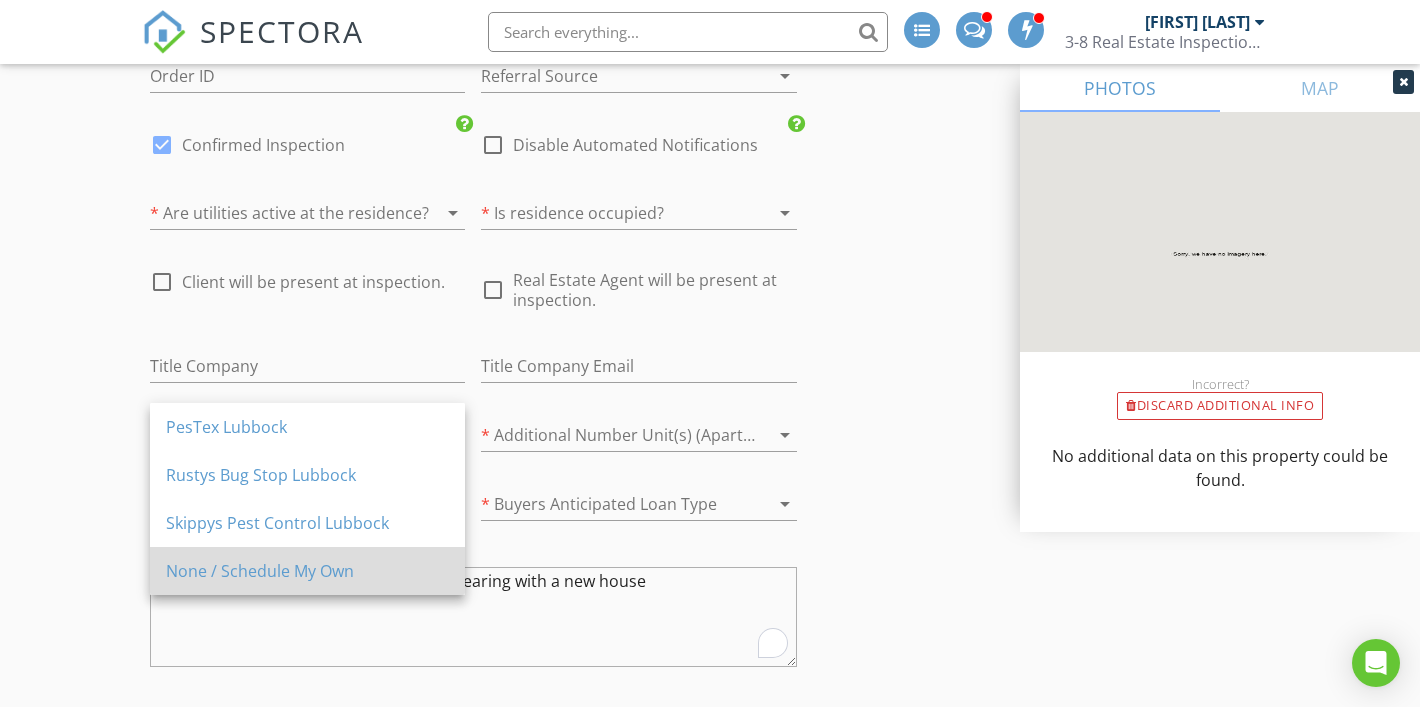click on "None / Schedule My Own" at bounding box center [307, 571] 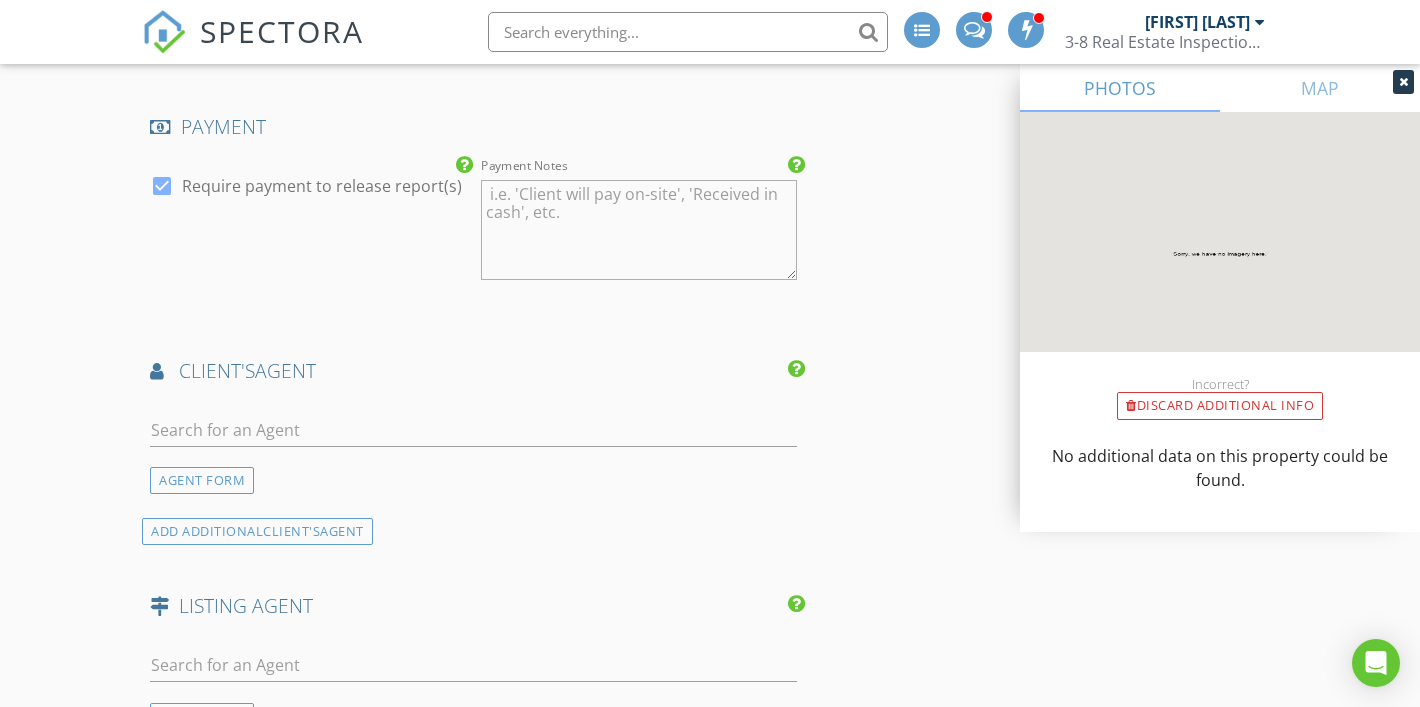 scroll, scrollTop: 2663, scrollLeft: 0, axis: vertical 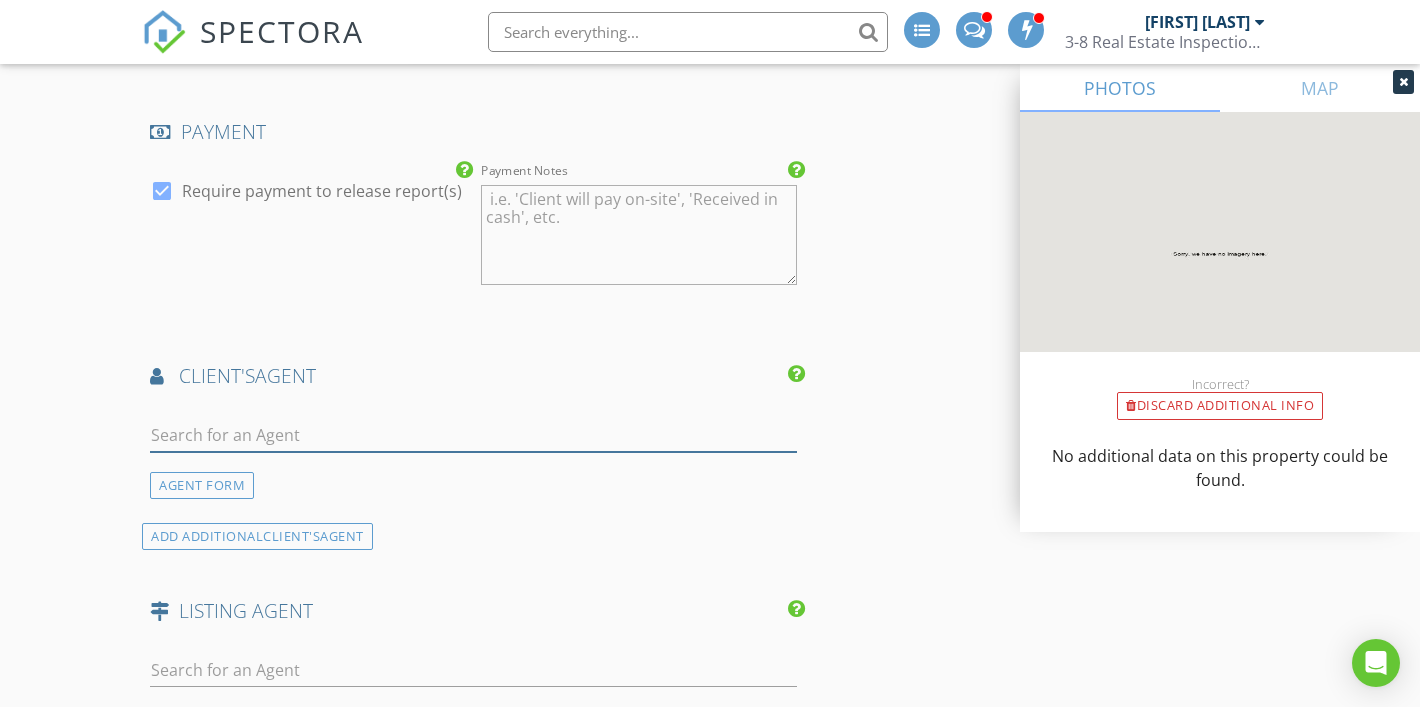 click at bounding box center (473, 435) 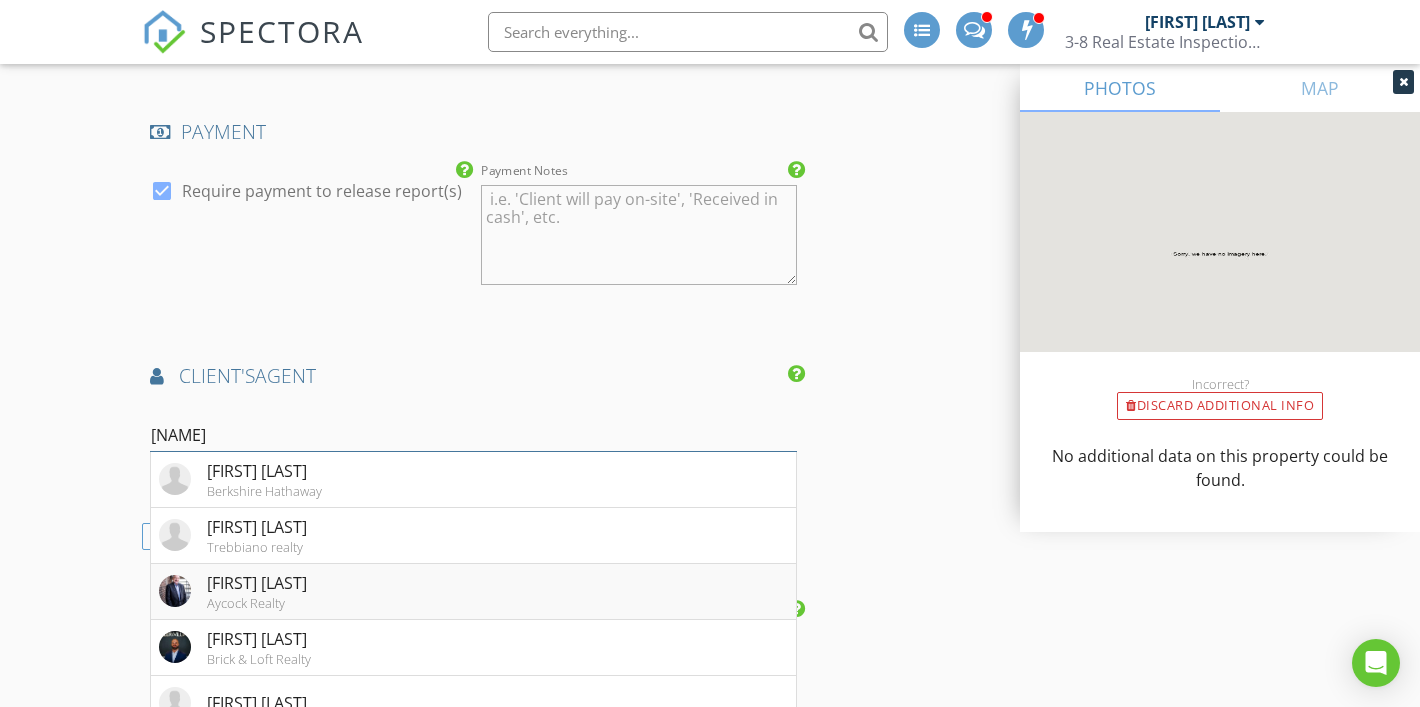 type on "bria" 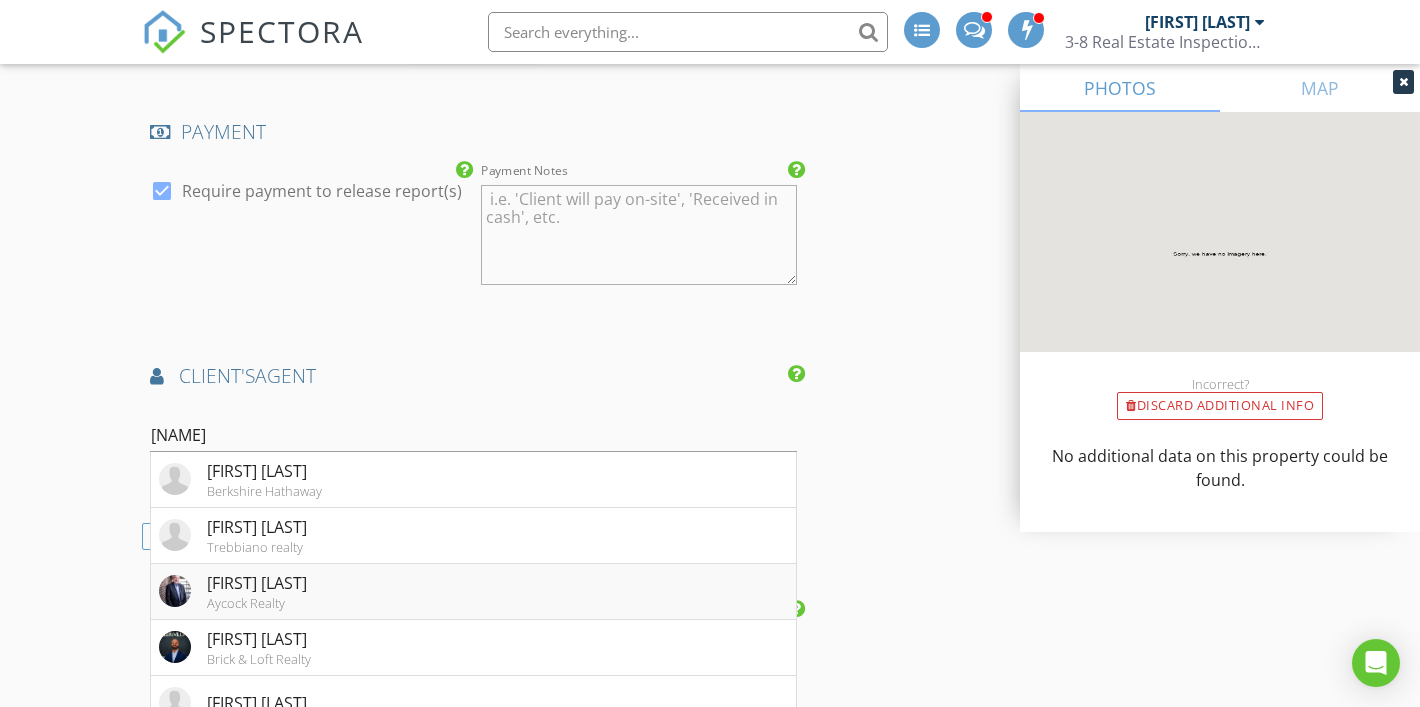 click on "Brian Aycock" at bounding box center [257, 583] 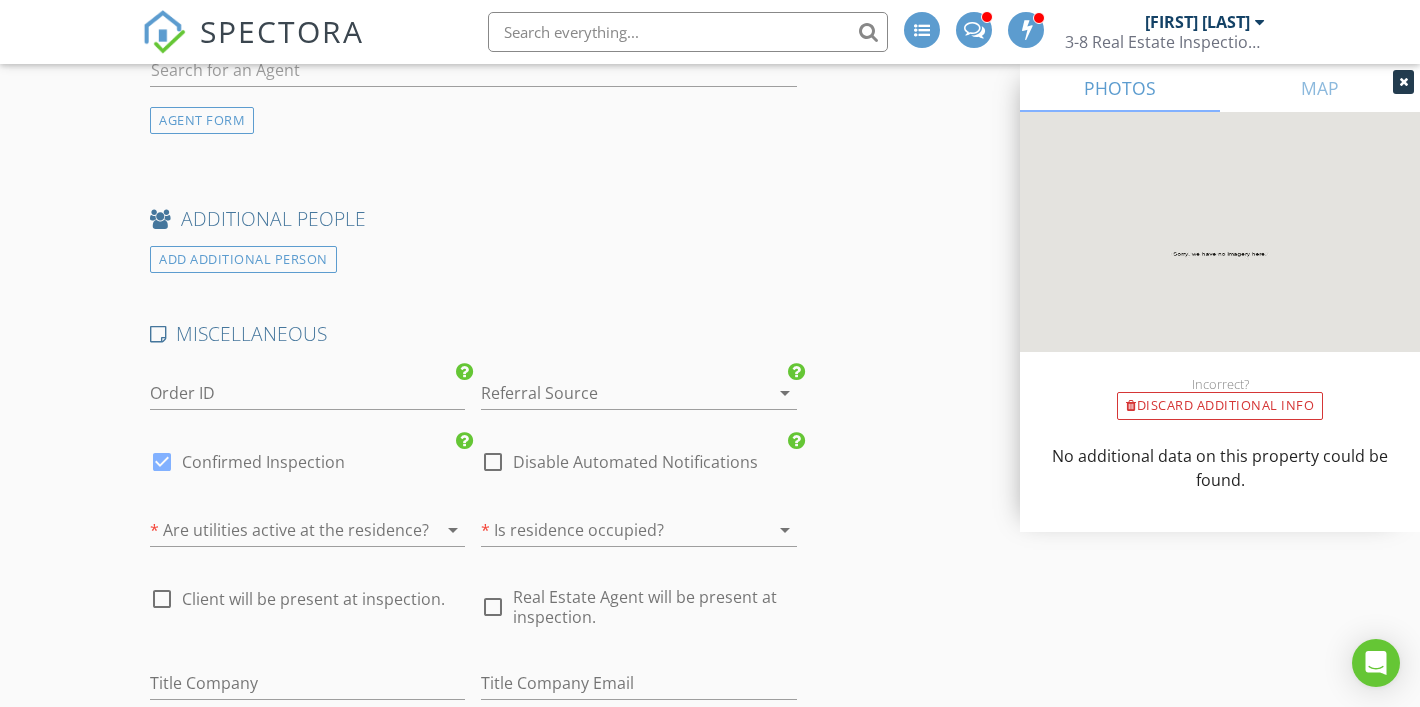 scroll, scrollTop: 3651, scrollLeft: 0, axis: vertical 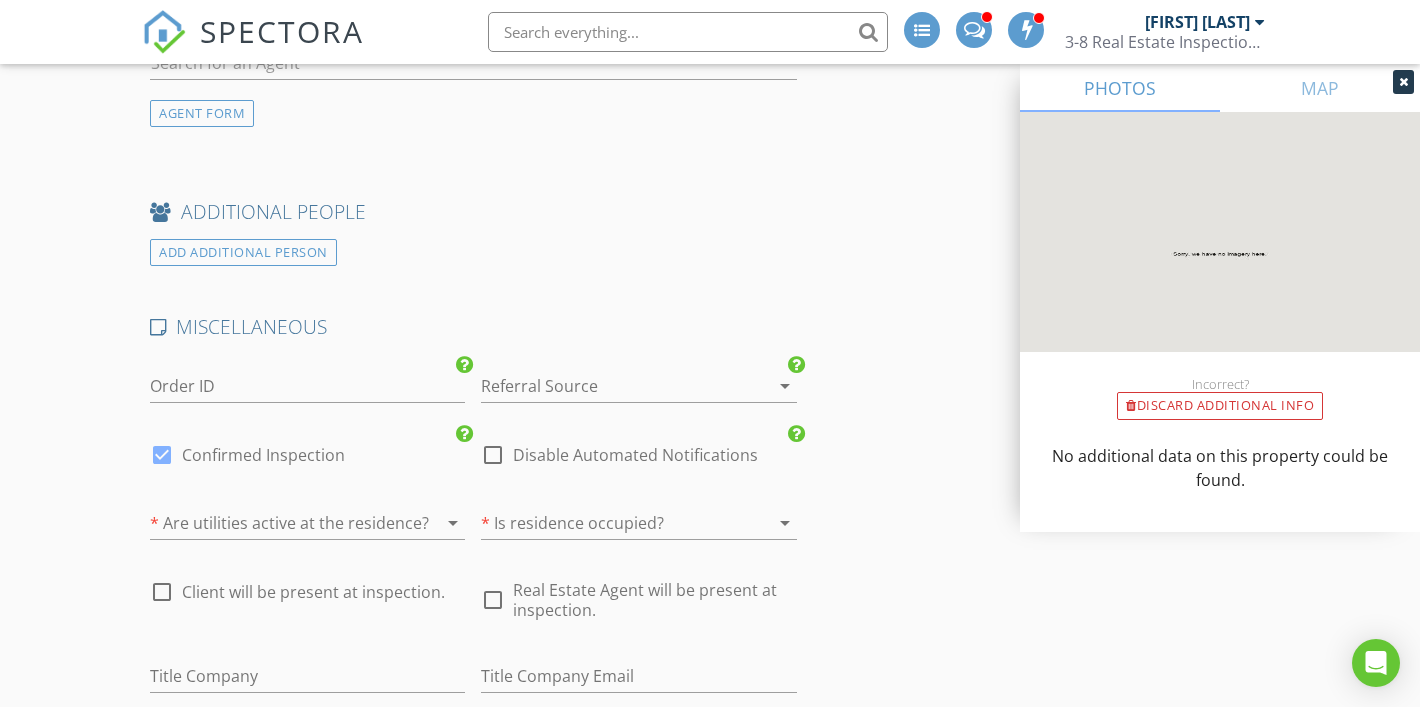 click at bounding box center (279, 523) 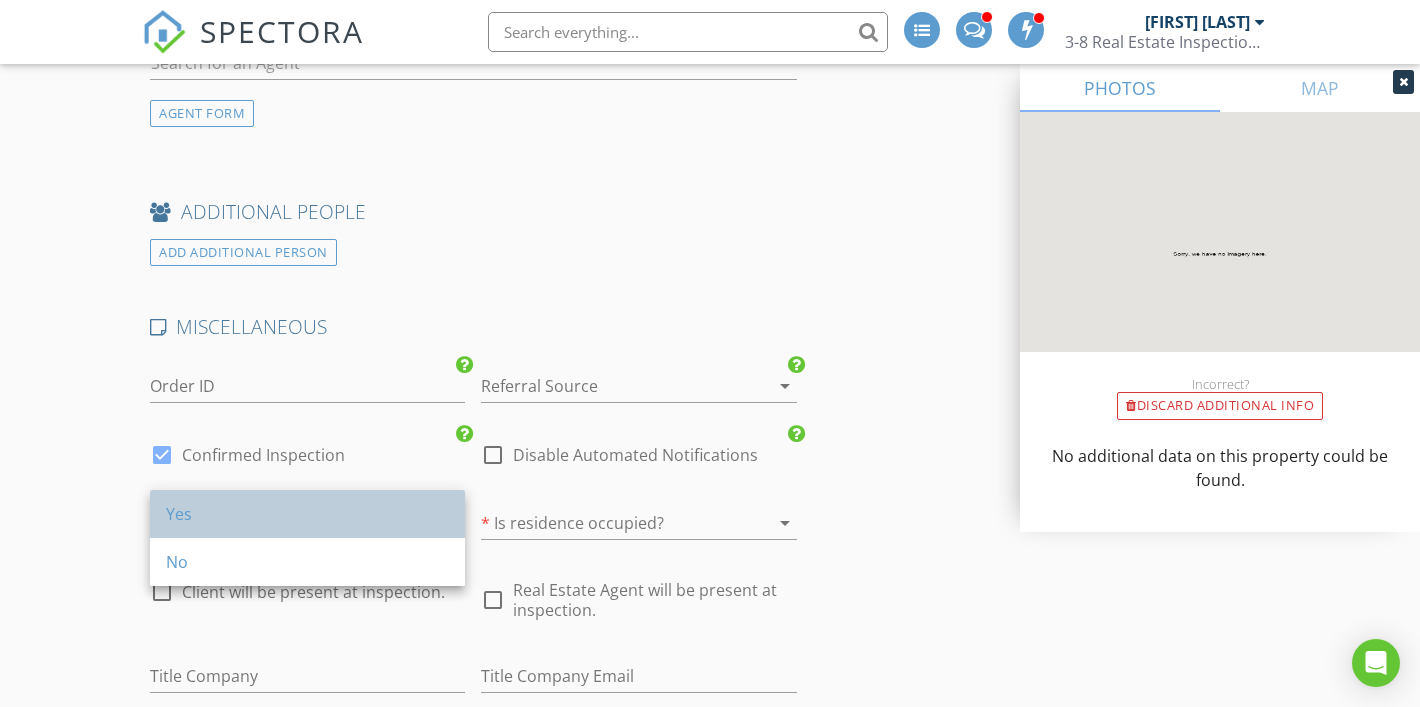 click on "Yes" at bounding box center [307, 514] 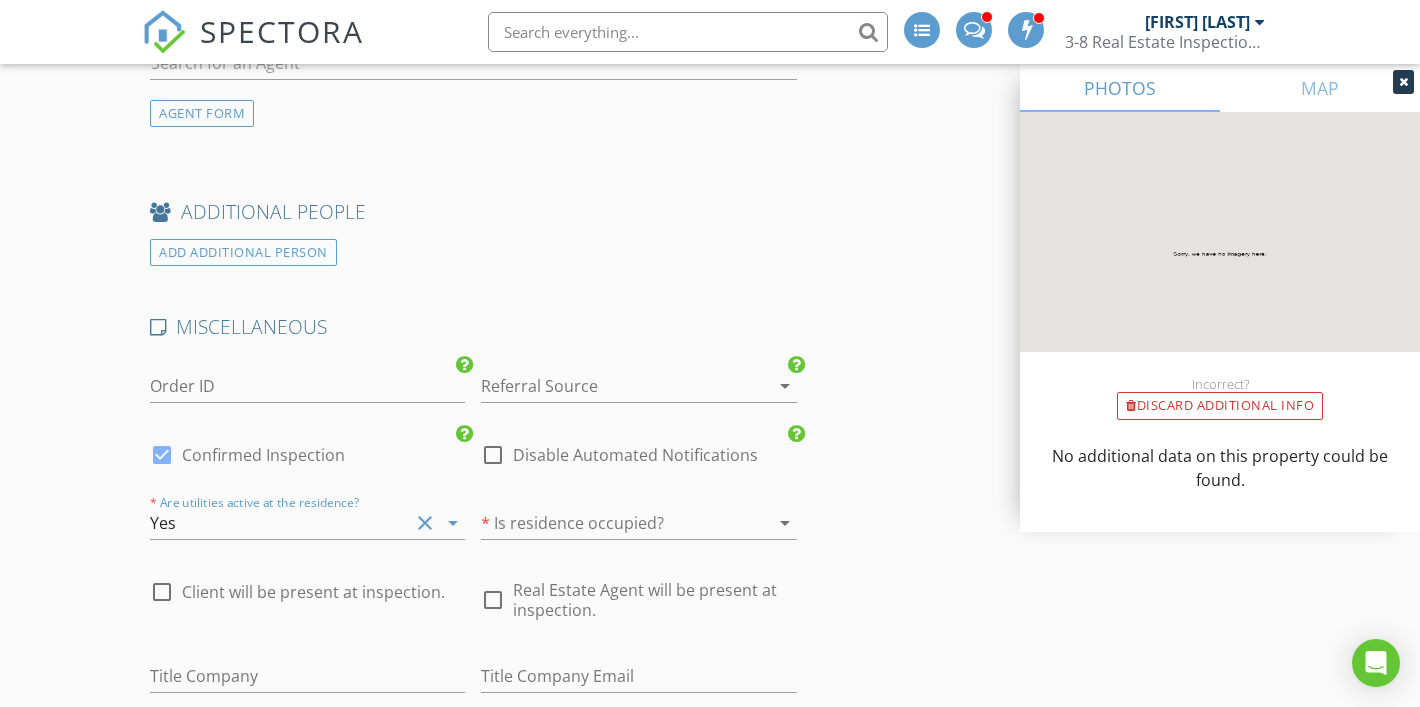 click at bounding box center [610, 523] 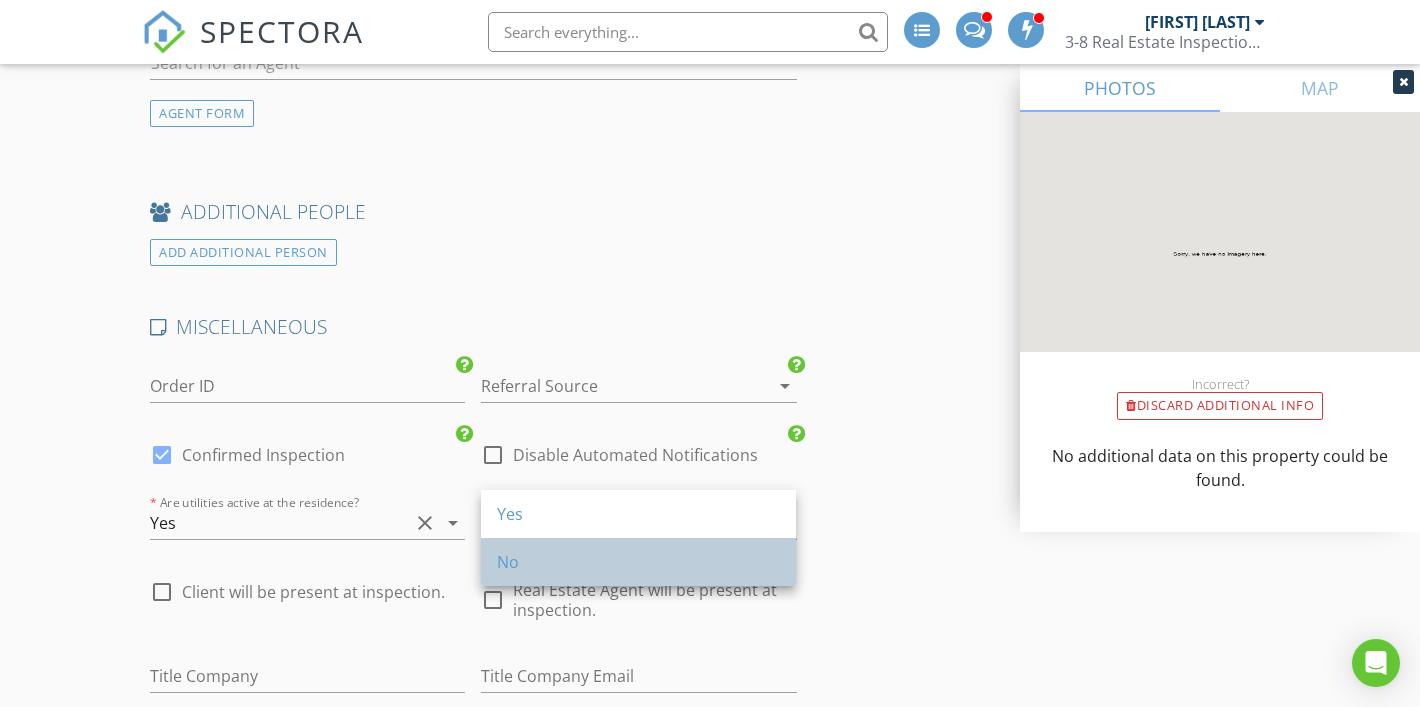 click on "No" at bounding box center [638, 562] 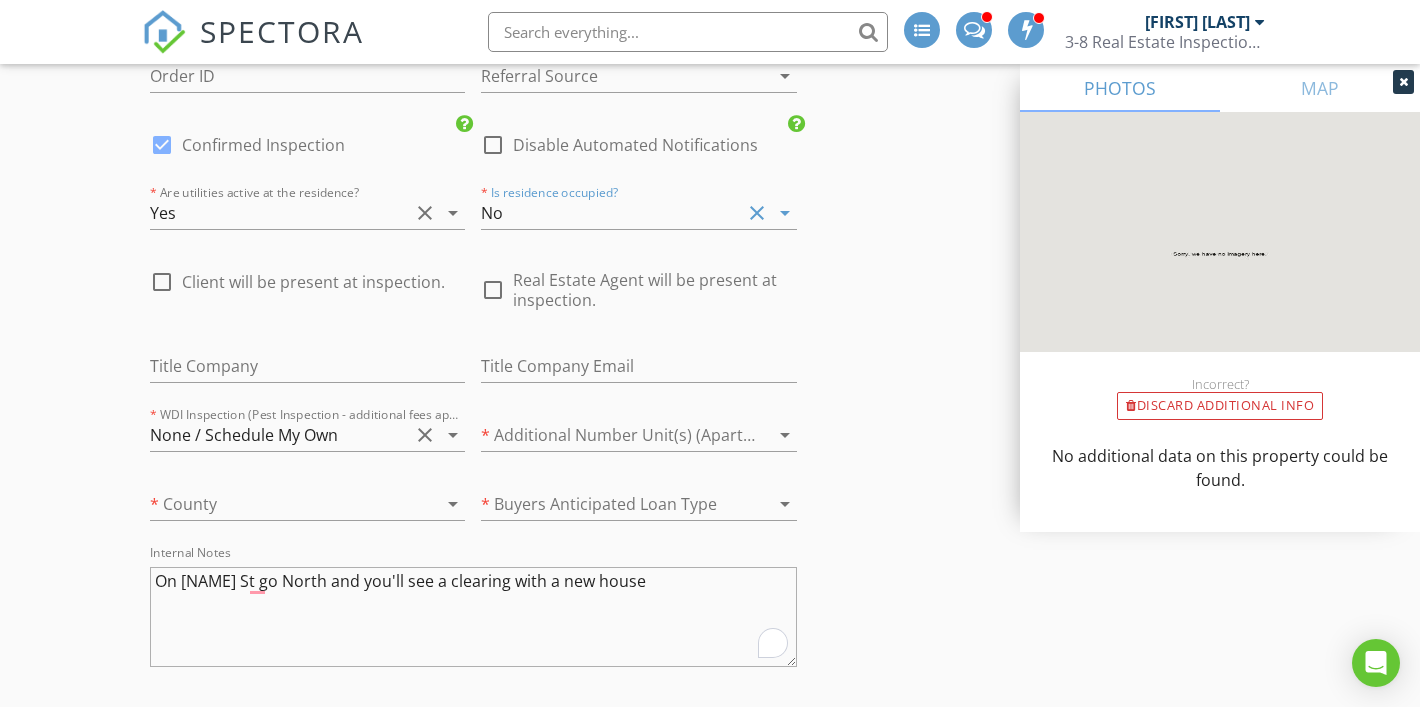scroll, scrollTop: 3967, scrollLeft: 0, axis: vertical 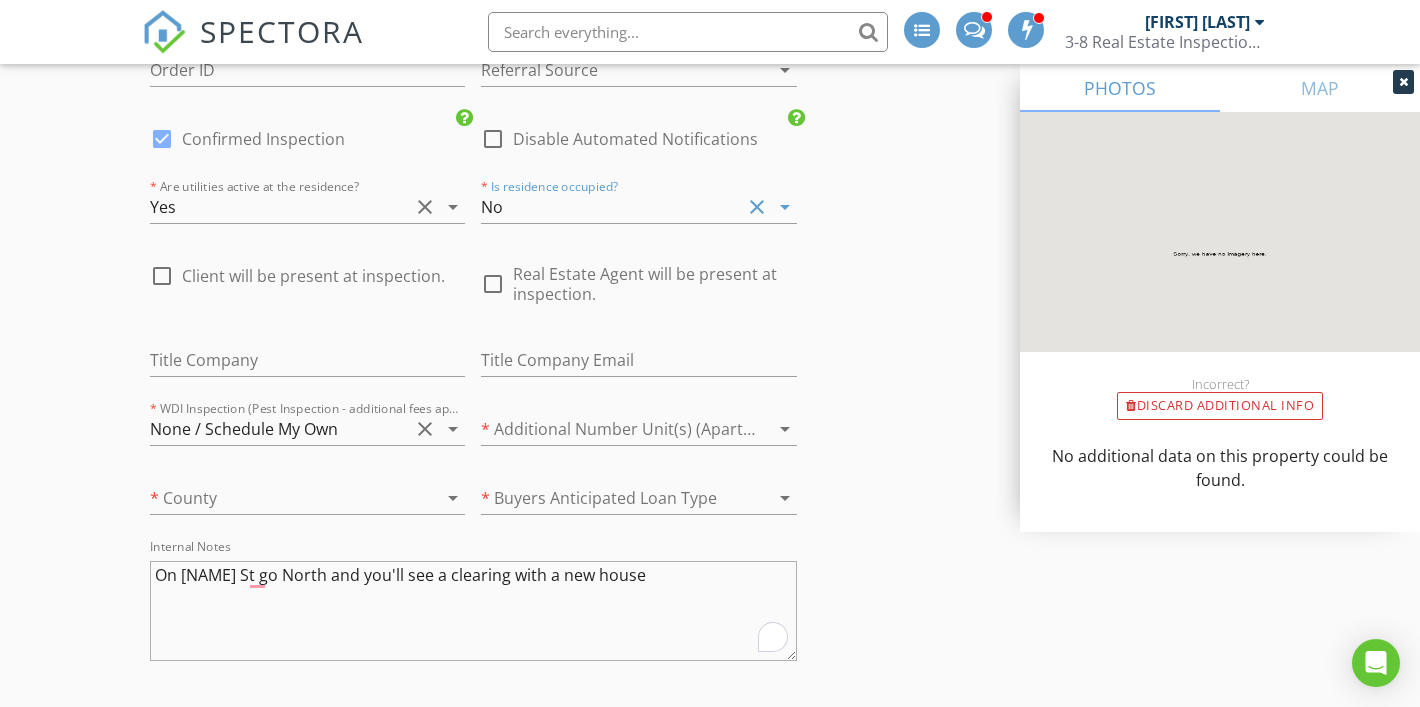 click at bounding box center [610, 429] 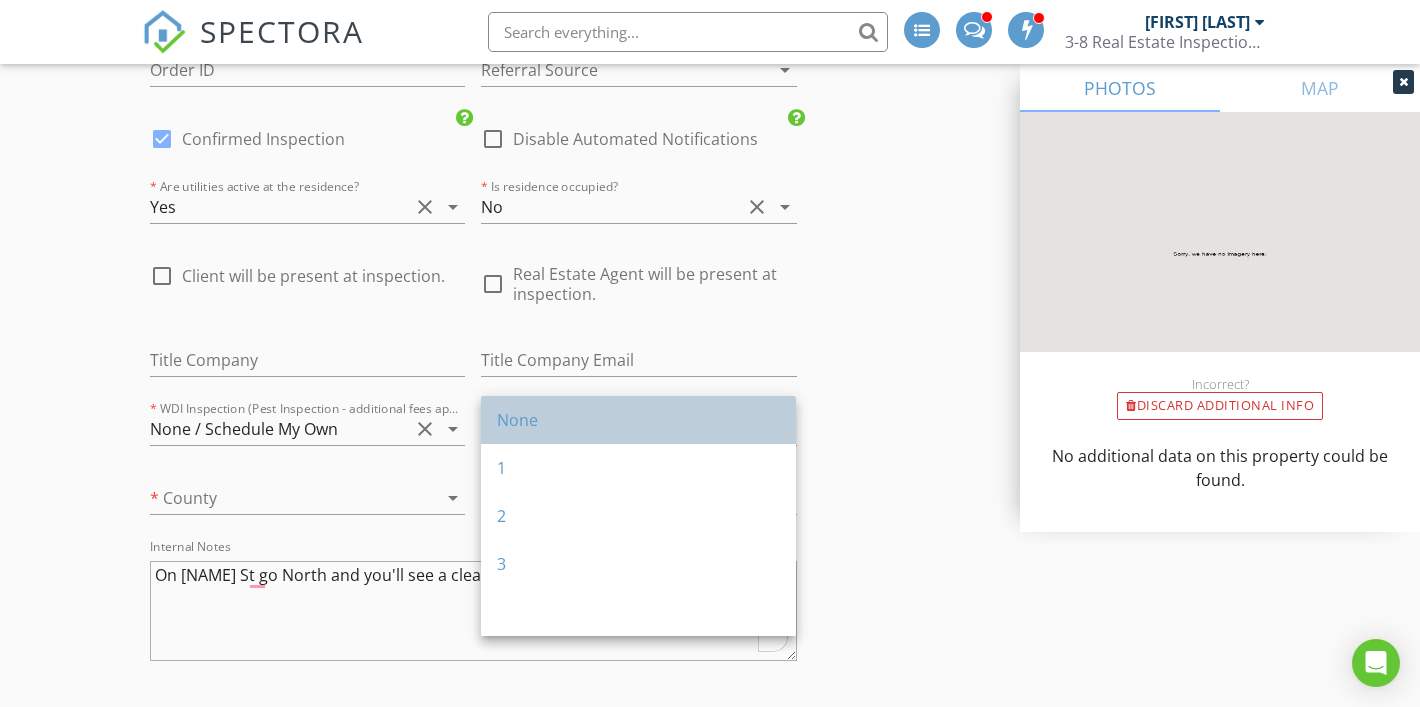 click on "None" at bounding box center [638, 420] 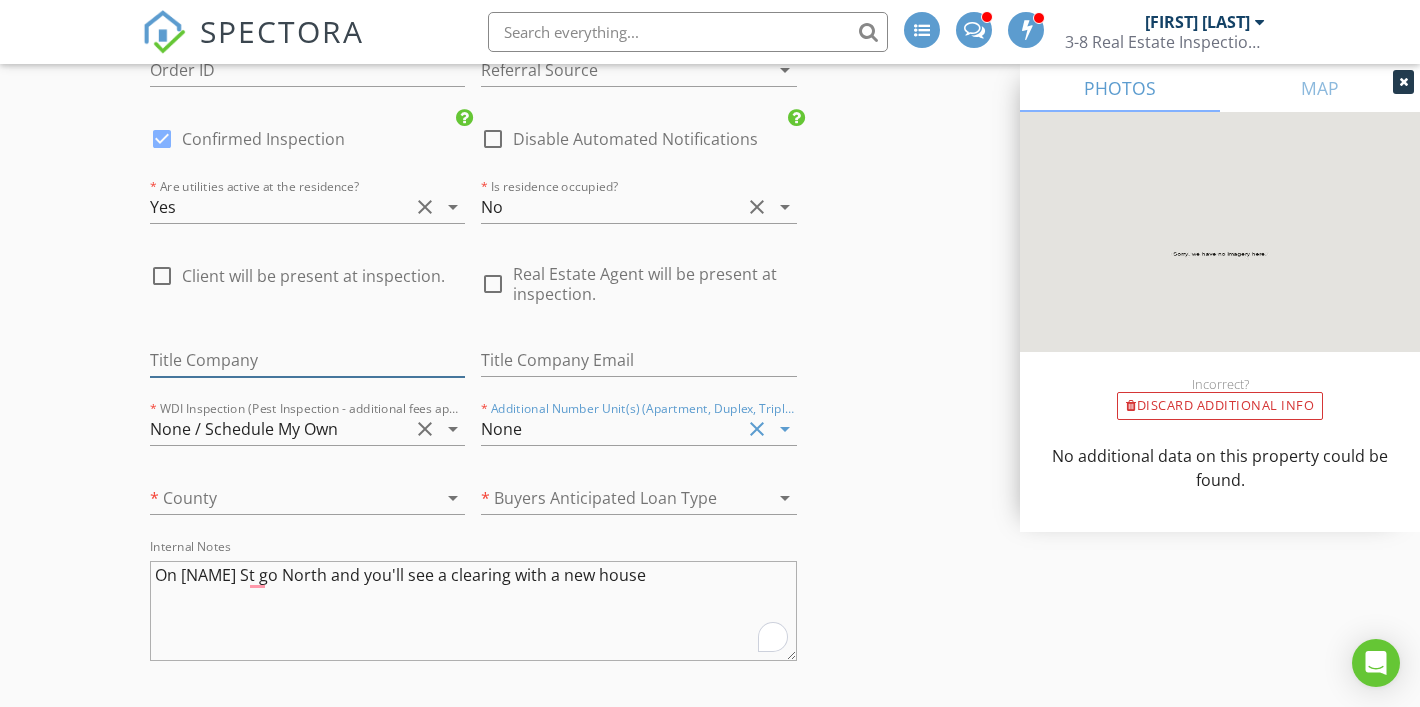 click at bounding box center [307, 360] 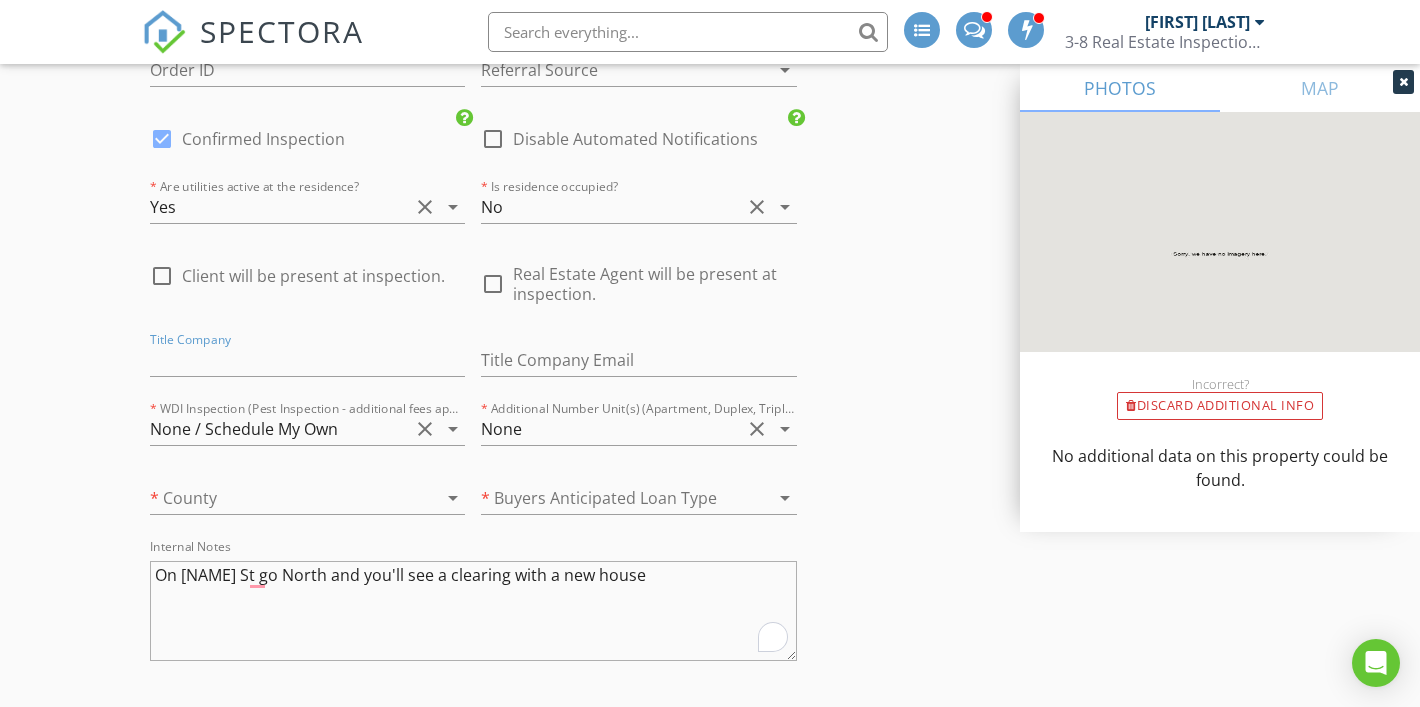 click at bounding box center (279, 498) 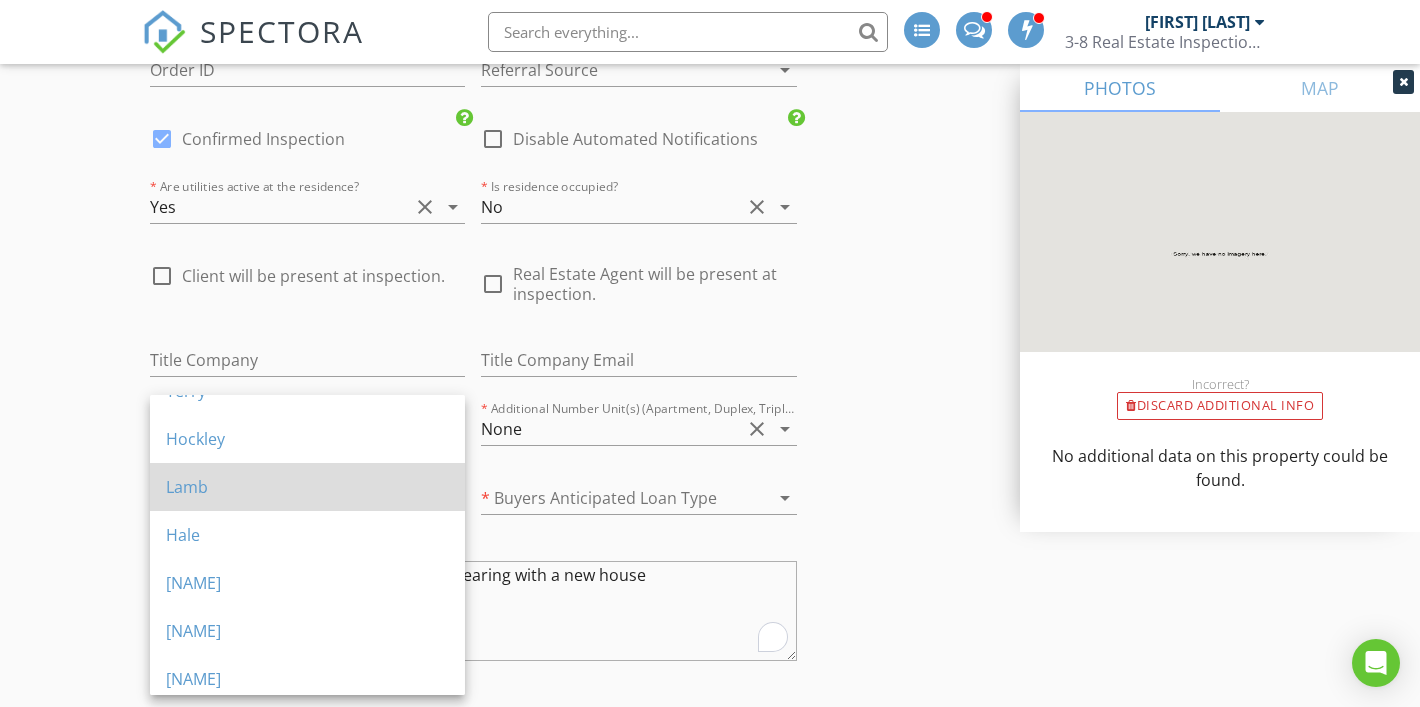 scroll, scrollTop: 134, scrollLeft: 0, axis: vertical 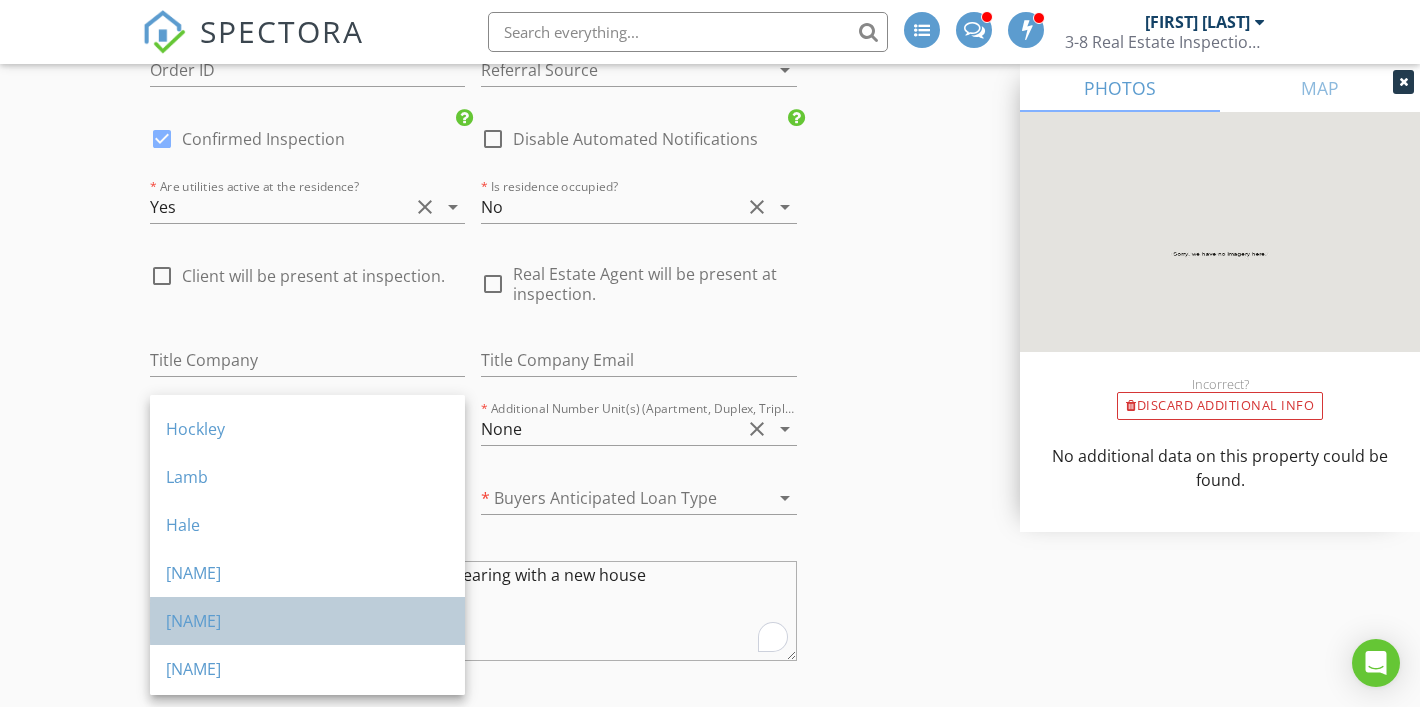 click on "Crosby" at bounding box center (307, 621) 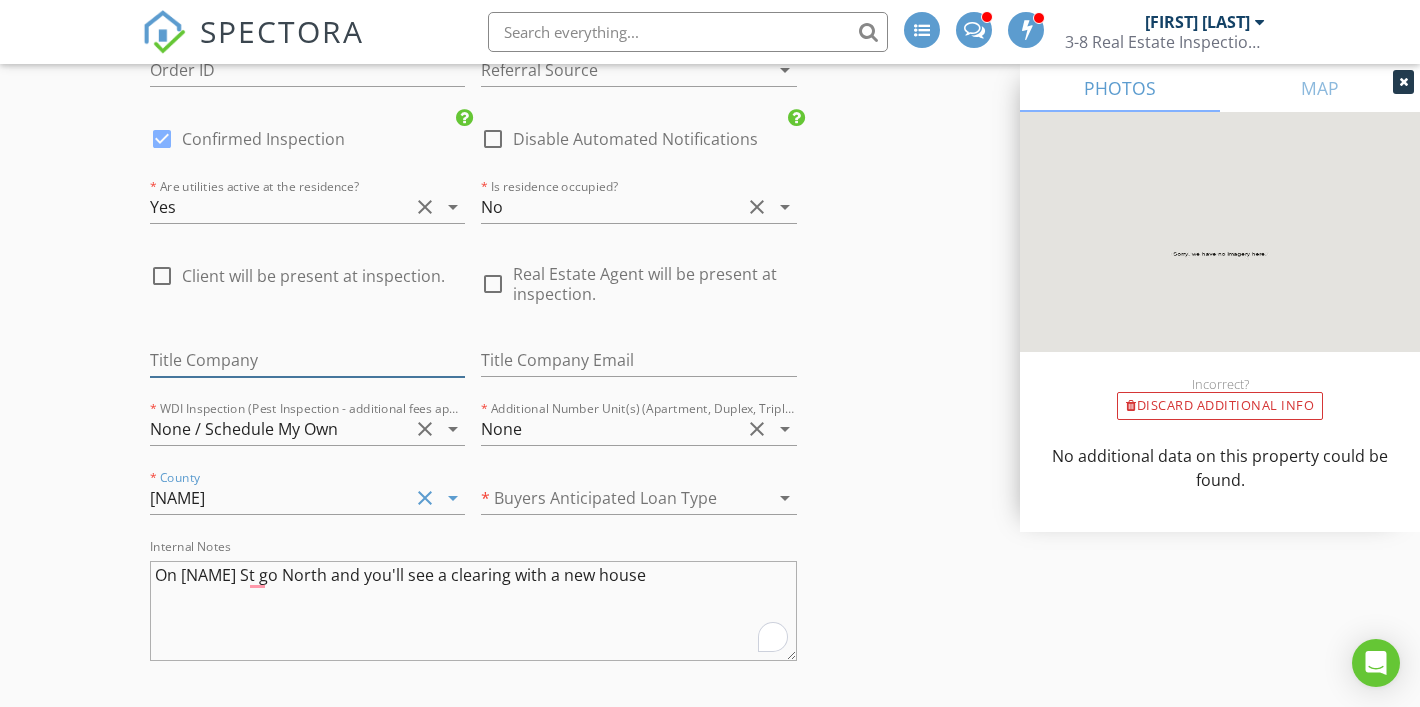 click at bounding box center (307, 360) 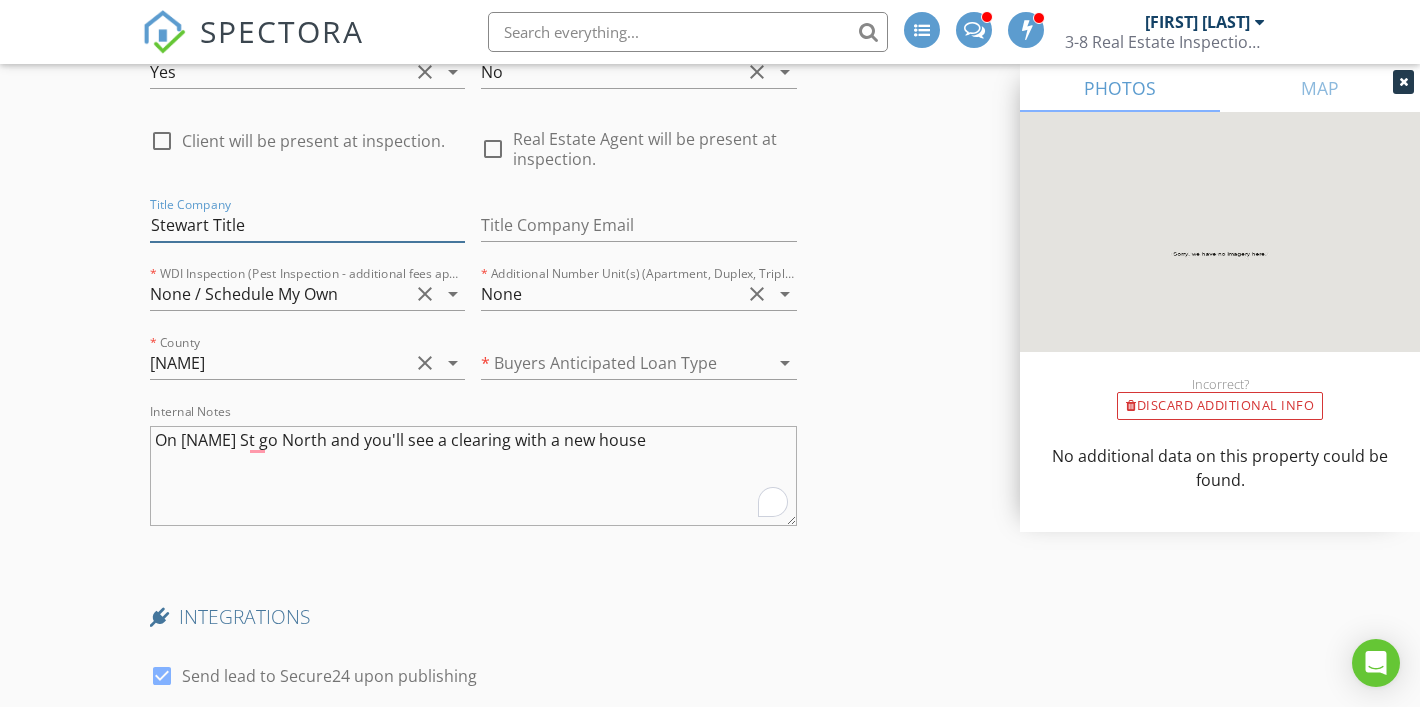 scroll, scrollTop: 4129, scrollLeft: 0, axis: vertical 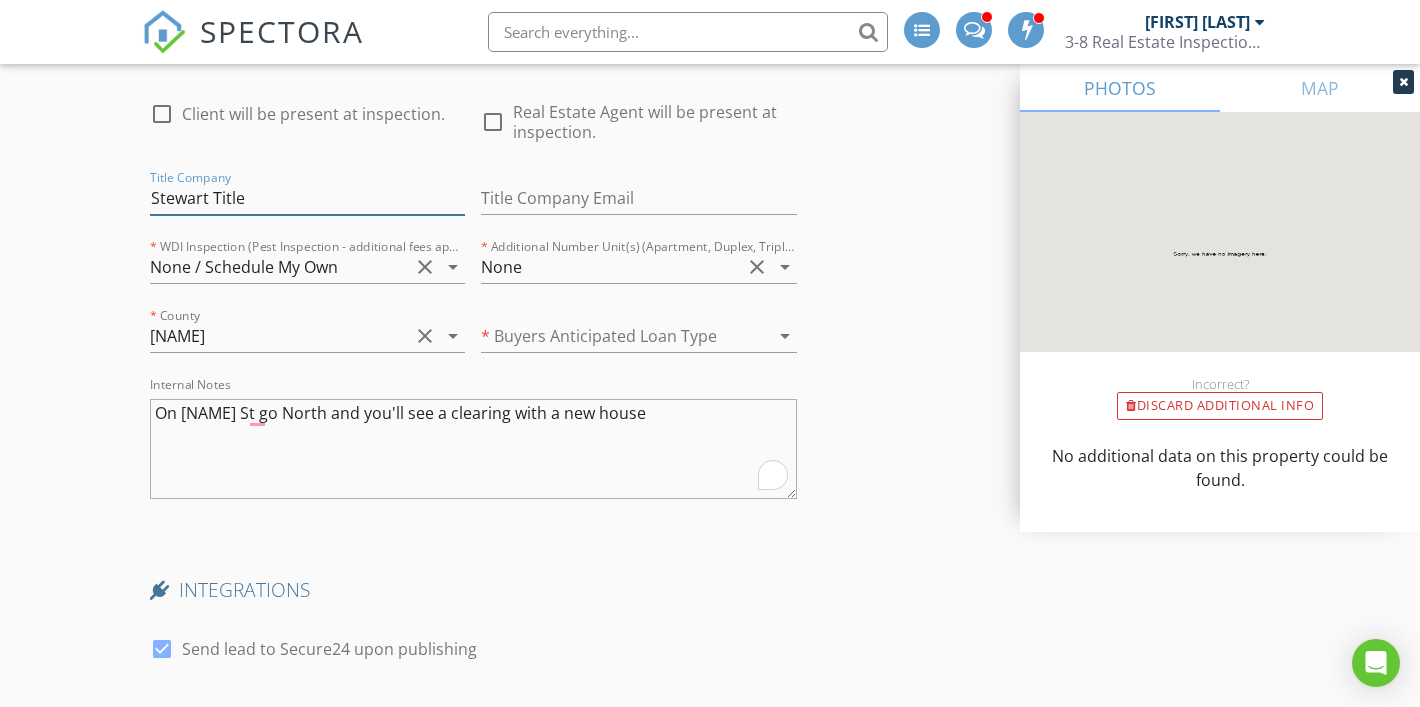 type on "Stewart Title" 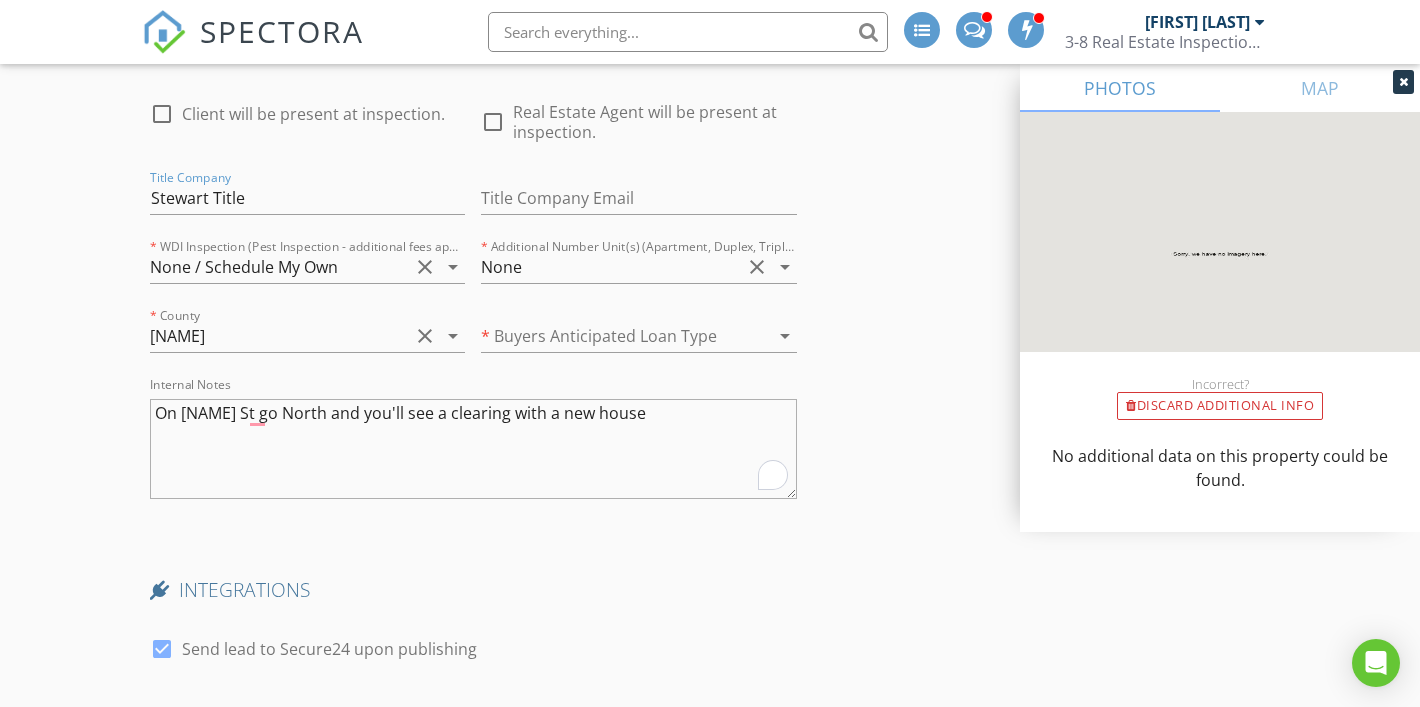click at bounding box center [610, 336] 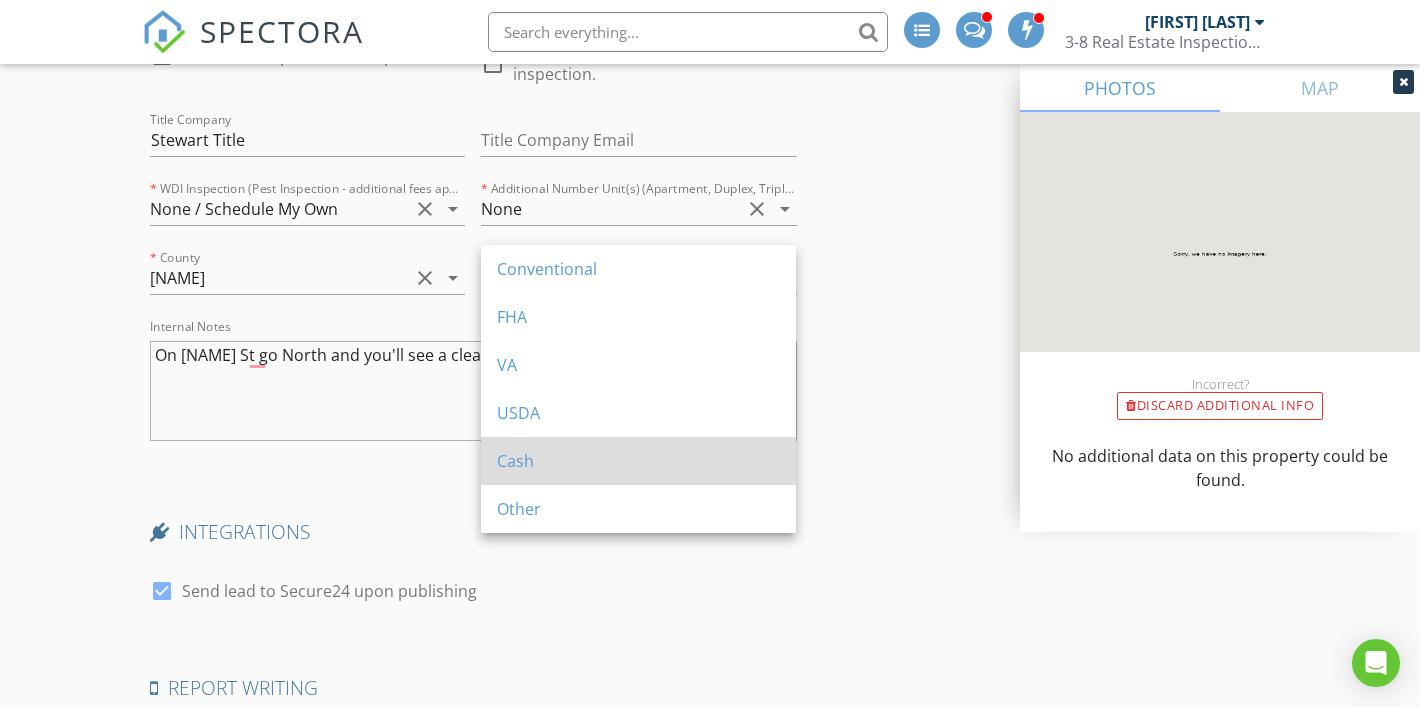 scroll, scrollTop: 4179, scrollLeft: 0, axis: vertical 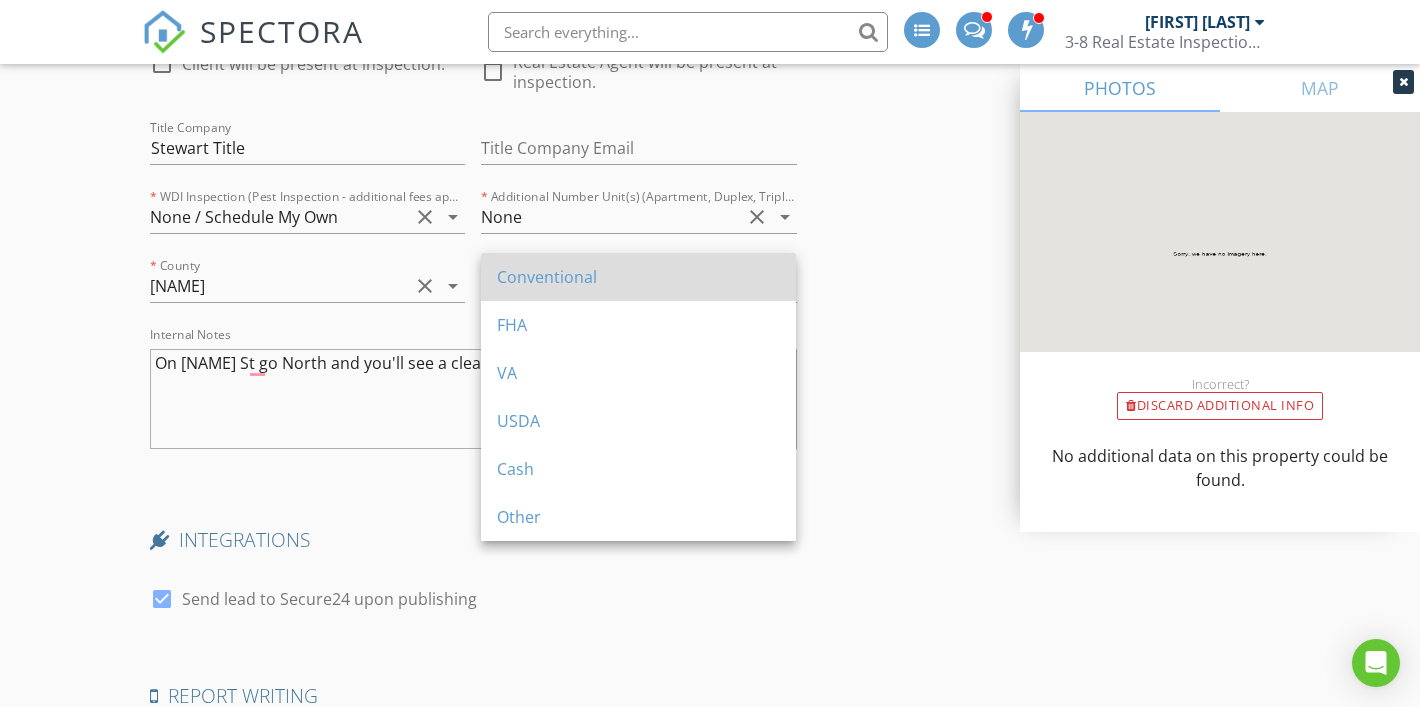 click on "Conventional" at bounding box center (638, 277) 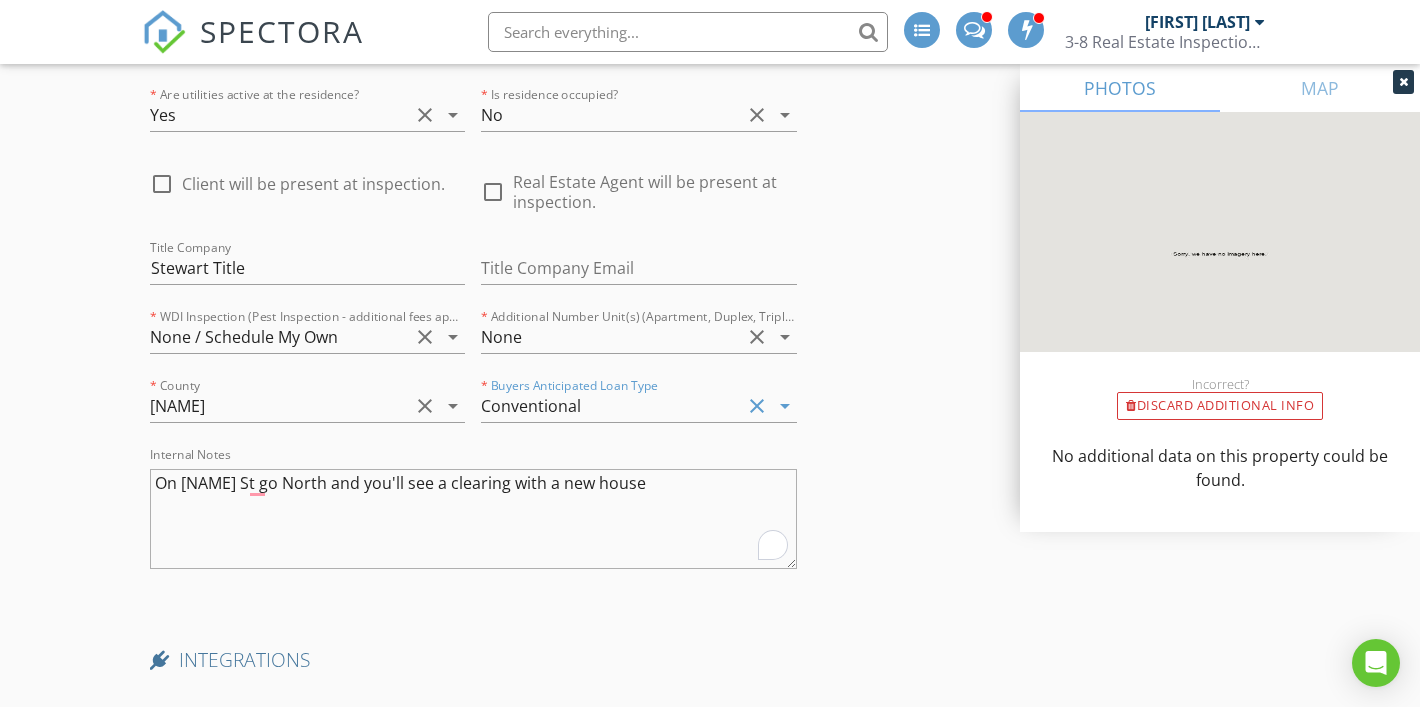 scroll, scrollTop: 4049, scrollLeft: 0, axis: vertical 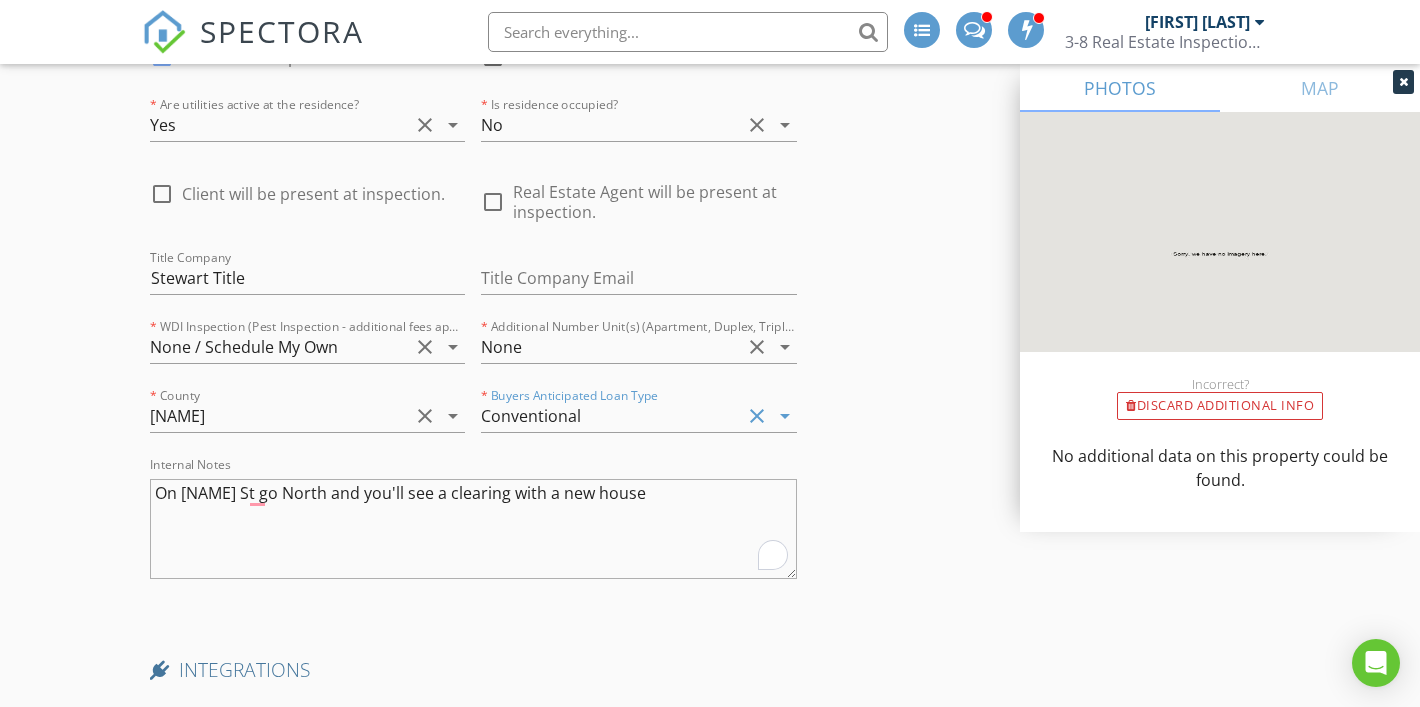click on "Conventional" at bounding box center [610, 416] 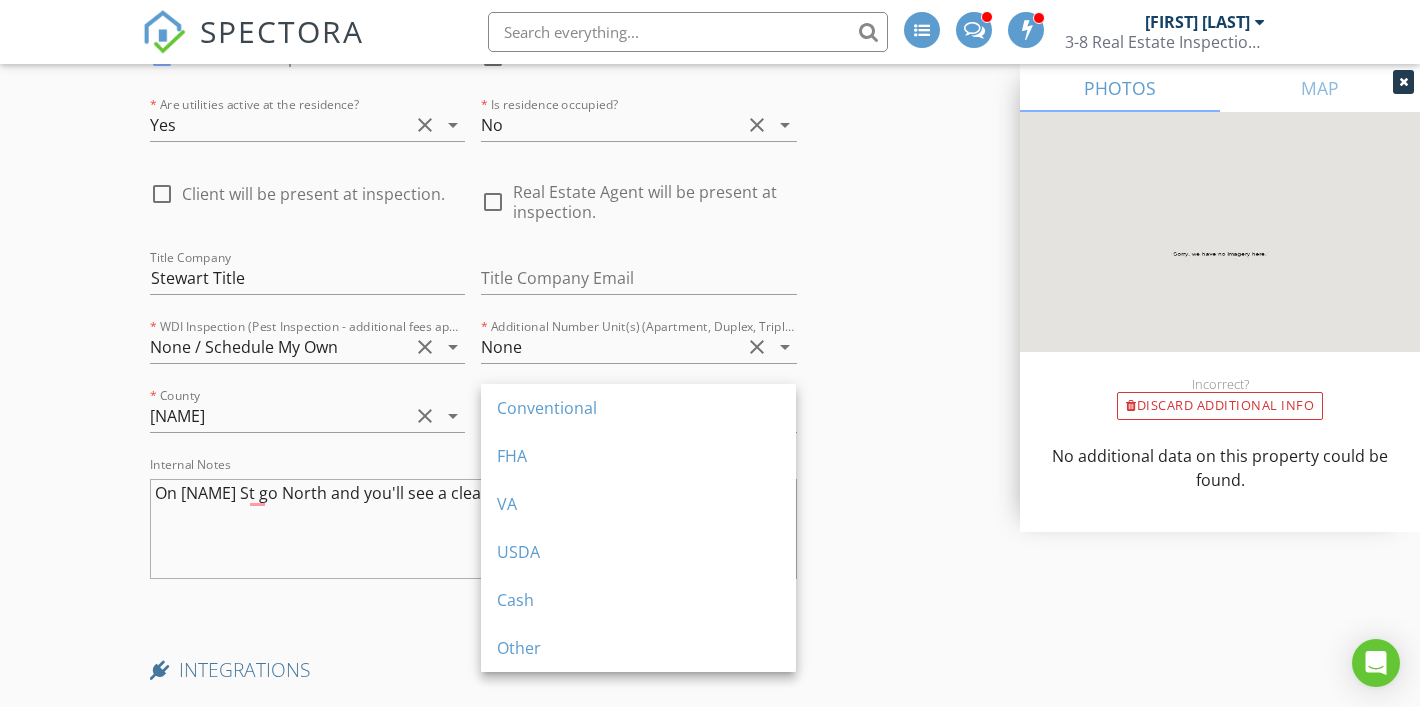 click on "INSPECTOR(S)
check_box_outline_blank   Darian Bethune     check_box_outline_blank   Jordan Parker     check_box_outline_blank   Rodney Bowen     check_box   Jason Swift   PRIMARY   Jason Swift arrow_drop_down   check_box_outline_blank Jason Swift specifically requested
Date/Time
08/07/2025 8:30 AM
Location
Address Search       Address 1128 fm 378   Unit   City Lorenzo   State Tx   Zip 79343   County Crosby     Square Feet 1942   Year Built 2025   Foundation Slab arrow_drop_down     Jason Swift     32.3 miles     (an hour)
client
check_box Enable Client CC email for this inspection   Client Search     check_box_outline_blank Client is a Company/Organization     First Name Rebeca   Last Name Mendoza   Email rmendoza13649@gmail.com   CC Email   Phone 210-363-7598         Tags         Notes
client
Client Search" at bounding box center (710, -1312) 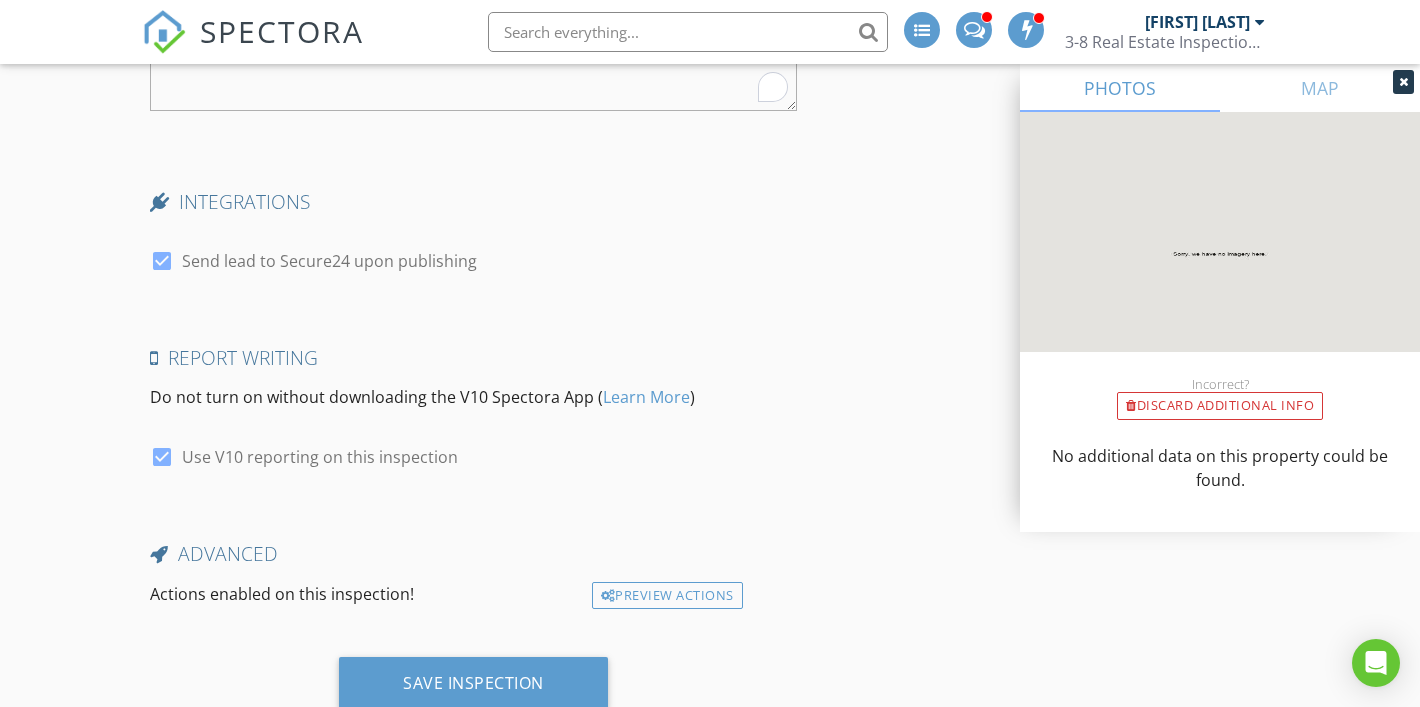 scroll, scrollTop: 4567, scrollLeft: 0, axis: vertical 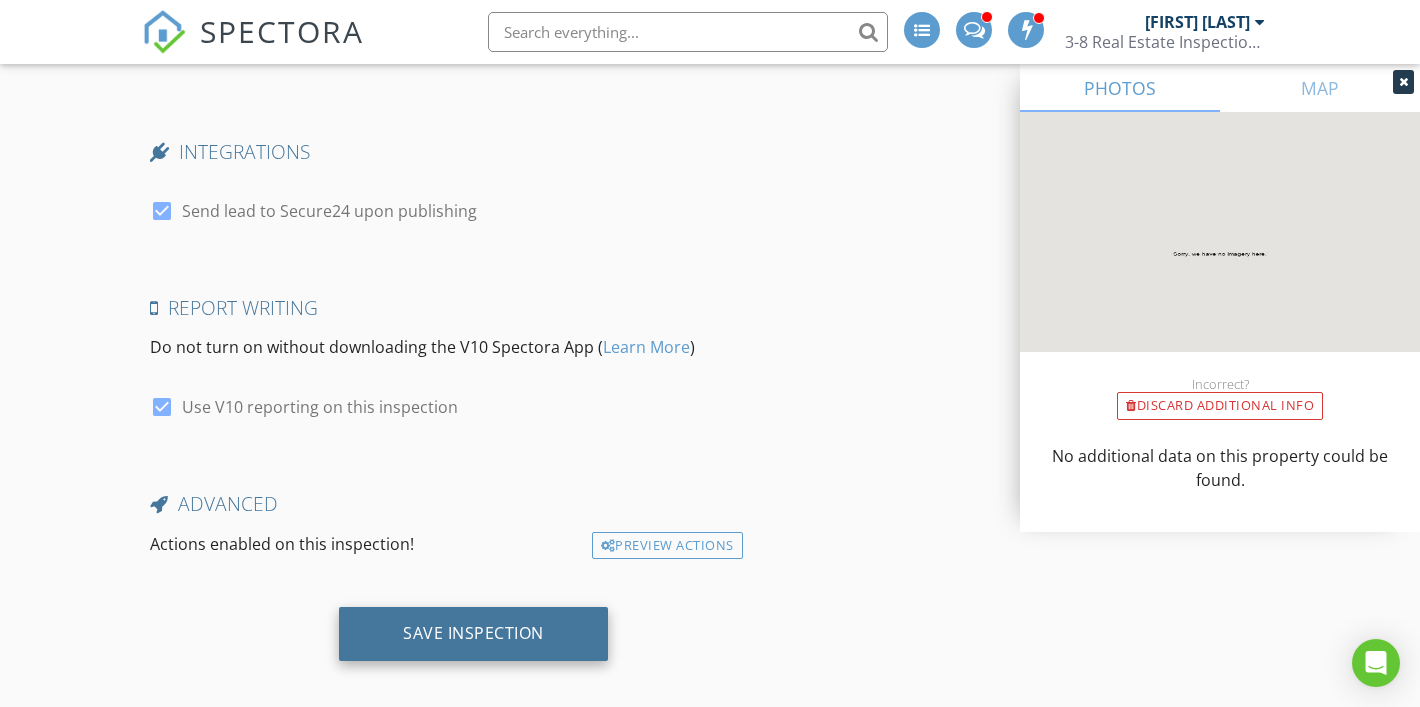click on "Save Inspection" at bounding box center (473, 633) 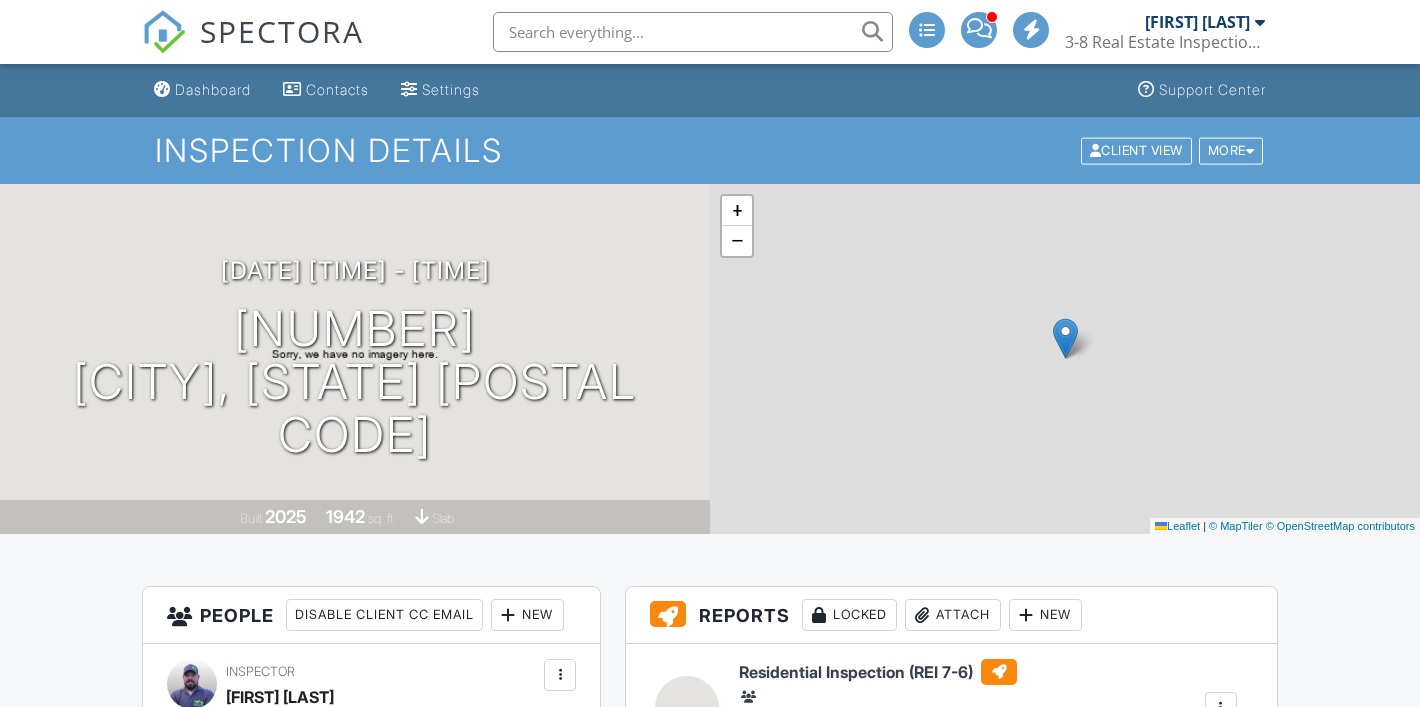scroll, scrollTop: 0, scrollLeft: 0, axis: both 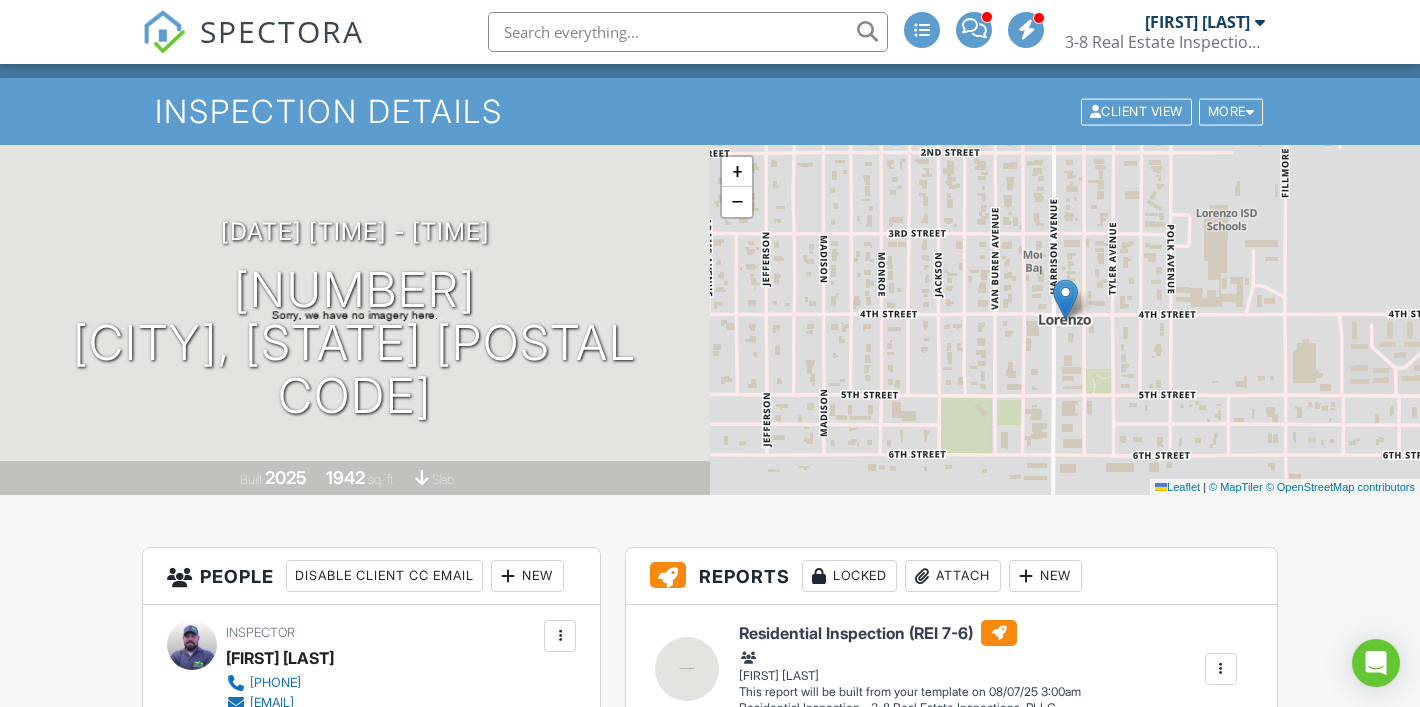 click on "Jason Swift
3-8 Real Estate Inspections, PLLC" at bounding box center (1165, 32) 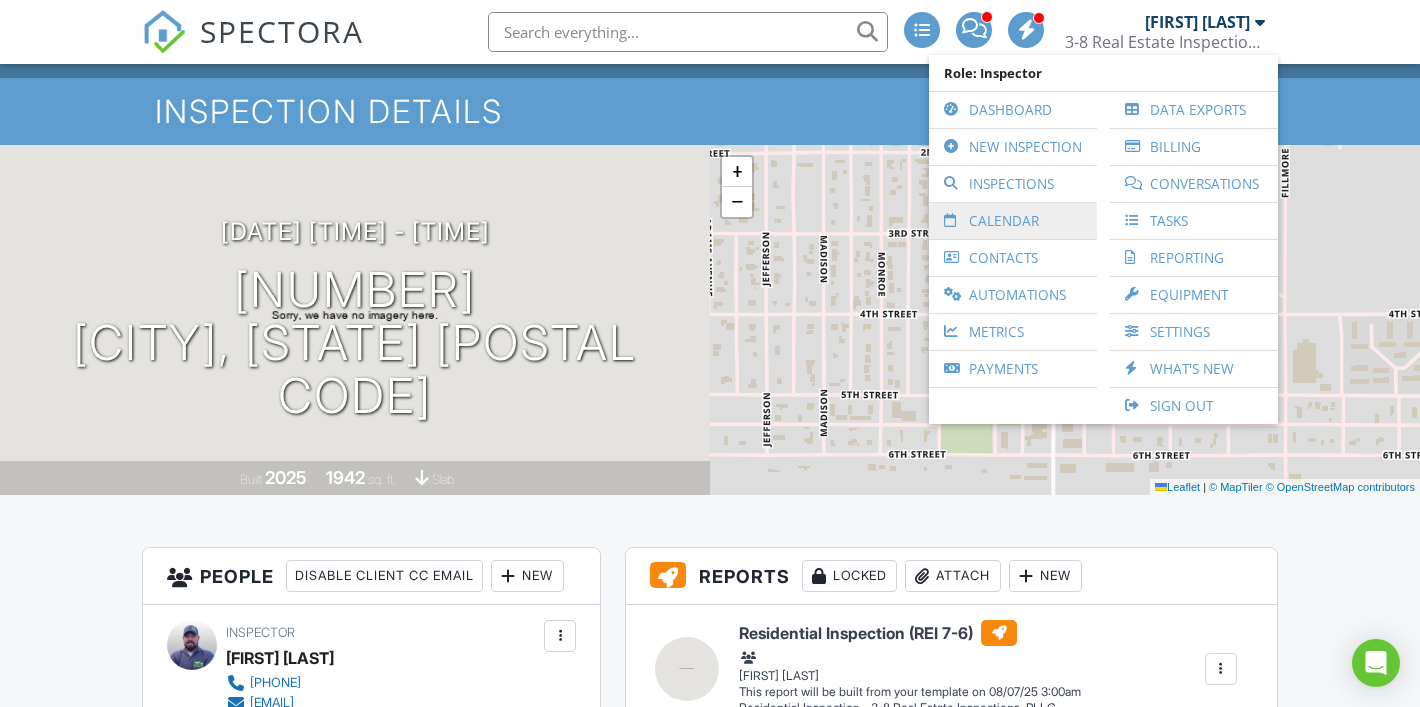 click on "Calendar" at bounding box center (1013, 221) 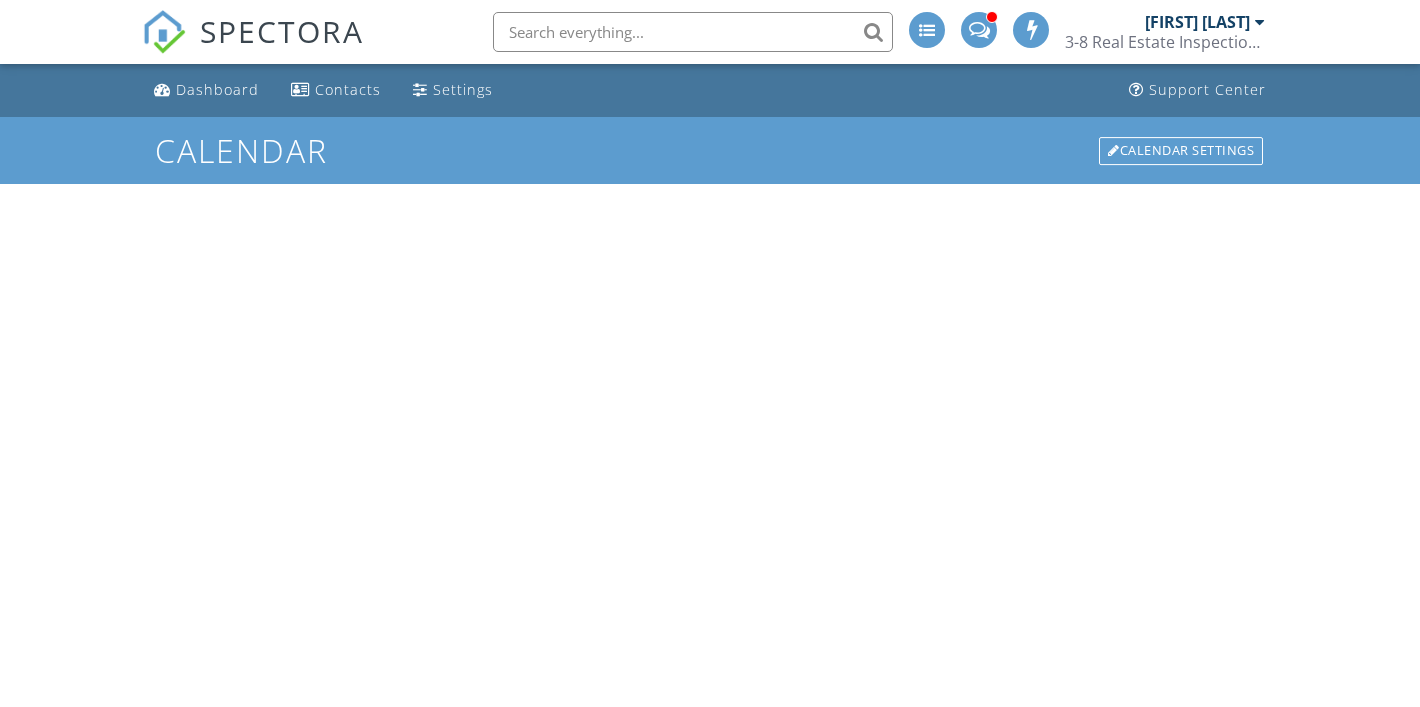 scroll, scrollTop: 0, scrollLeft: 0, axis: both 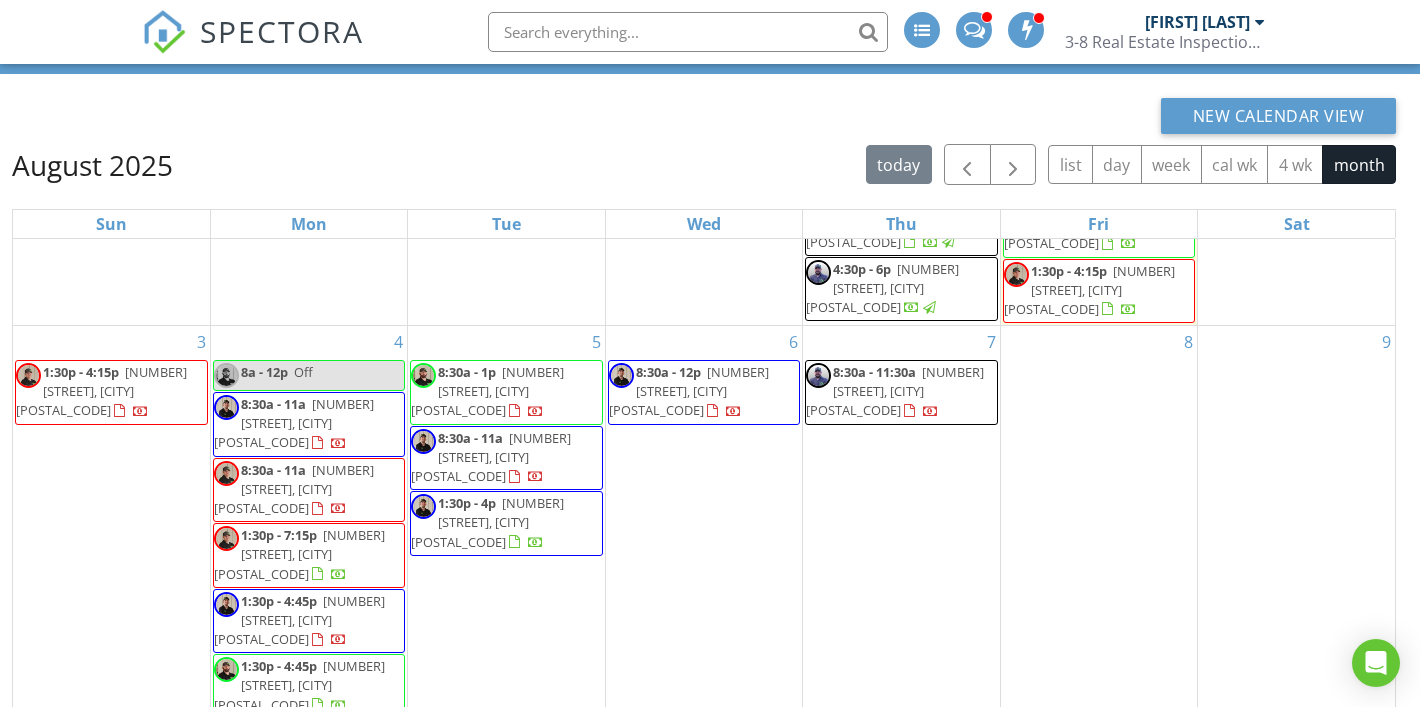click on "1128 fm 378, Lorenzo 79343" at bounding box center [895, 391] 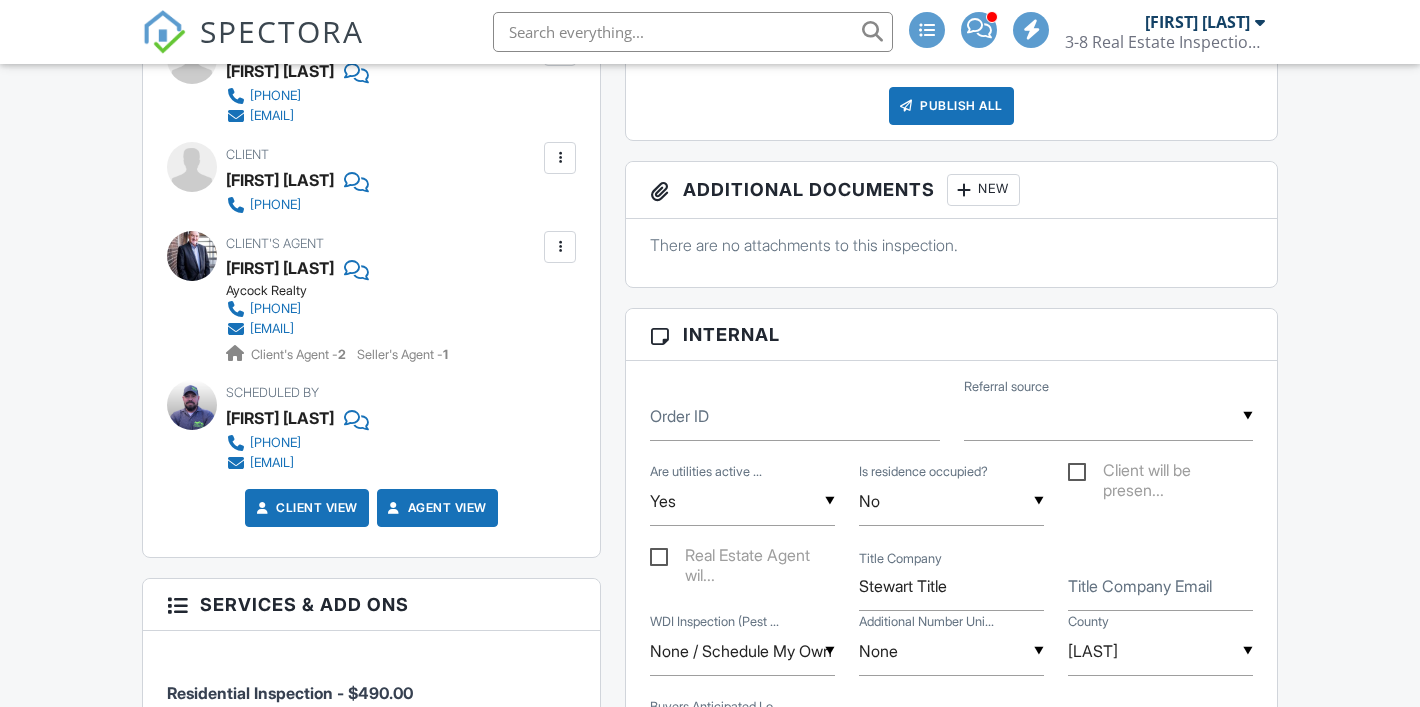 scroll, scrollTop: 975, scrollLeft: 0, axis: vertical 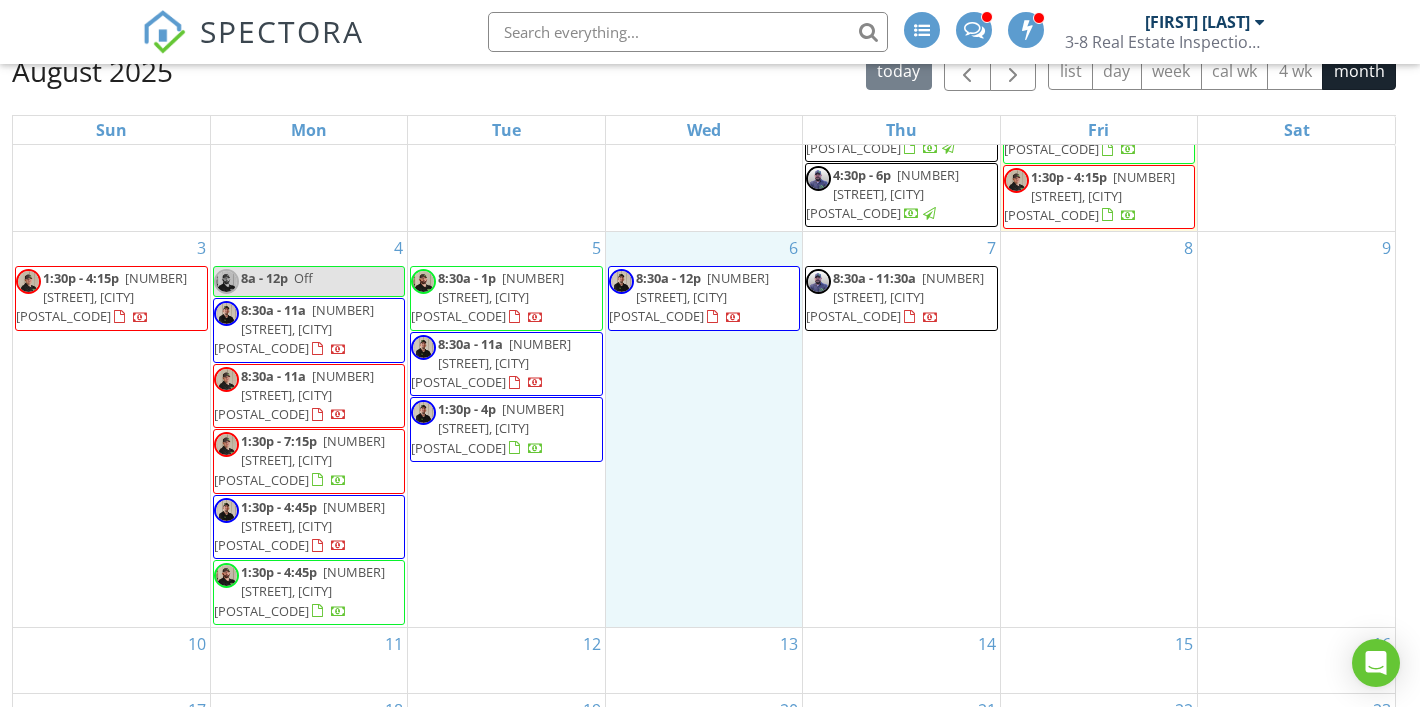 click on "6
8:30a - 12p
3705 143rd St, Lubbock 79423" at bounding box center (704, 429) 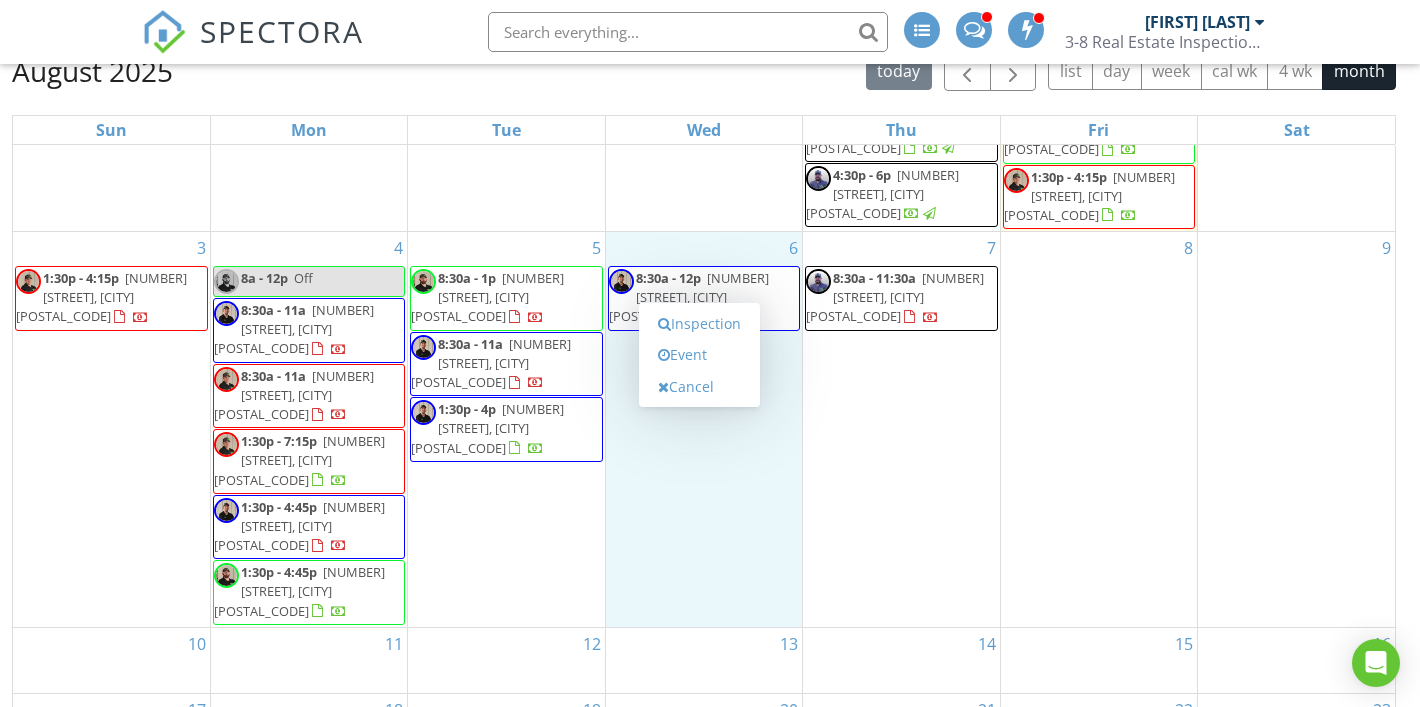click on "5
8:30a - 1p
2705 Belvedere Rd, Levelland 79336
8:30a - 11a
14404 Kenosha Dr, Lubbock 79423
1:30p - 4p
2101 FM 41, Lubbock 79423" at bounding box center [506, 429] 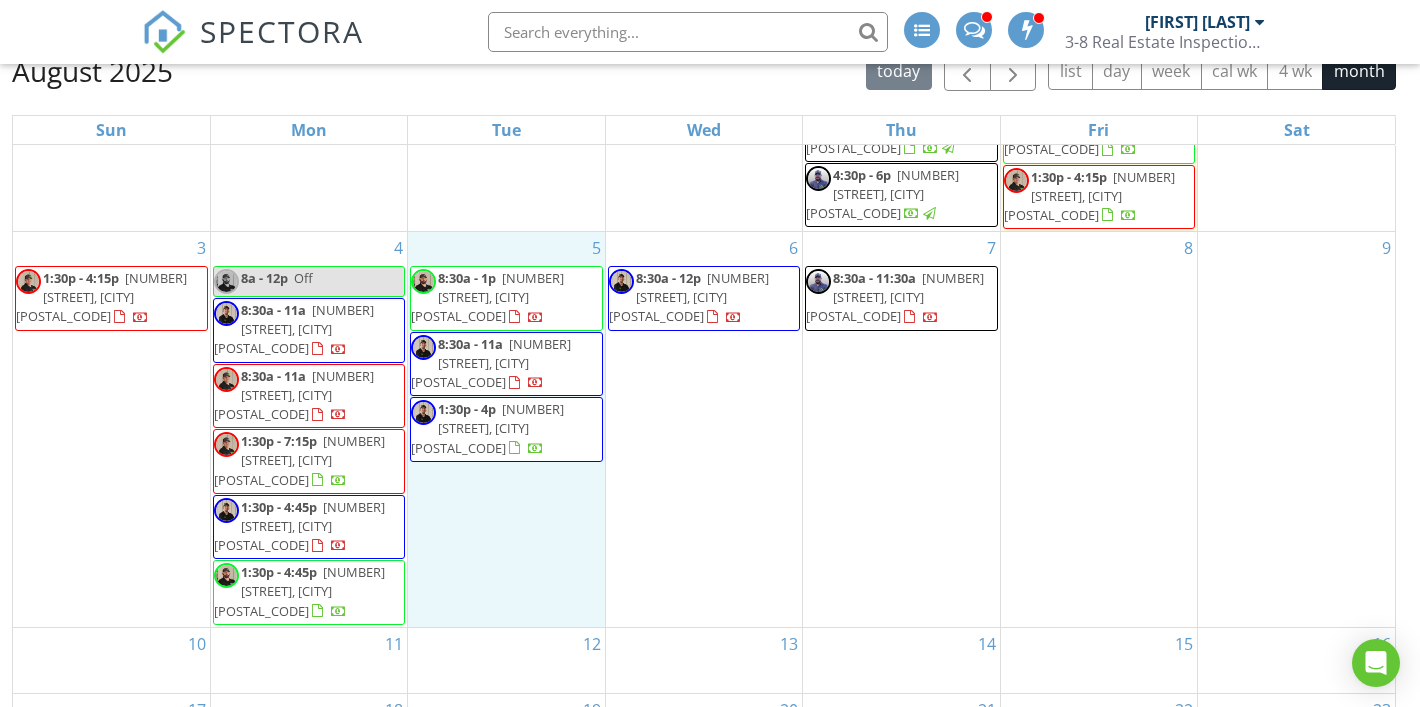 click on "1:30p - 7:15p" at bounding box center (279, 441) 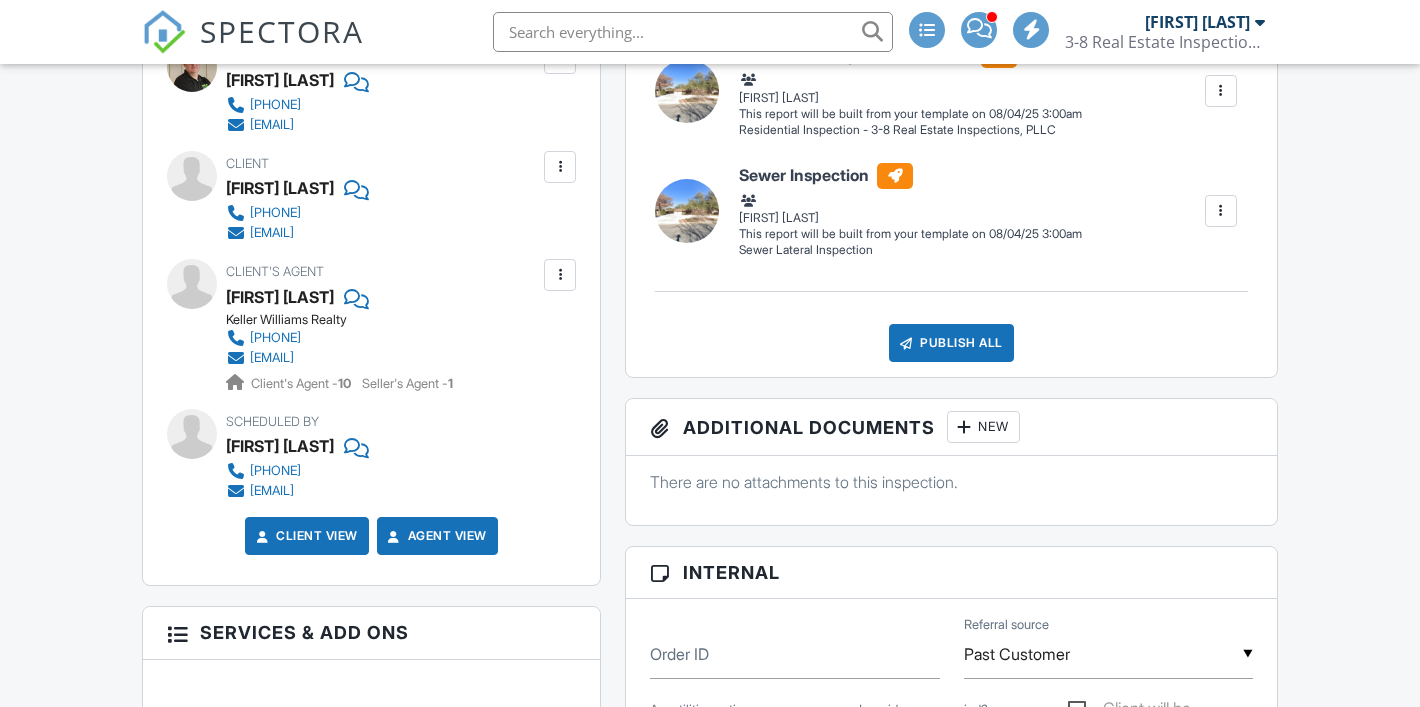 scroll, scrollTop: 596, scrollLeft: 0, axis: vertical 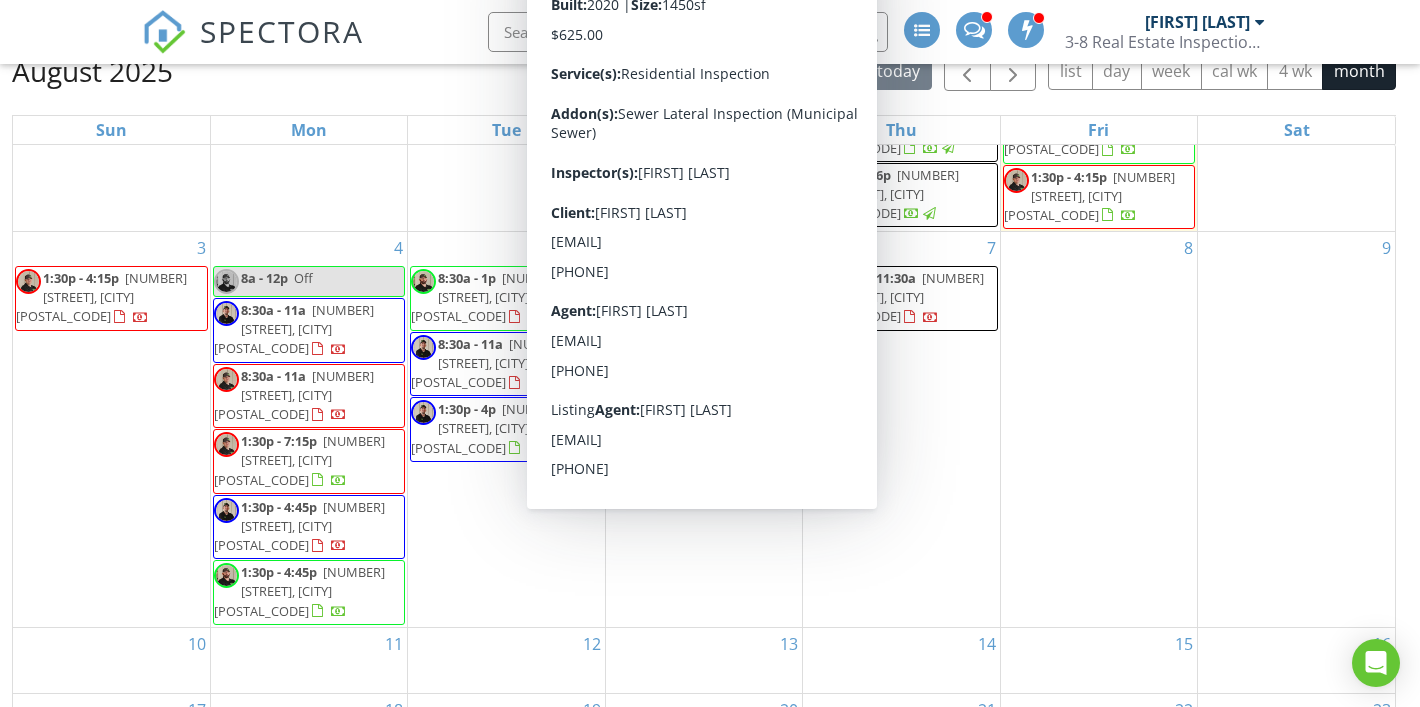 click on "8" at bounding box center (1099, 429) 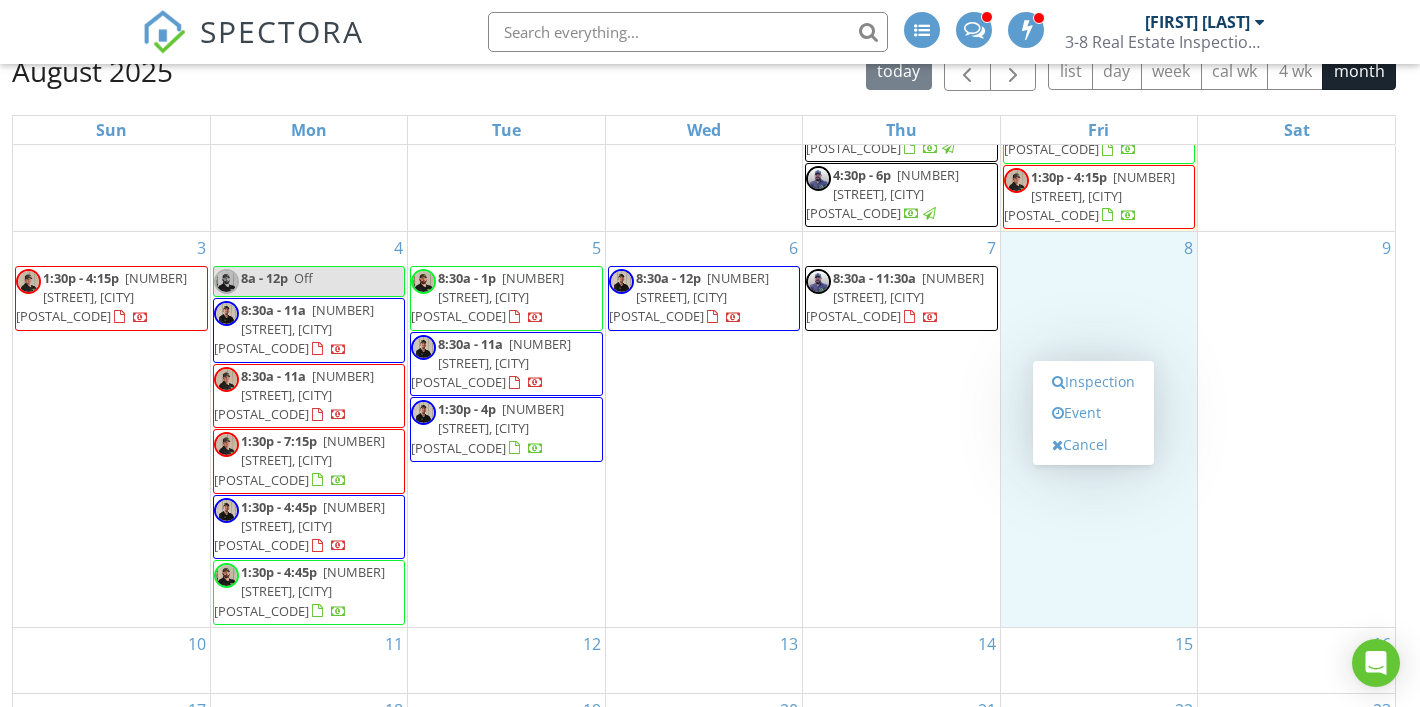 click on "7
8:30a - 11:30a
1128 fm 378, Lorenzo 79343" at bounding box center [901, 429] 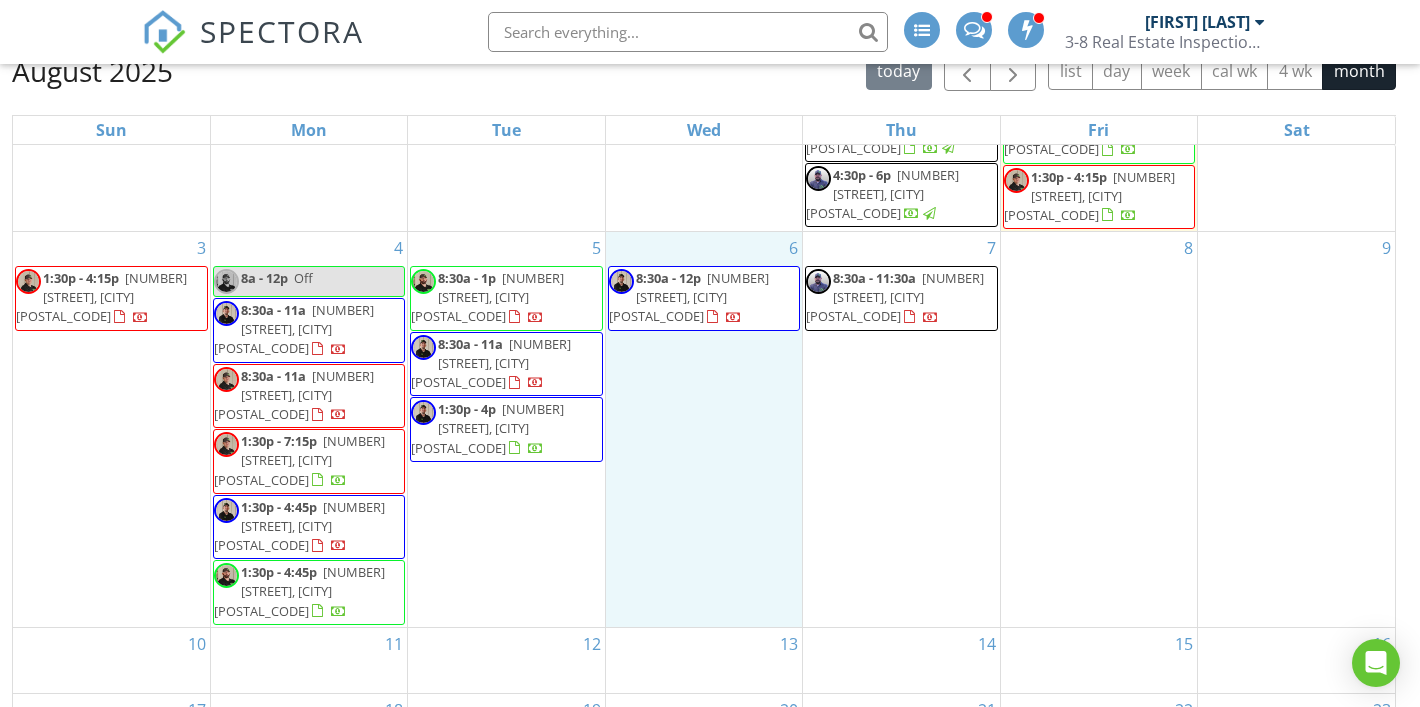 click on "6
8:30a - 12p
3705 143rd St, Lubbock 79423" at bounding box center [704, 429] 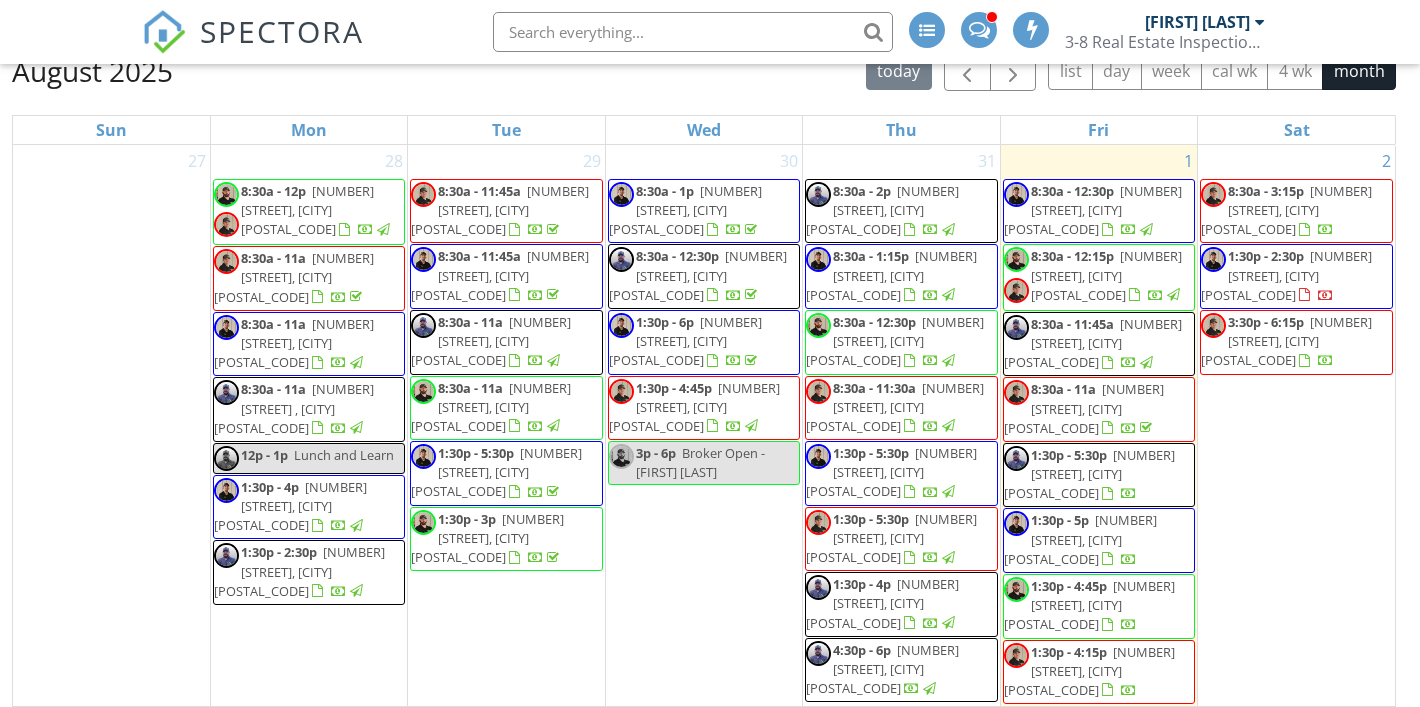 scroll, scrollTop: 204, scrollLeft: 0, axis: vertical 